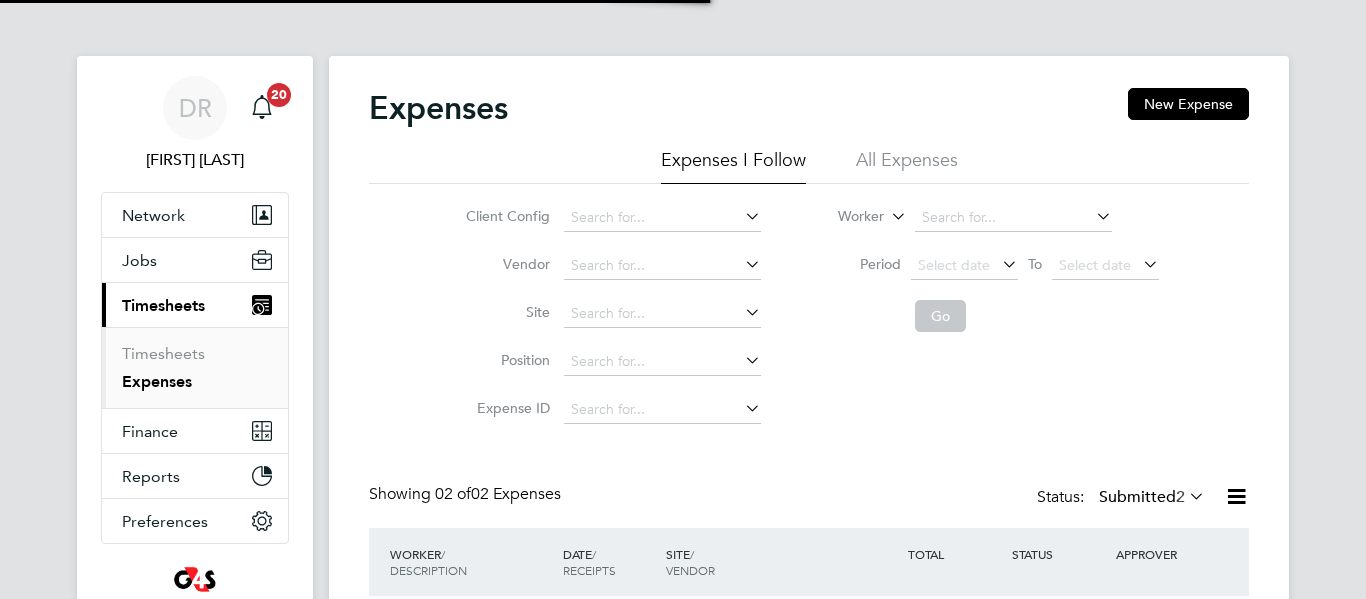 scroll, scrollTop: 0, scrollLeft: 0, axis: both 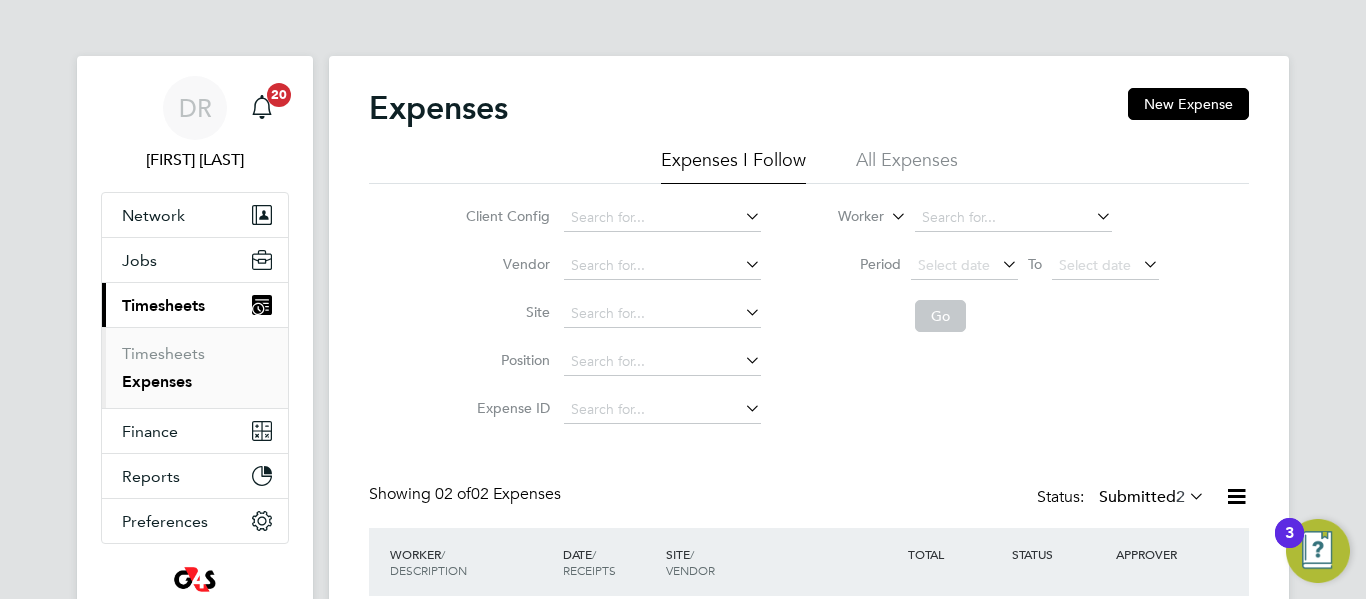 click on "Expenses New Expense Expenses I Follow All Expenses Client Config   Vendor   Site   Position   Expense ID   Worker     Period
Select date
To
Select date
Go Showing   02 of  02 Expenses Status:  Submitted  2  WORKER  / DESCRIPTION DATE  / RECEIPTS SITE  / VENDOR TOTAL STATUS APPROVER Edward Hayden   Click to load data -   - Project Lighthouse Hp4 Recruitment Ltd £120.00 Submitted David Robins Jerry Osborne   Click to load data -   - Project Lighthouse Technical Resources Limited £120.00 Submitted David Robins Show   more" 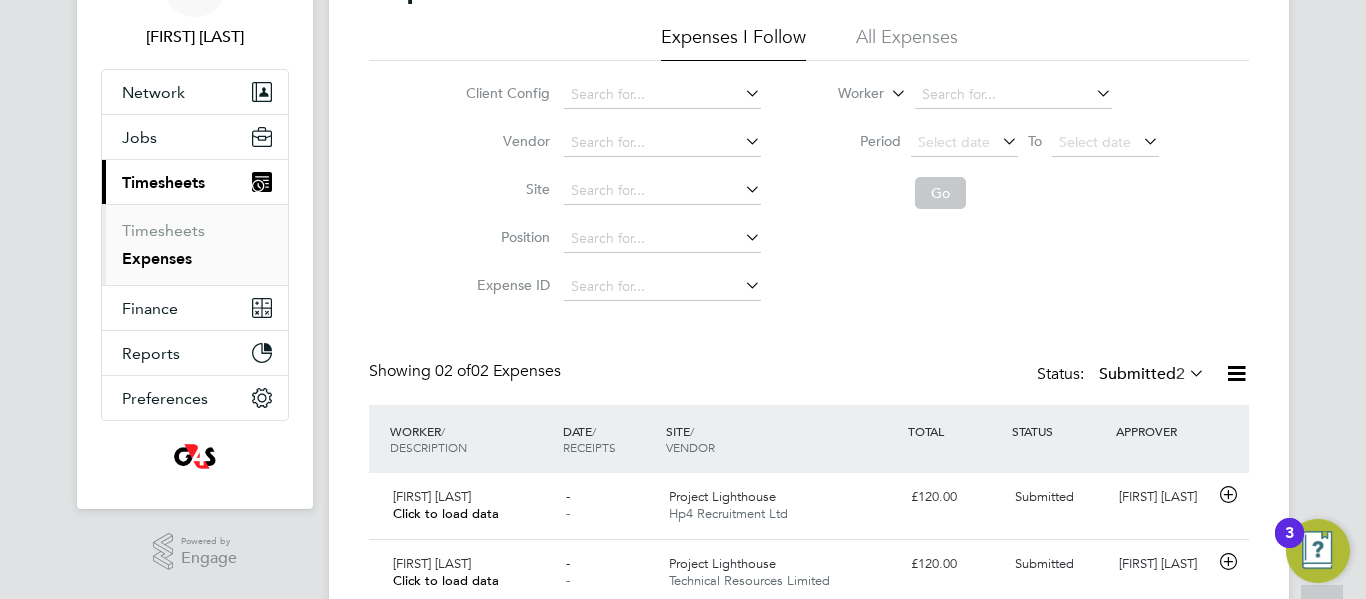 scroll, scrollTop: 0, scrollLeft: 0, axis: both 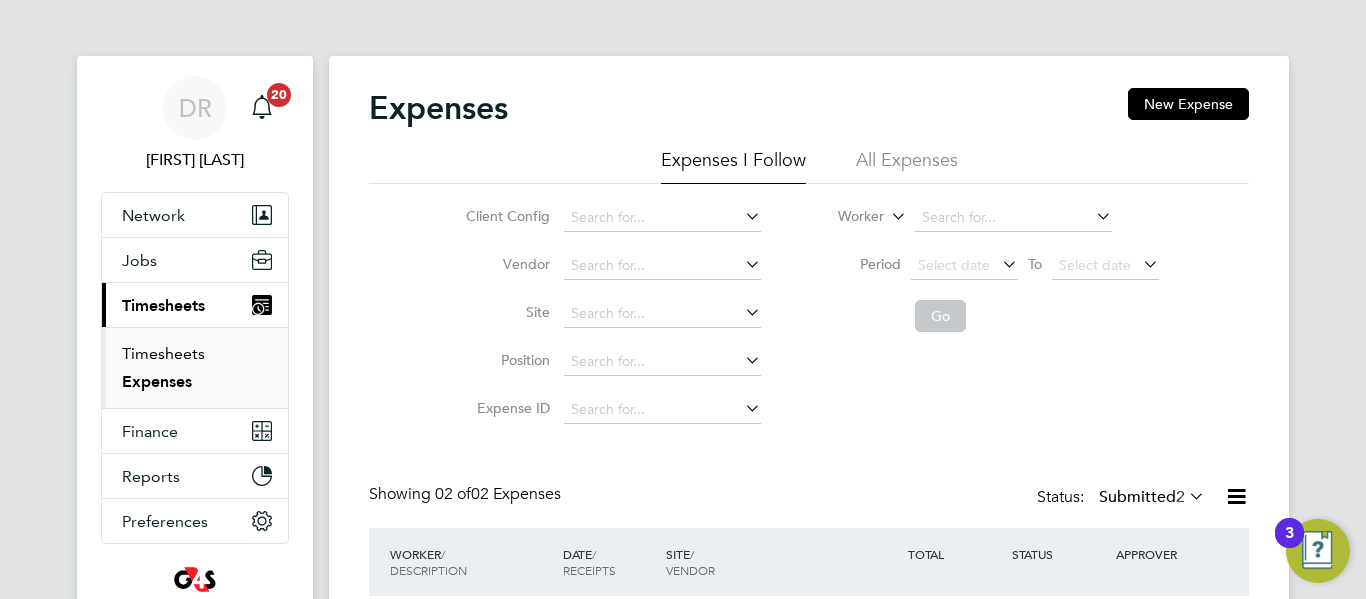 click on "Timesheets" at bounding box center [163, 353] 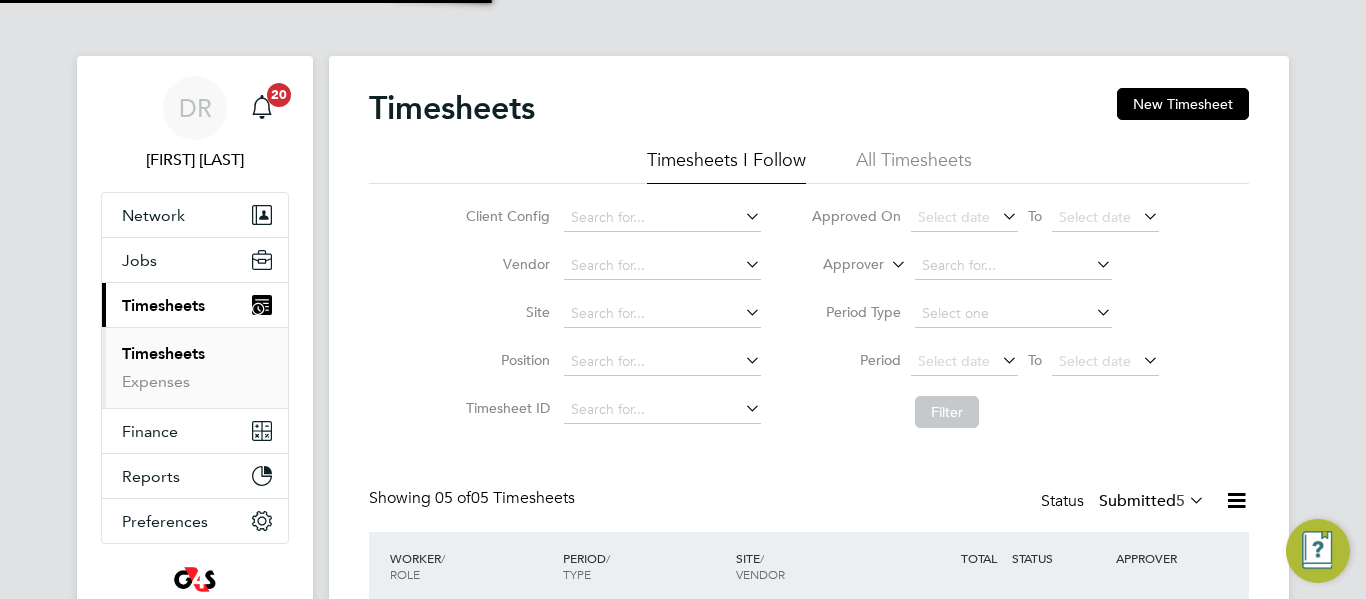 scroll, scrollTop: 10, scrollLeft: 10, axis: both 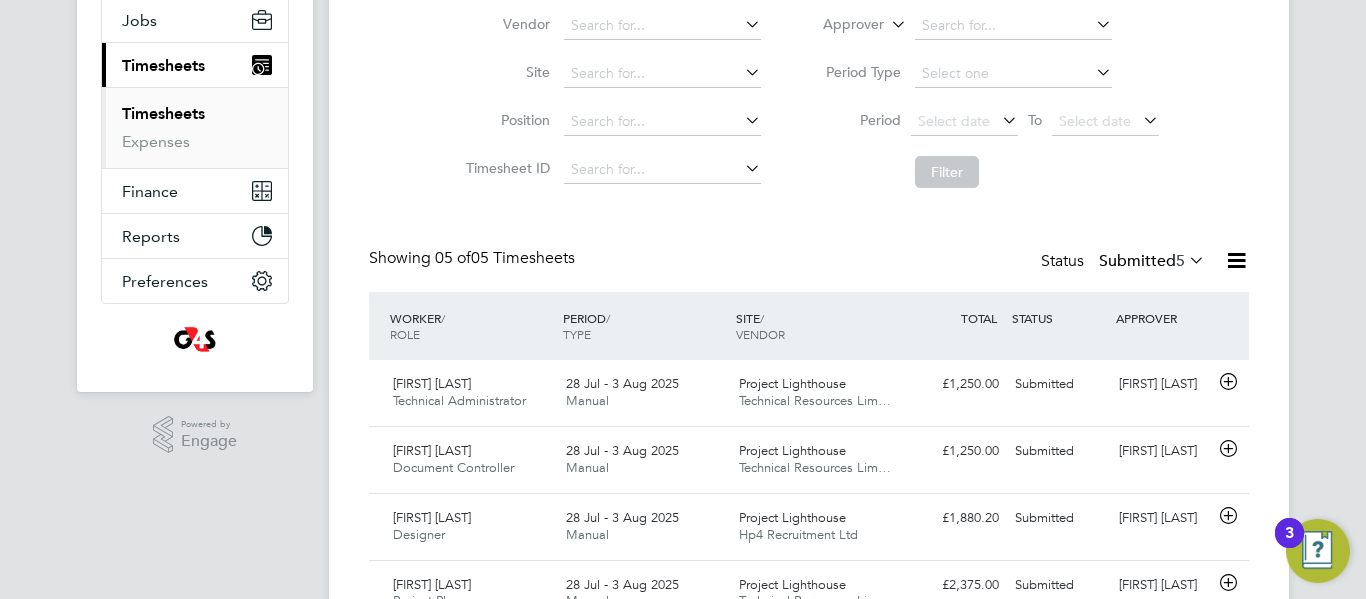 type 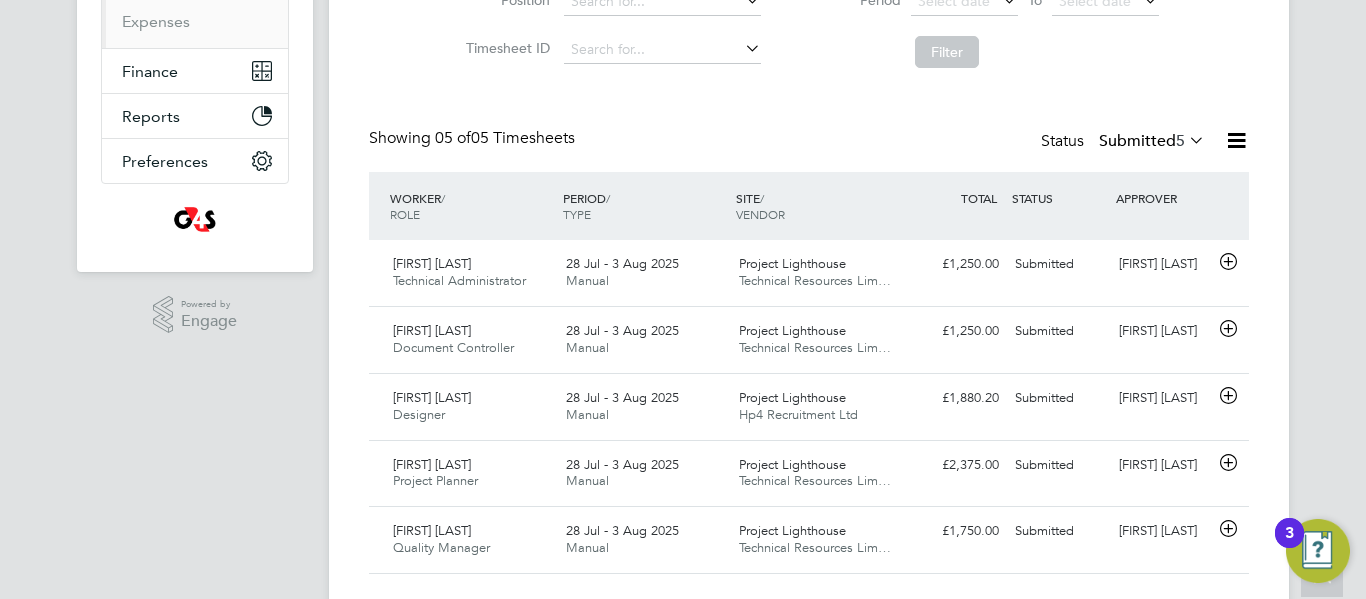 scroll, scrollTop: 400, scrollLeft: 0, axis: vertical 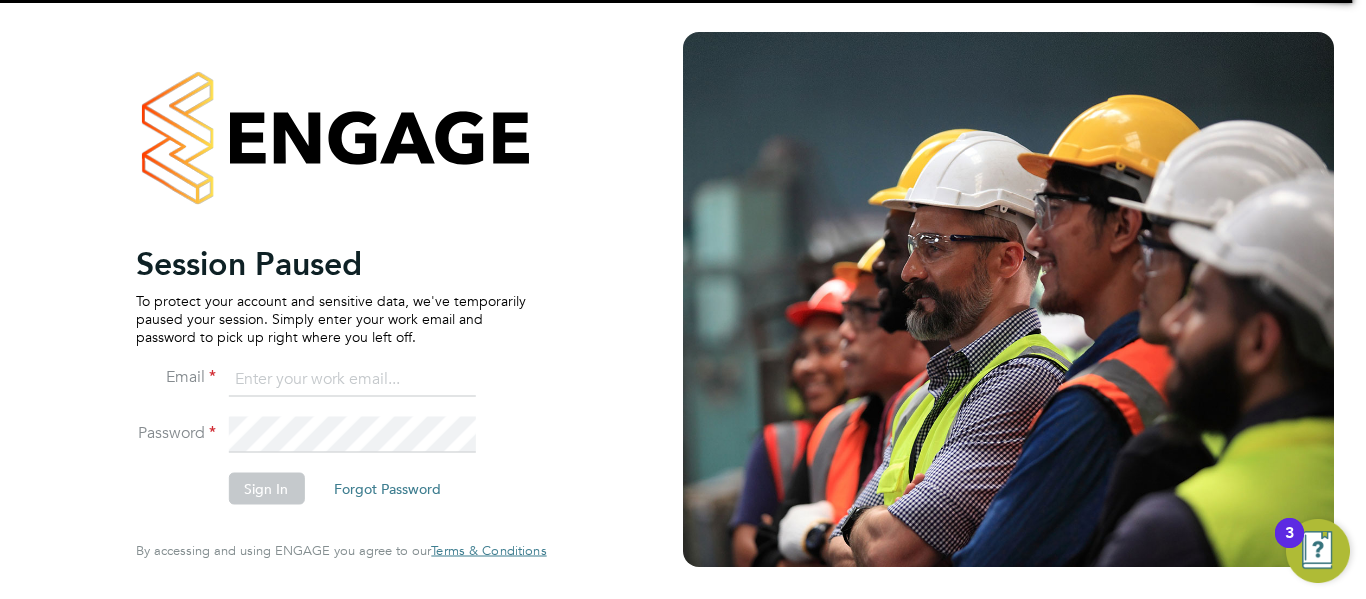 type on "david.robins@uk.g4s.com" 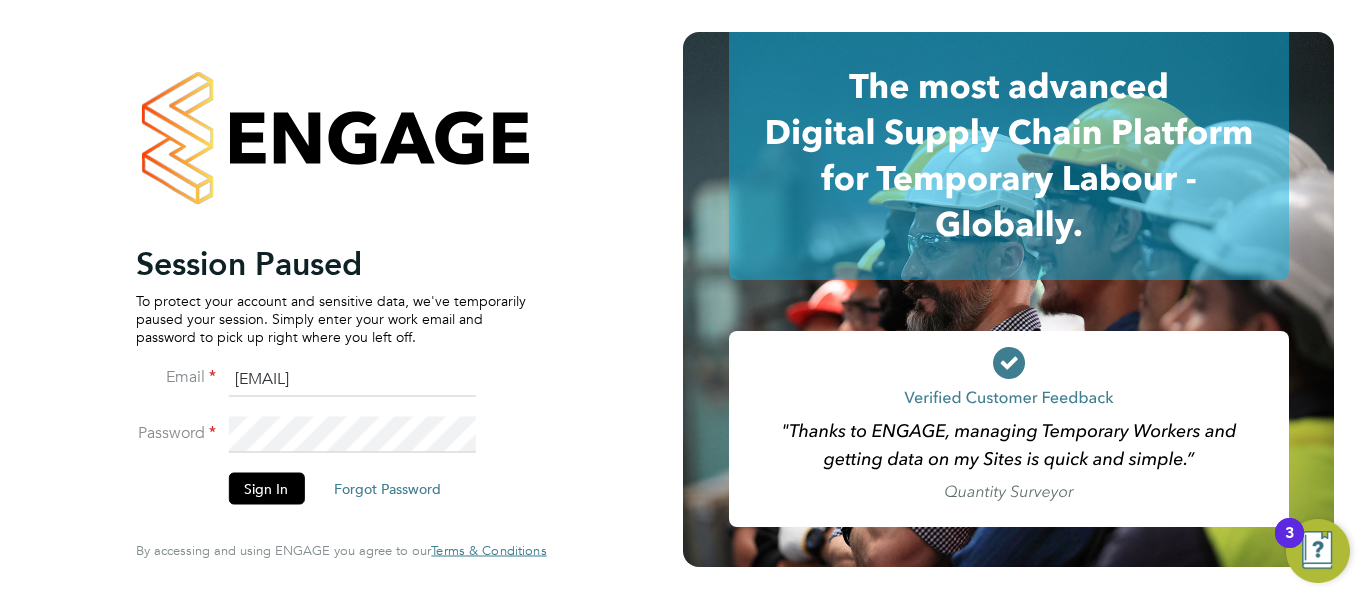 scroll, scrollTop: 0, scrollLeft: 0, axis: both 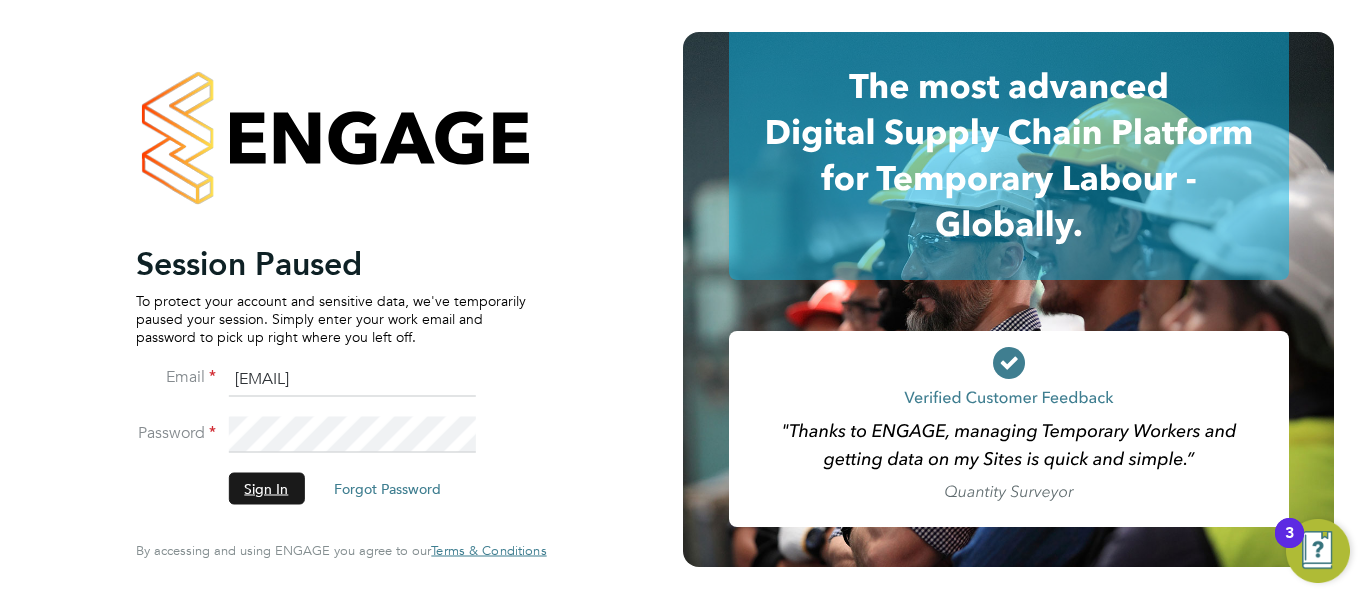 click on "Sign In" 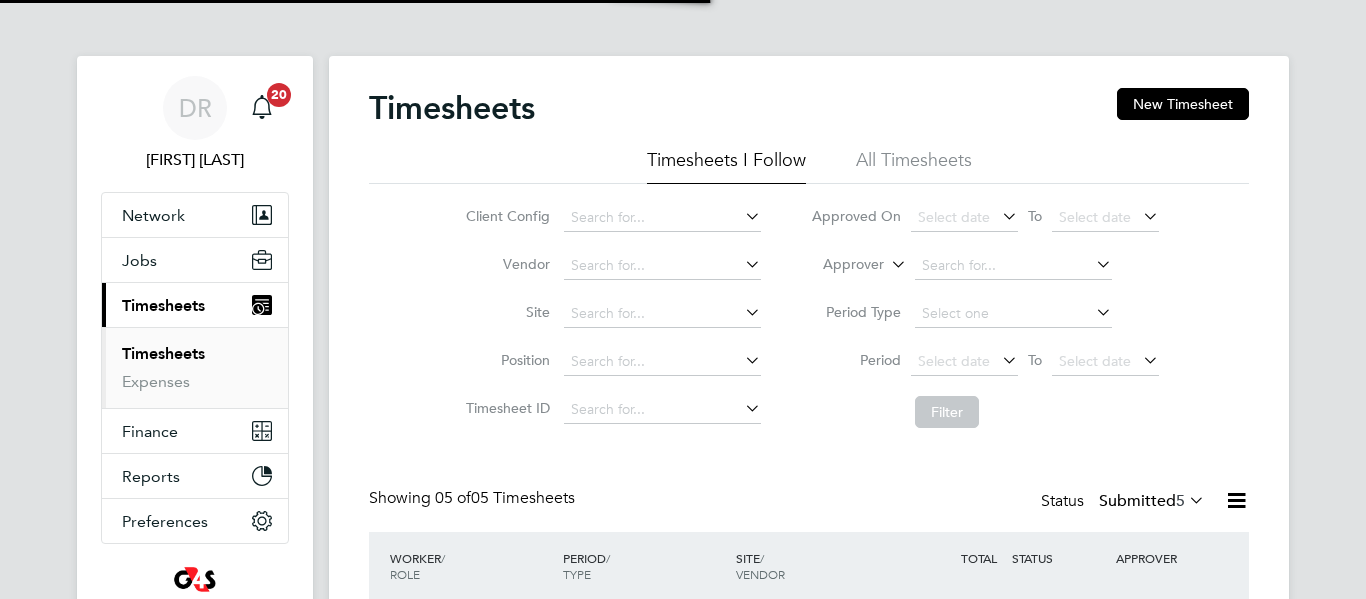 scroll, scrollTop: 0, scrollLeft: 0, axis: both 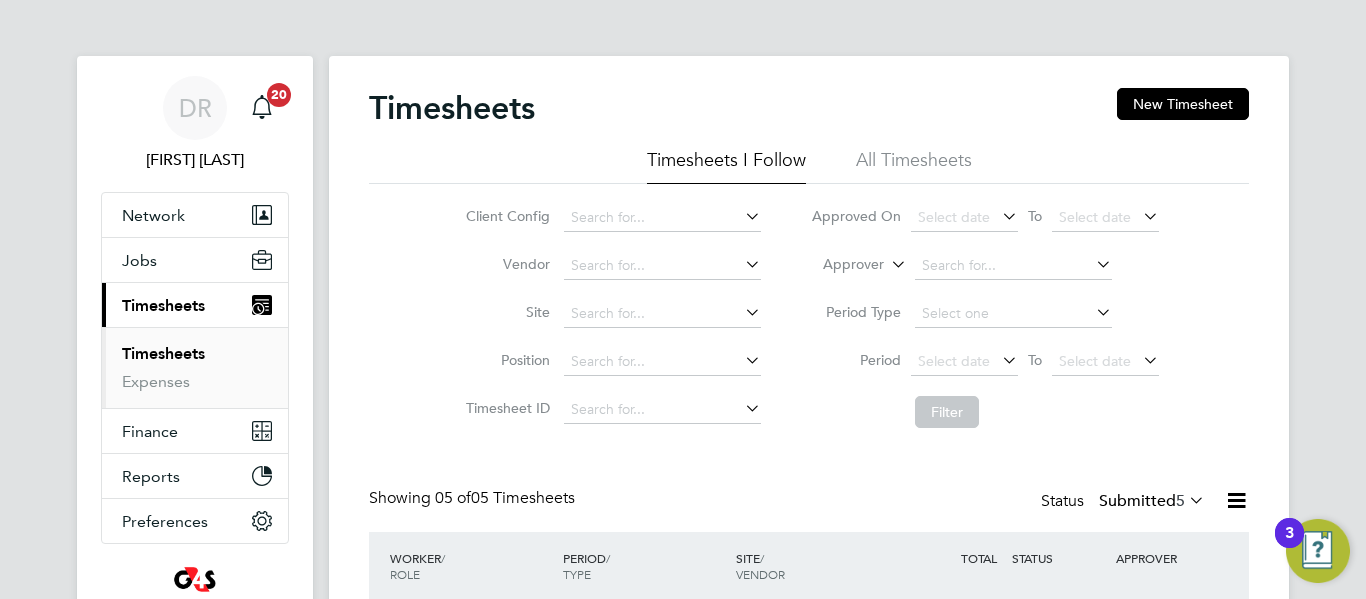 click on "Client Config   Vendor   Site   Position   Timesheet ID   Approved On
Select date
To
Select date
Approver     Period Type   Period
Select date
To
Select date
Filter" 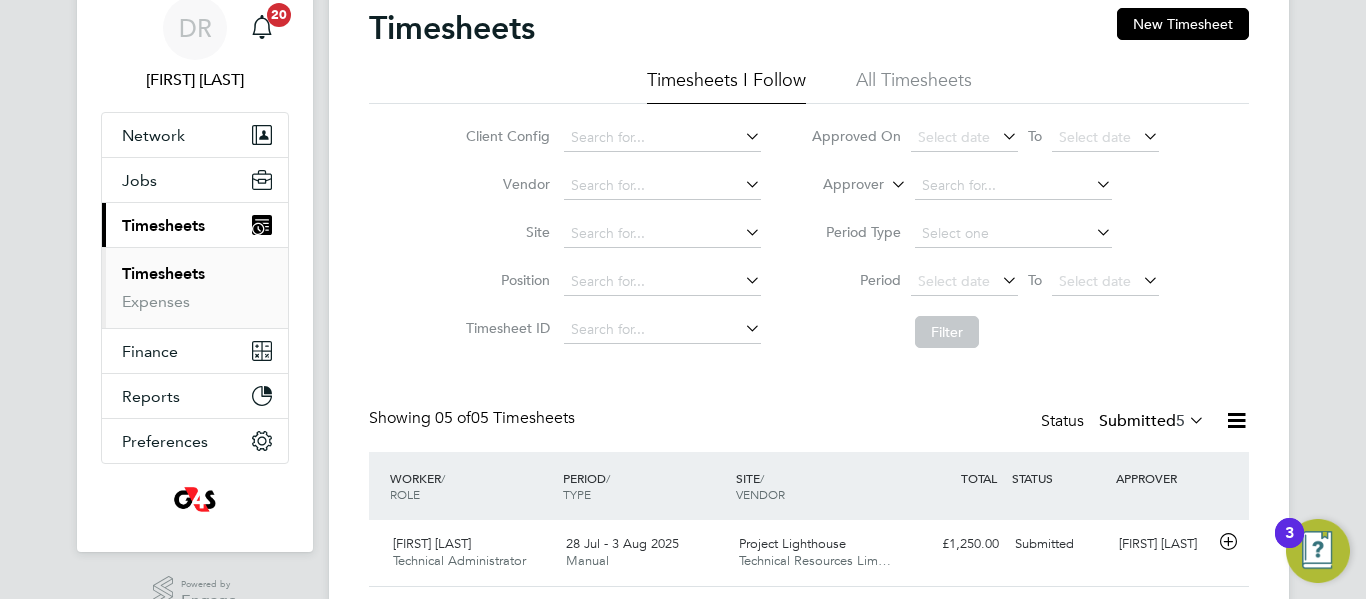 scroll, scrollTop: 120, scrollLeft: 0, axis: vertical 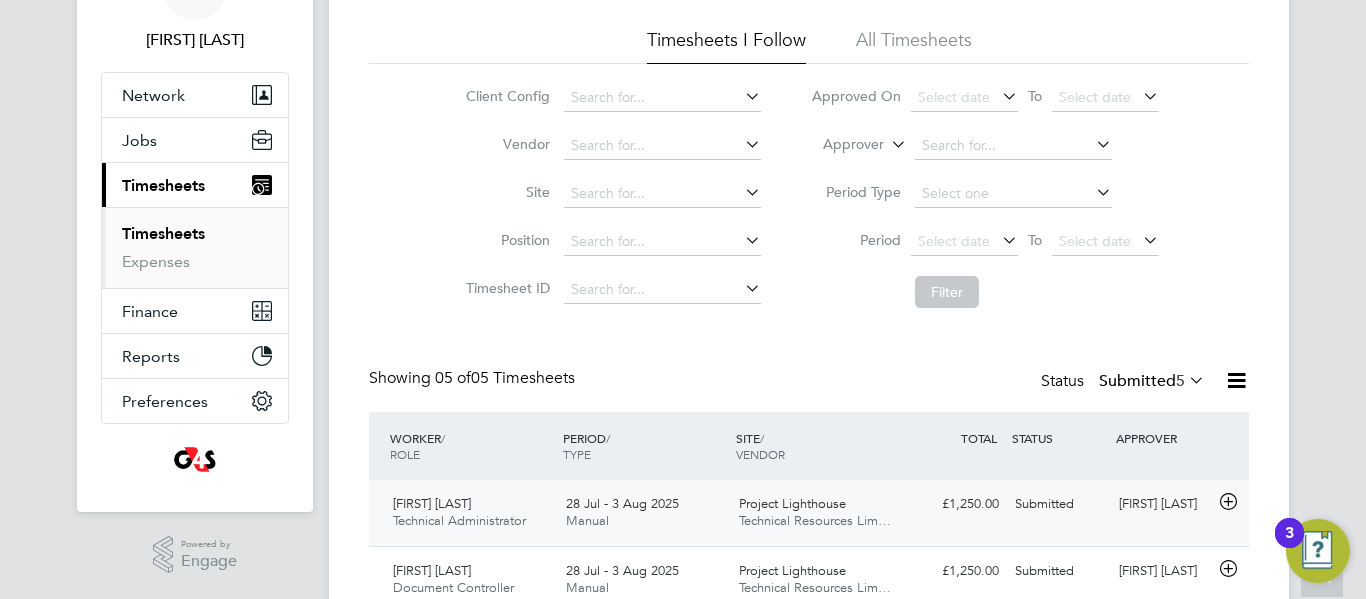 click 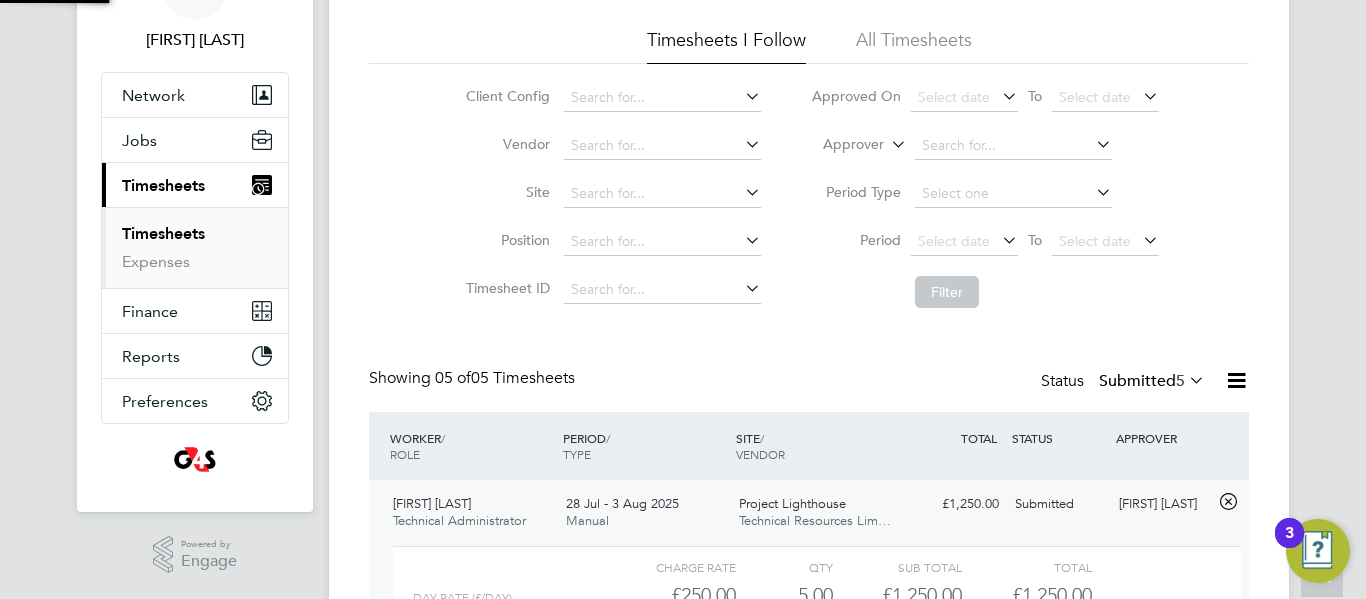 scroll, scrollTop: 10, scrollLeft: 10, axis: both 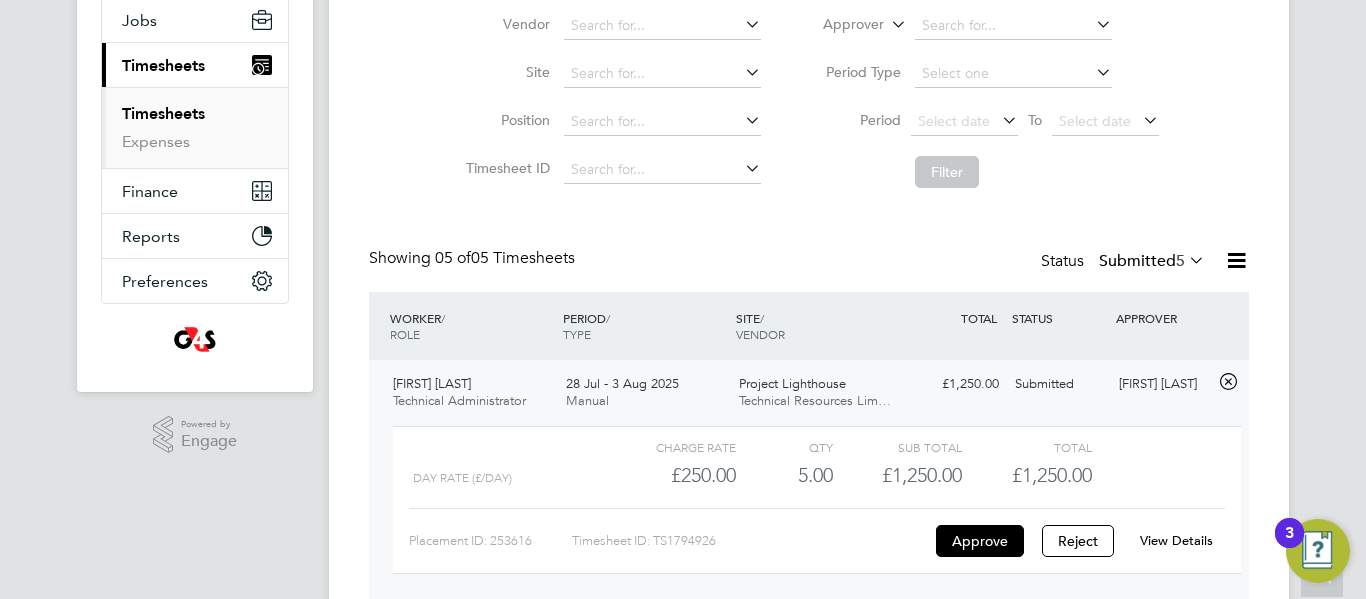 click on "Approve" 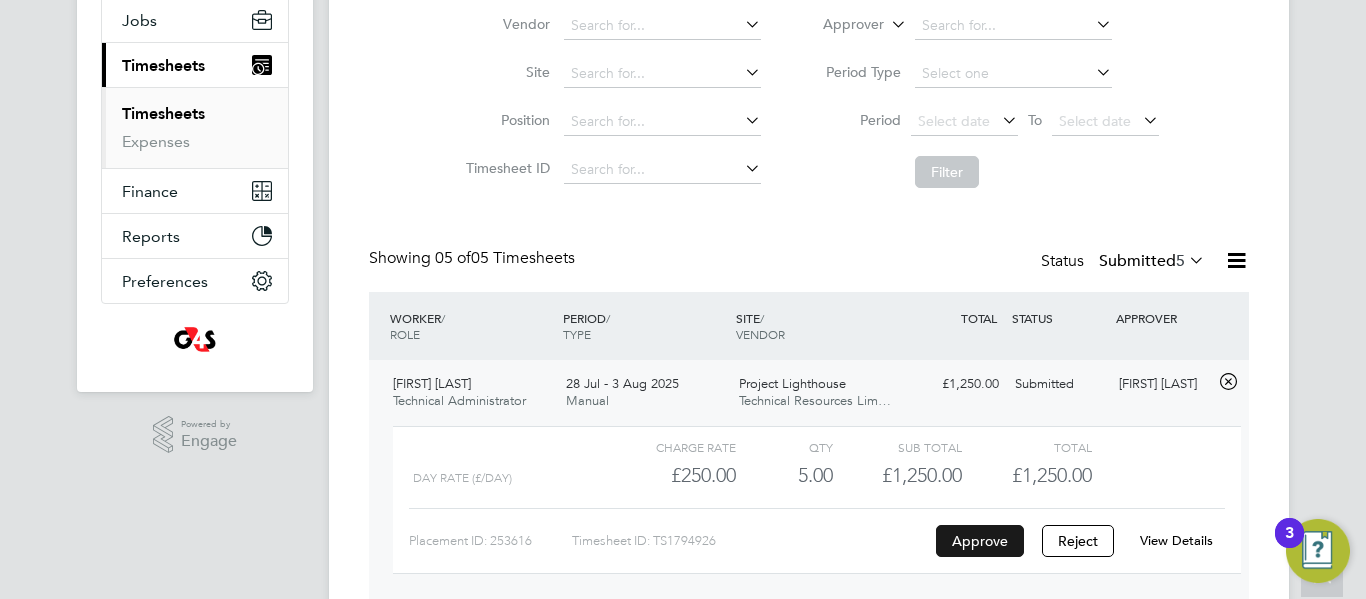 click on "Approve" 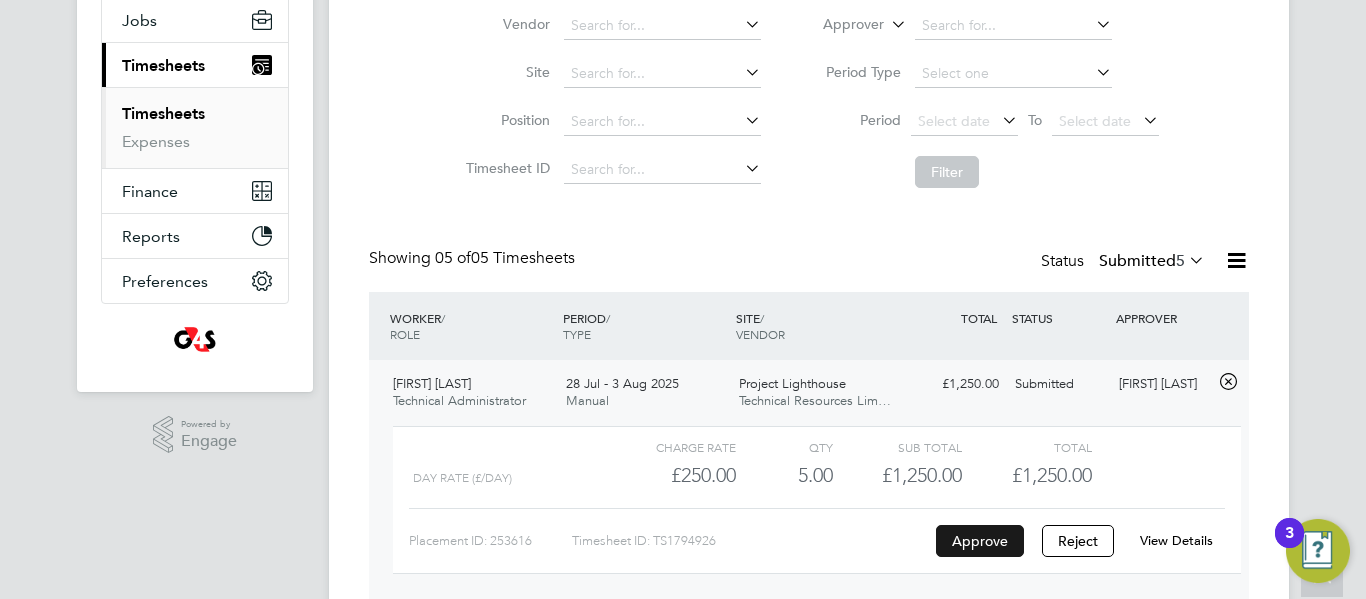 type 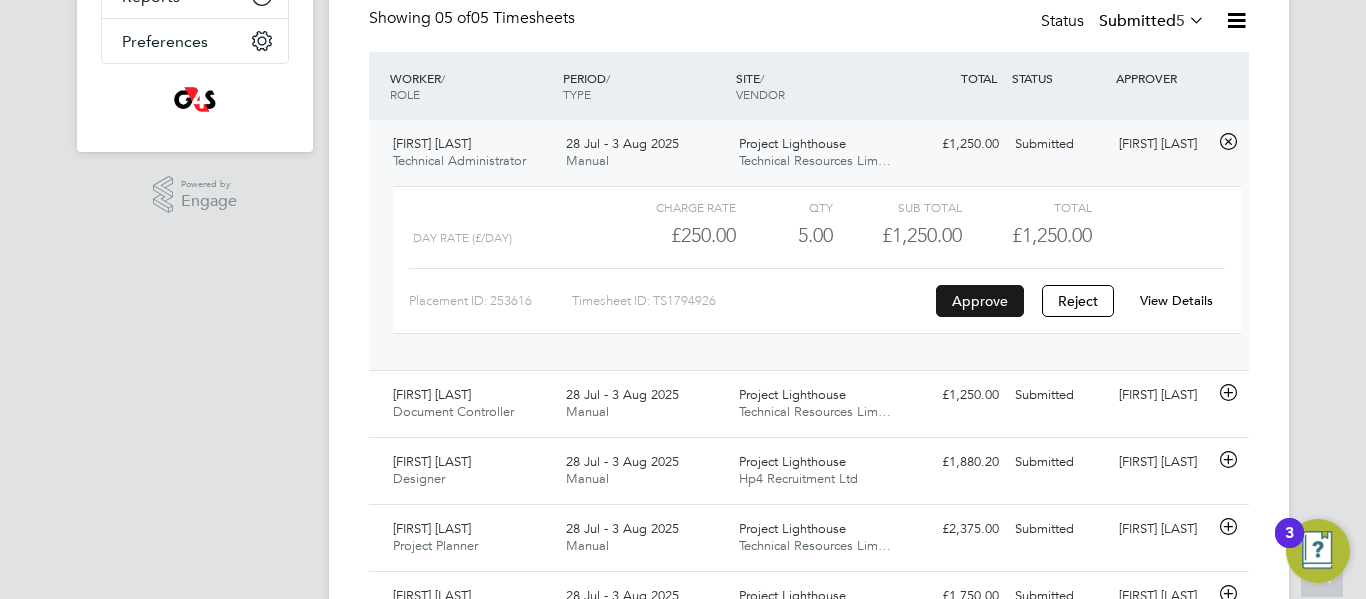 scroll, scrollTop: 520, scrollLeft: 0, axis: vertical 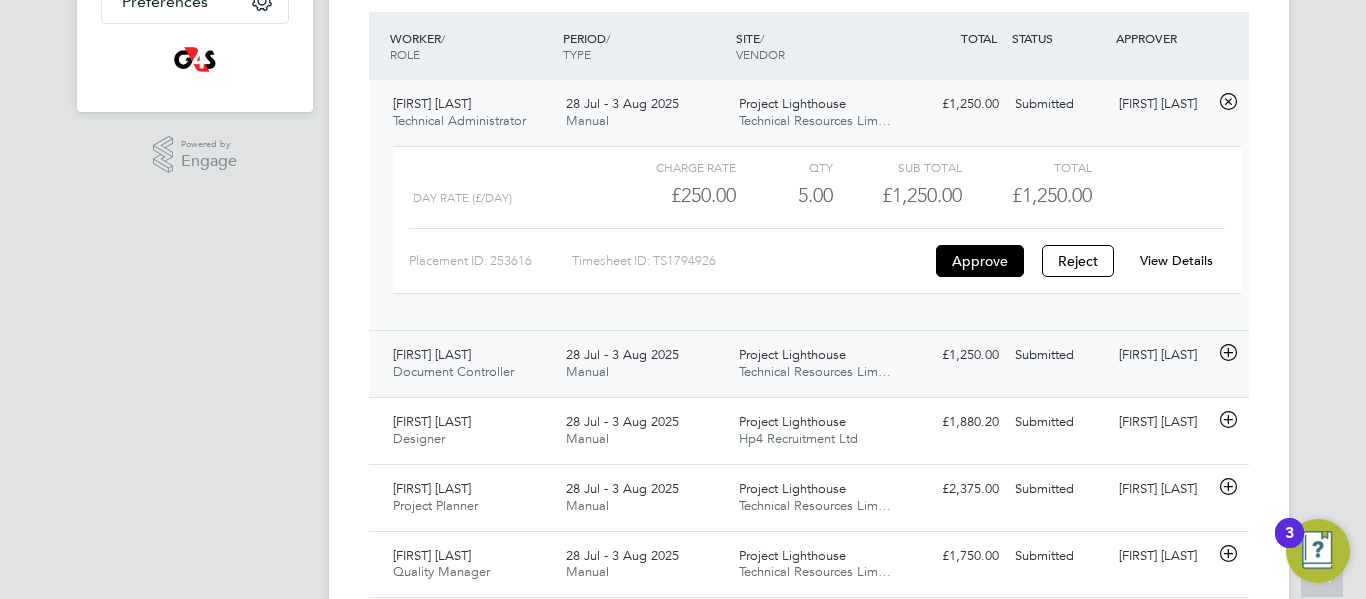 click 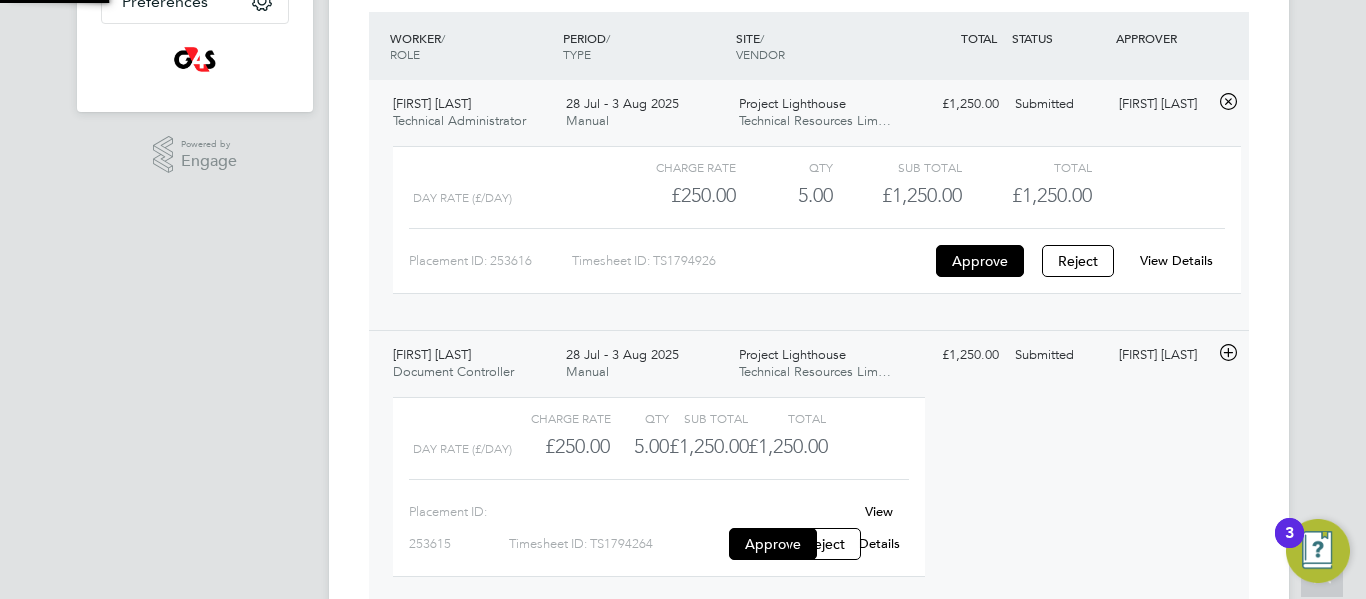 scroll, scrollTop: 10, scrollLeft: 10, axis: both 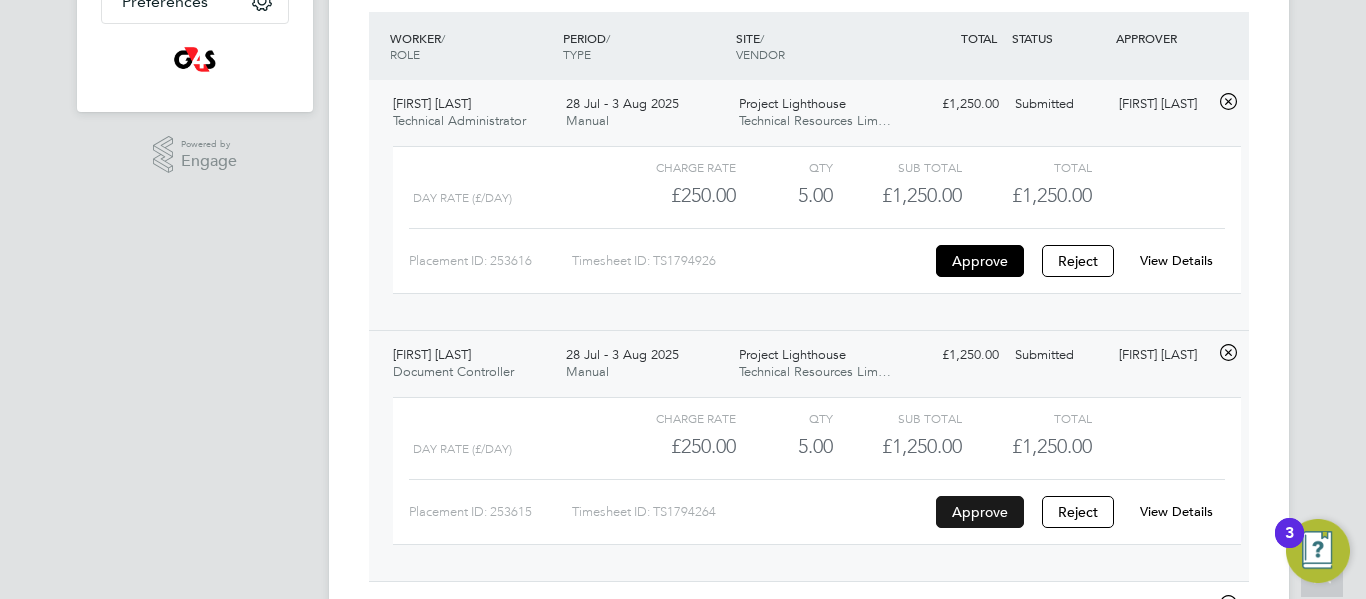 click on "Approve" 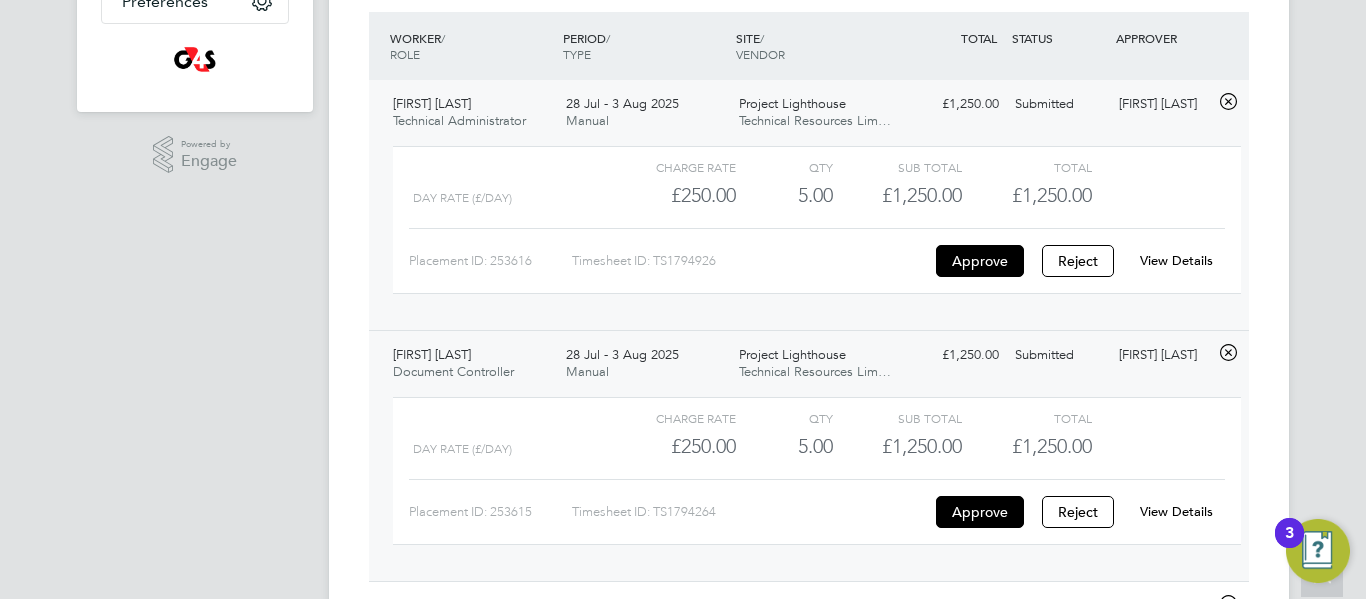 click on "Timesheet ID: TS1794926" 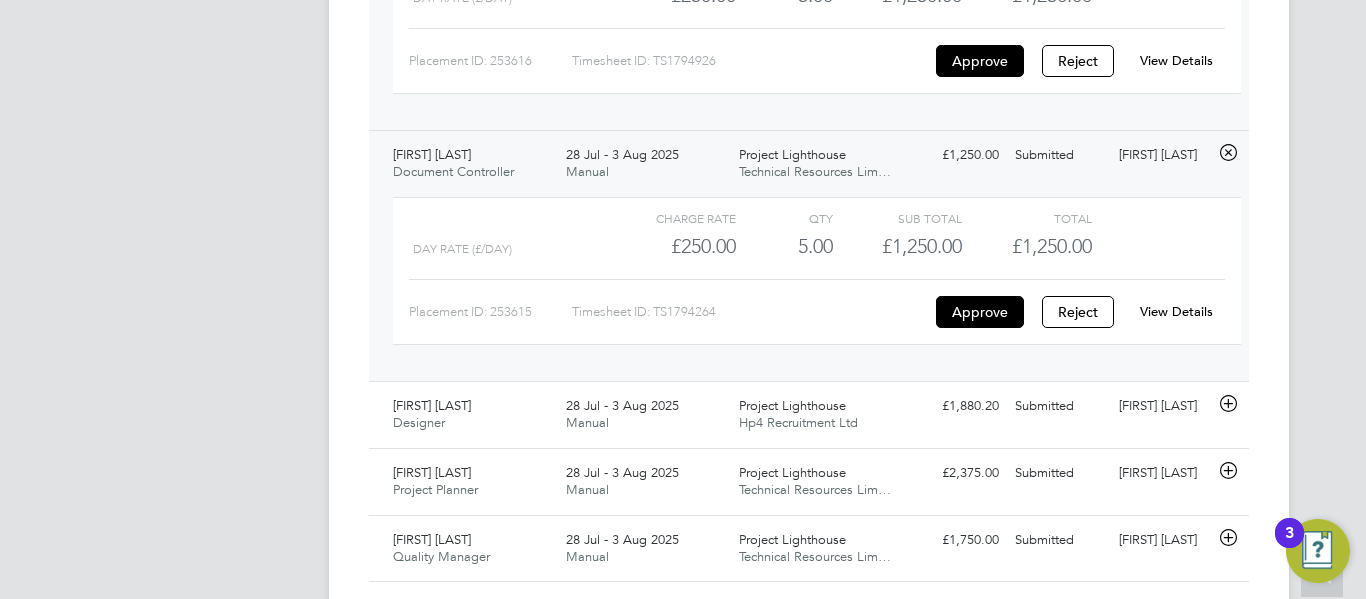 scroll, scrollTop: 775, scrollLeft: 0, axis: vertical 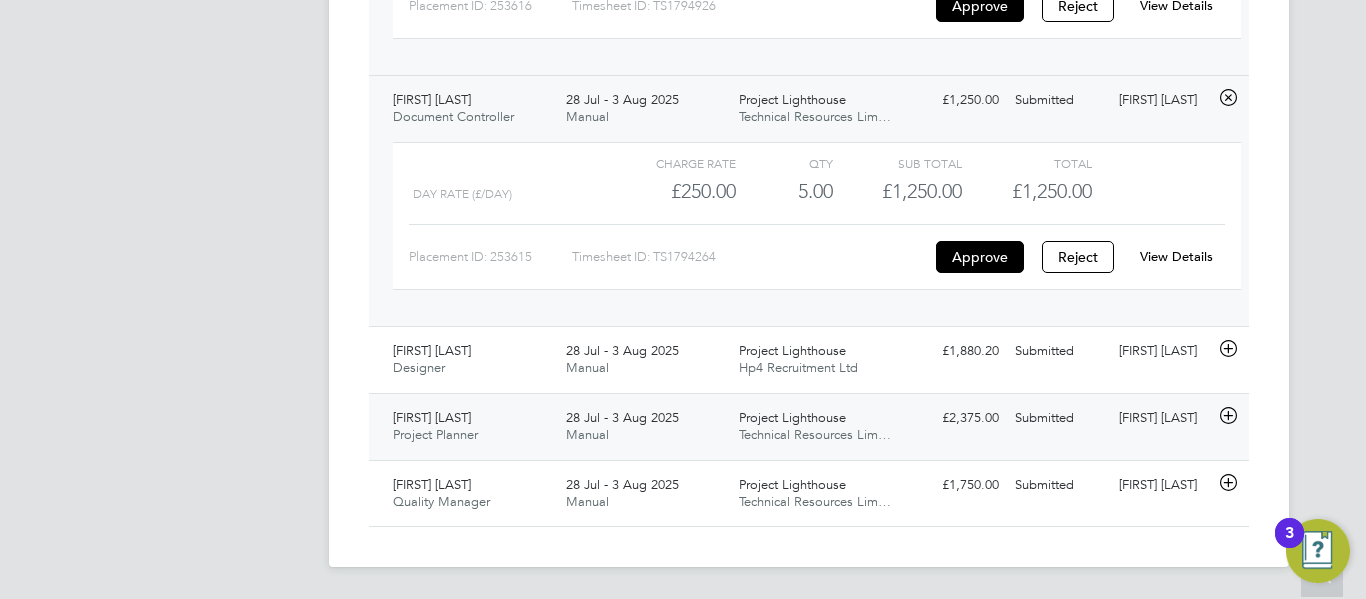 click 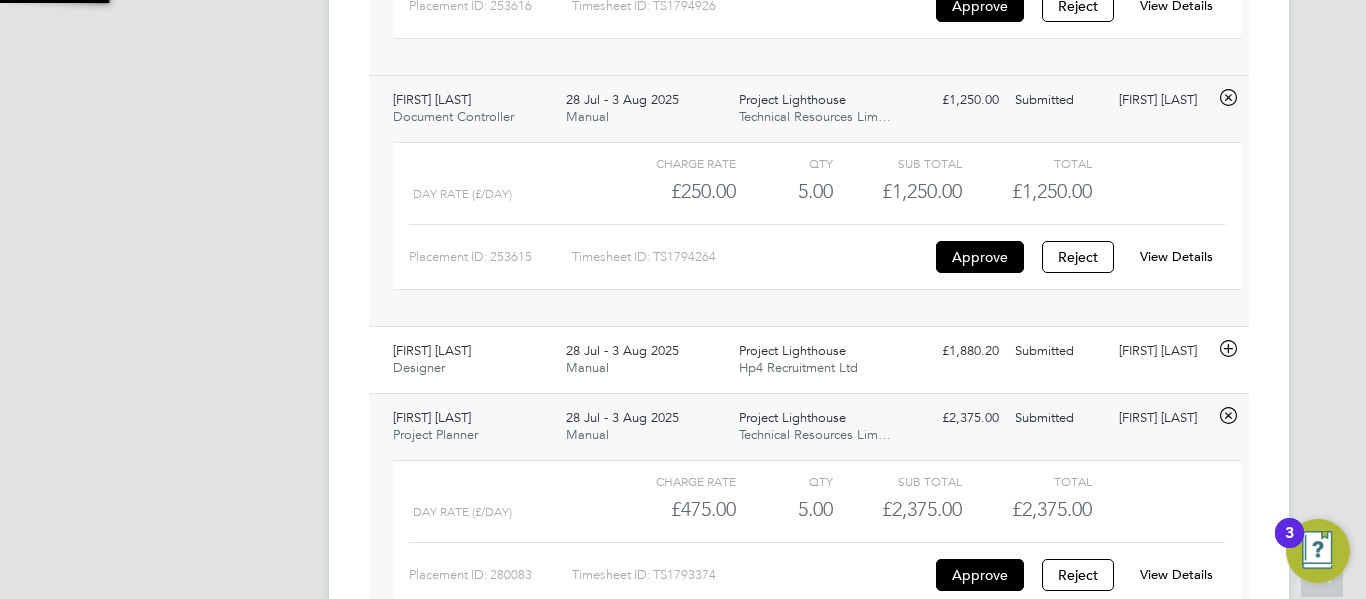 scroll, scrollTop: 10, scrollLeft: 10, axis: both 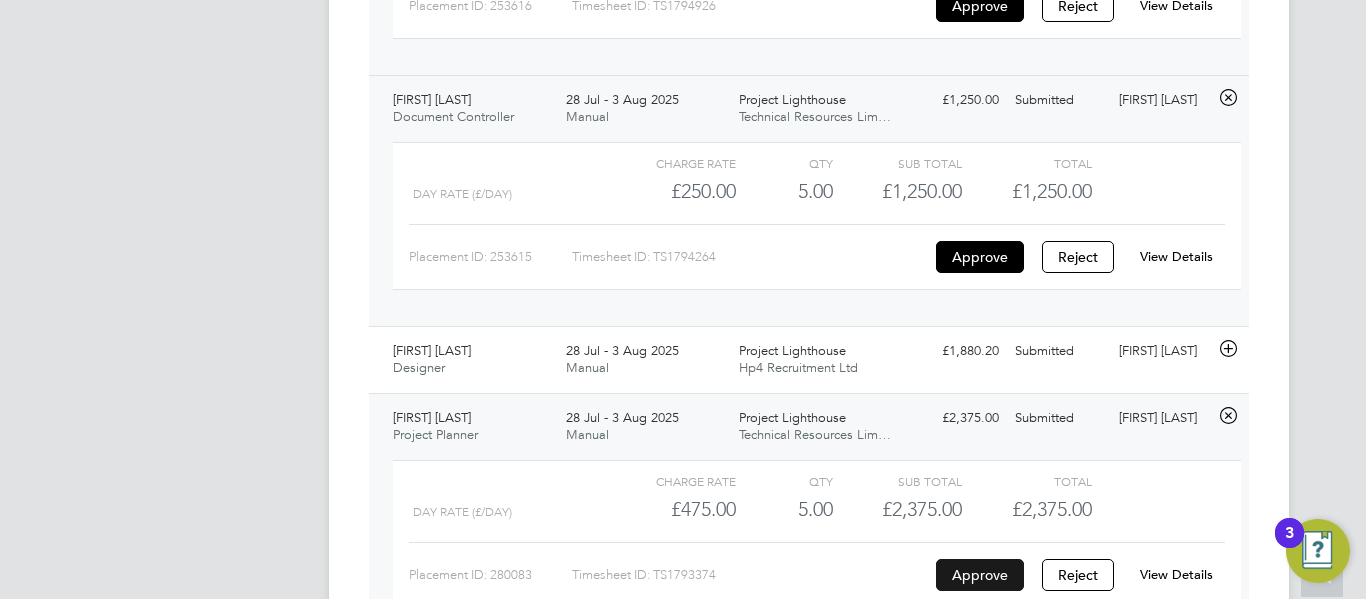 click on "Approve" 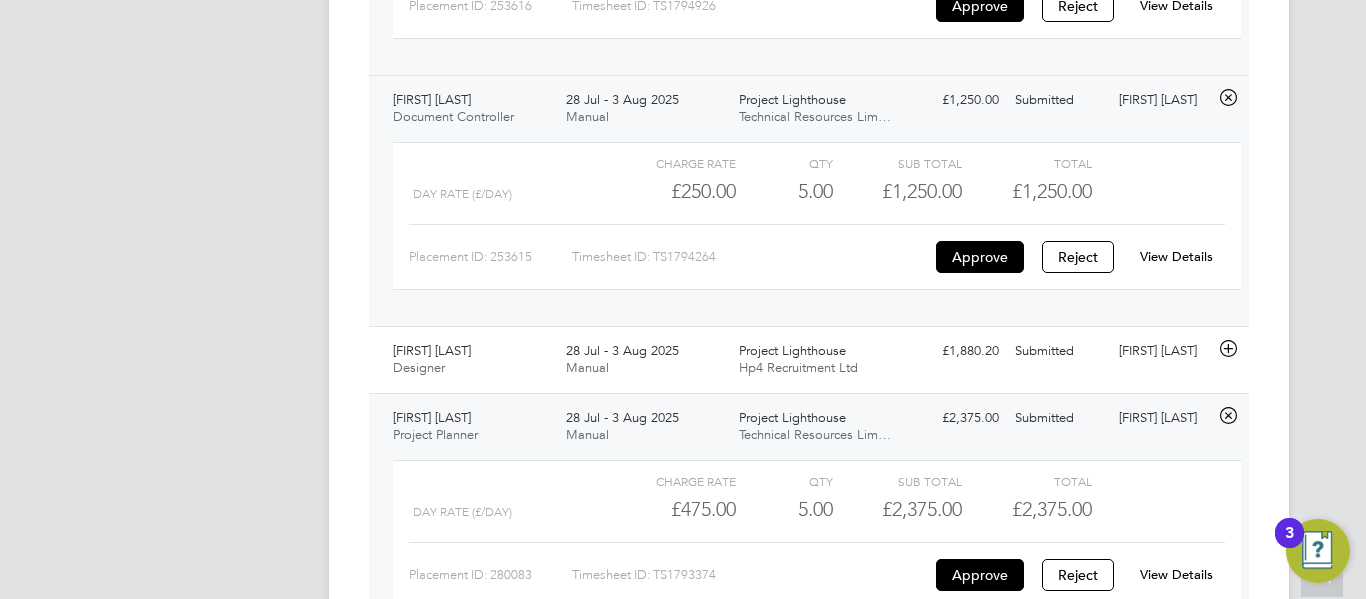 click on "Charge rate QTY Sub Total Total   Day Rate (£/day)   £250.00 5 5.00 5 £1,250.00 £1,250.00 Placement ID: 253615 Timesheet ID: TS1794264 Approve Reject View Details" 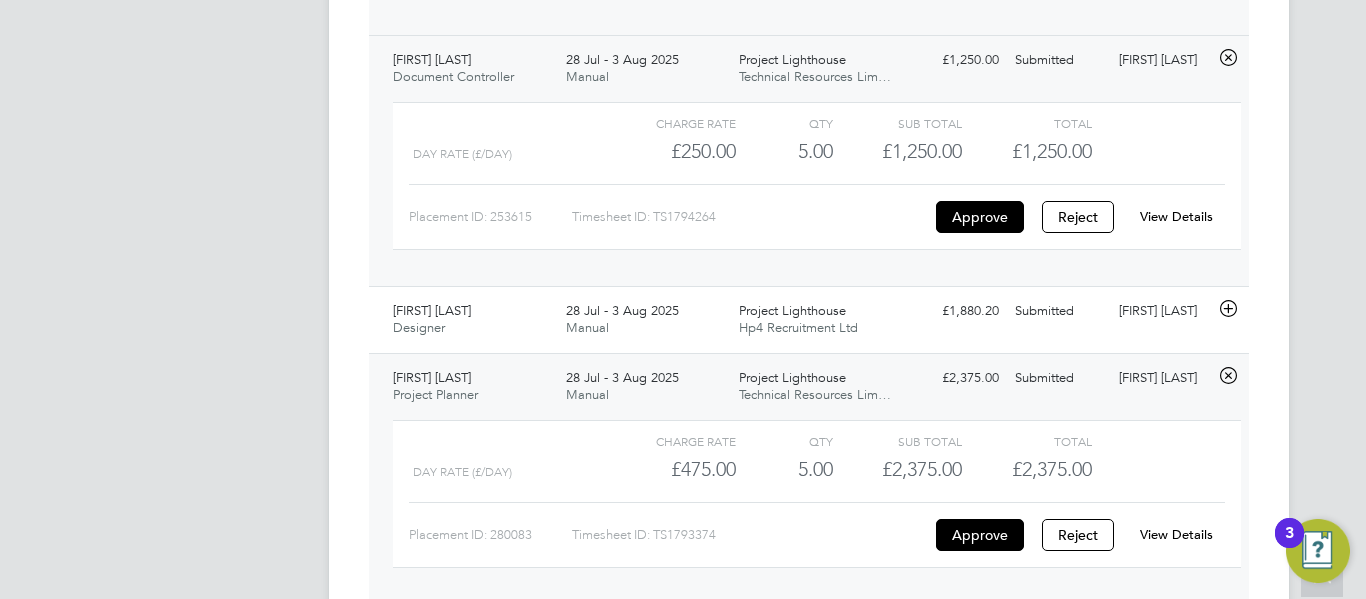 scroll, scrollTop: 960, scrollLeft: 0, axis: vertical 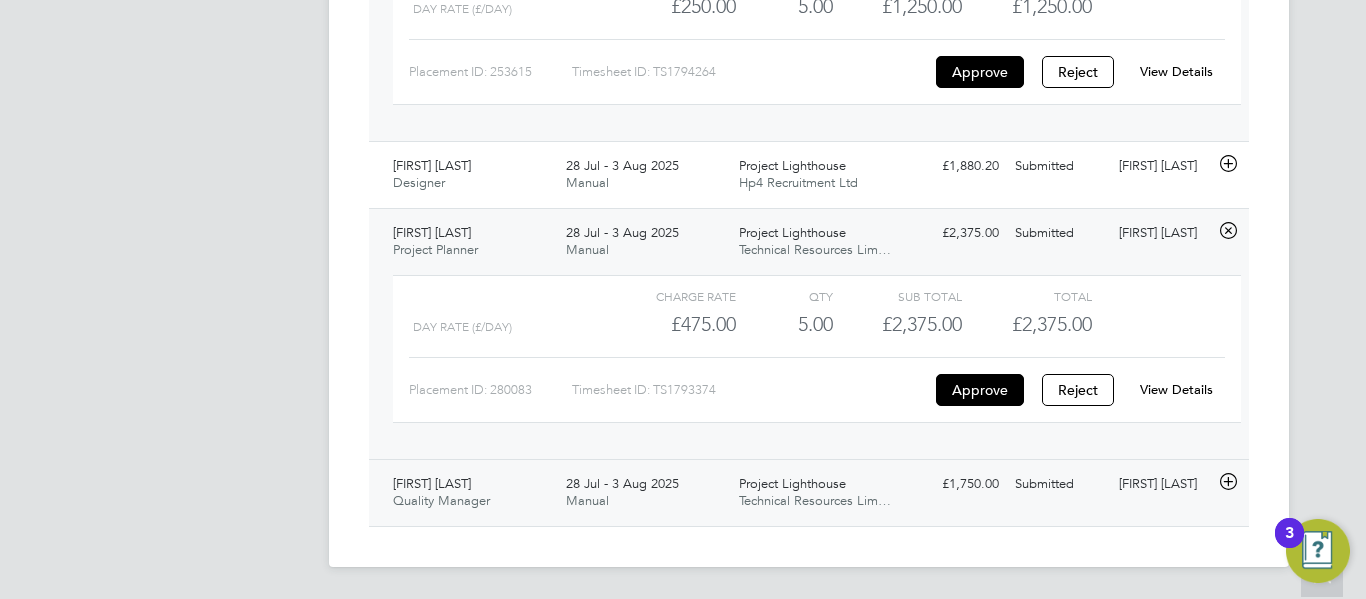 click 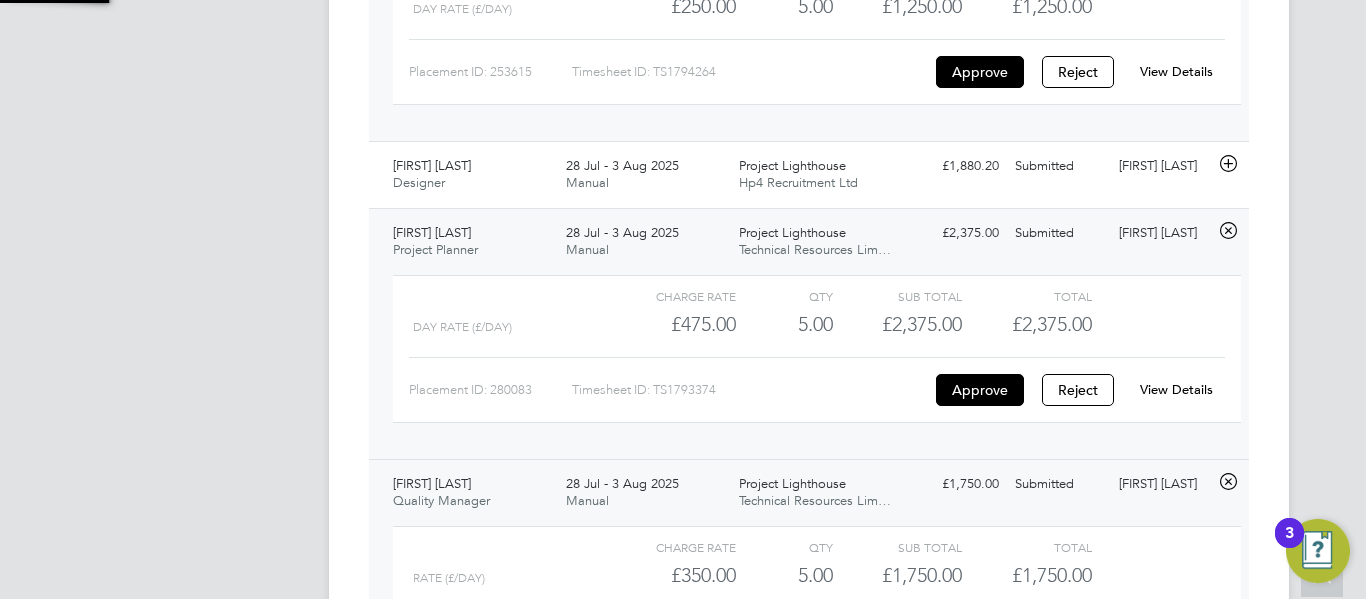scroll, scrollTop: 10, scrollLeft: 10, axis: both 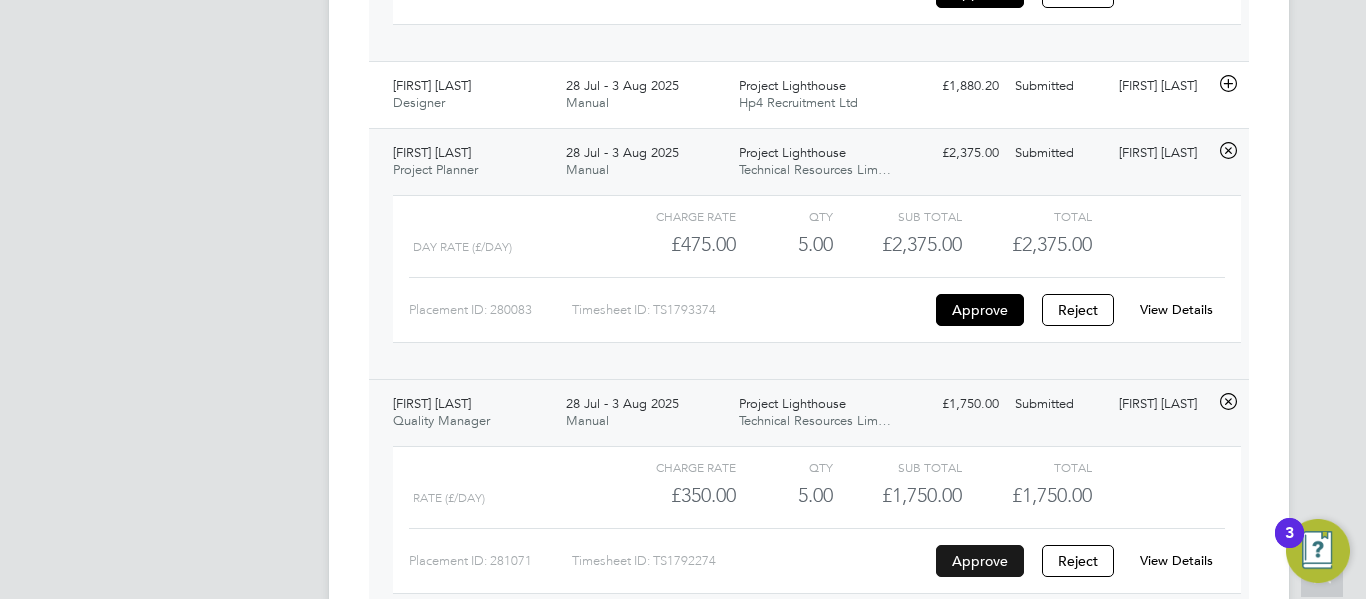 click on "Approve" 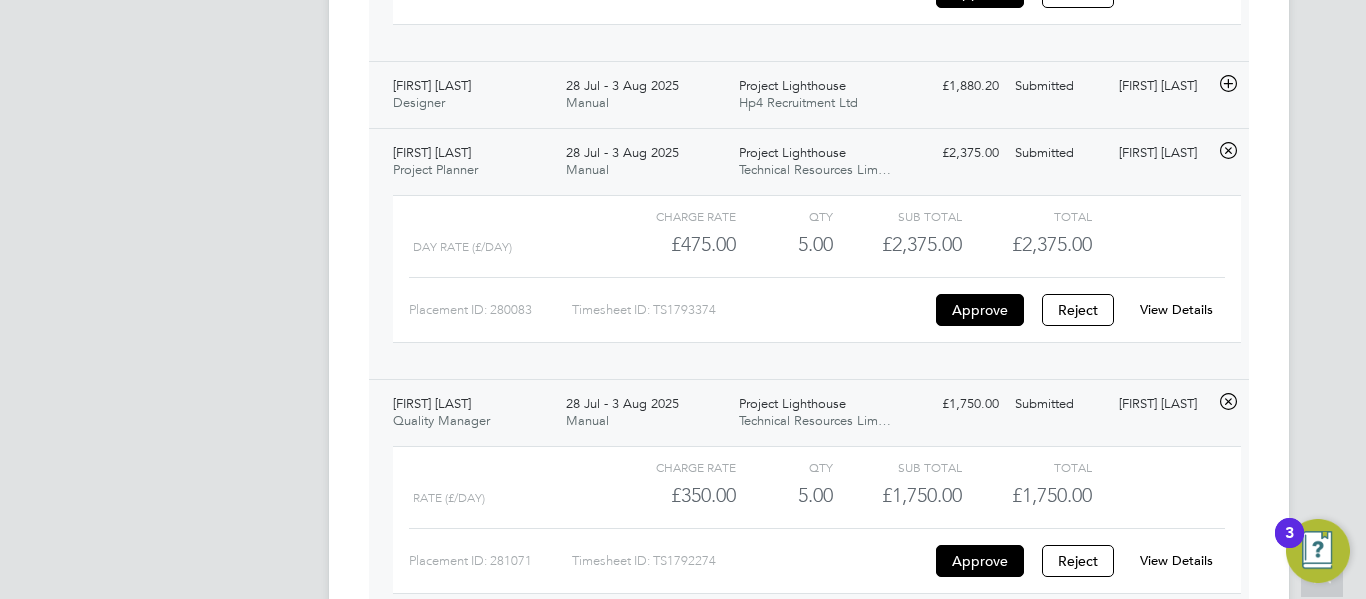 click 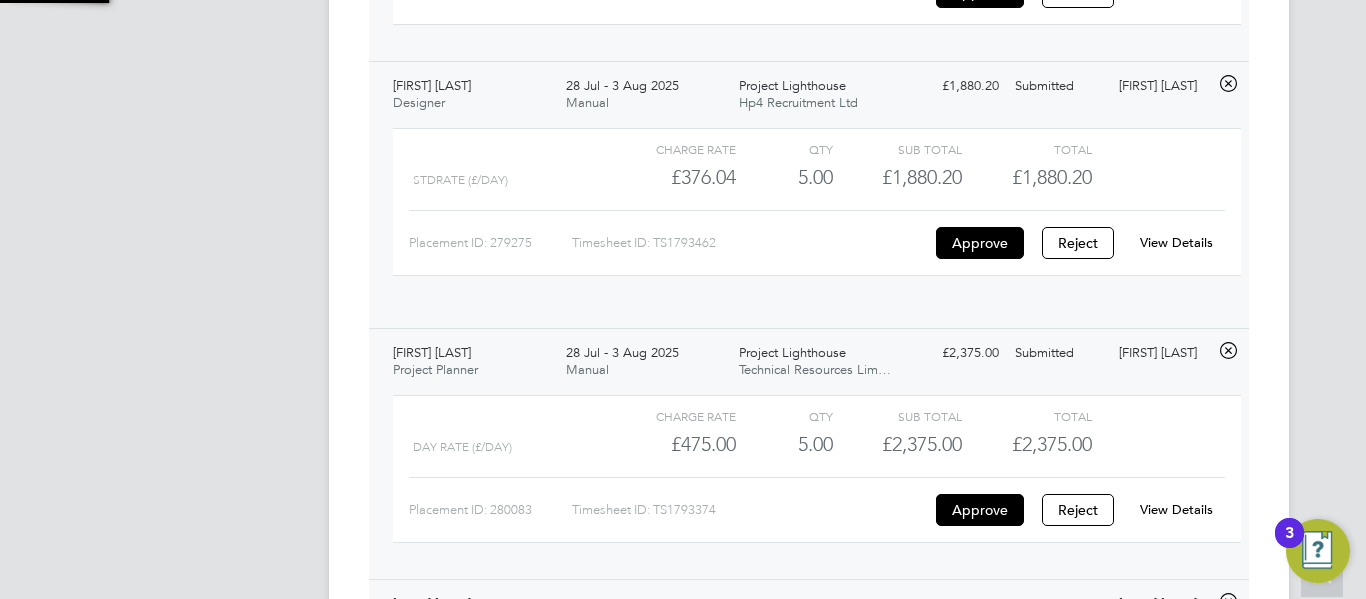 scroll, scrollTop: 10, scrollLeft: 10, axis: both 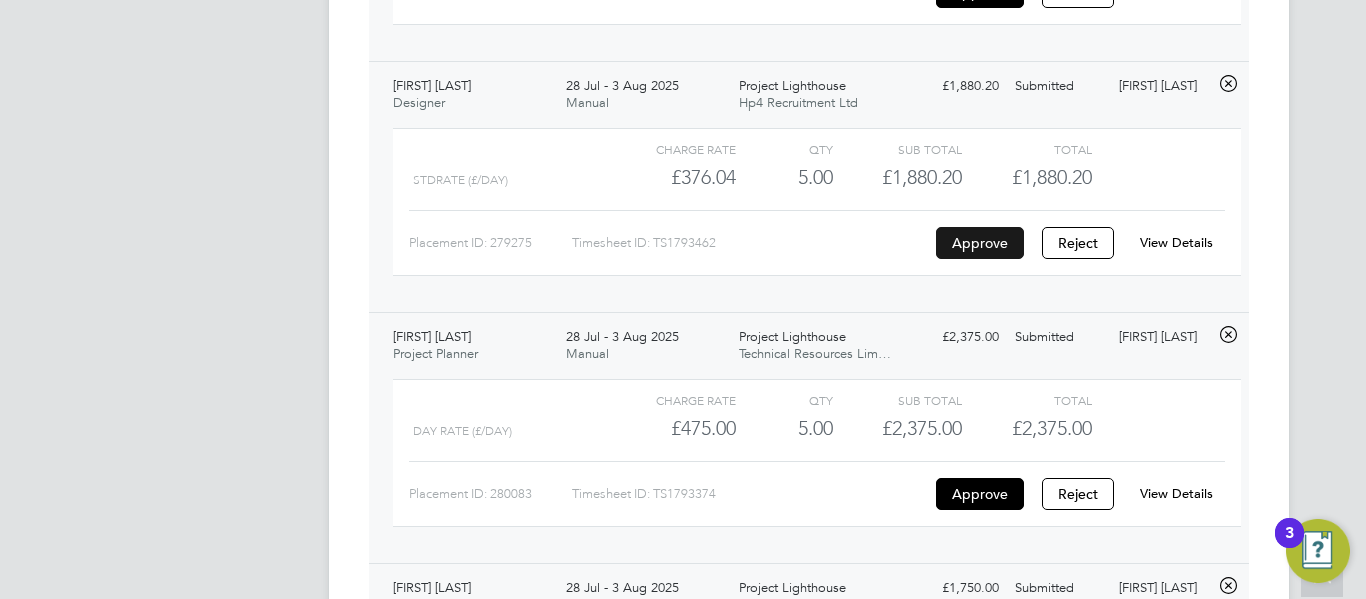 click on "Approve" 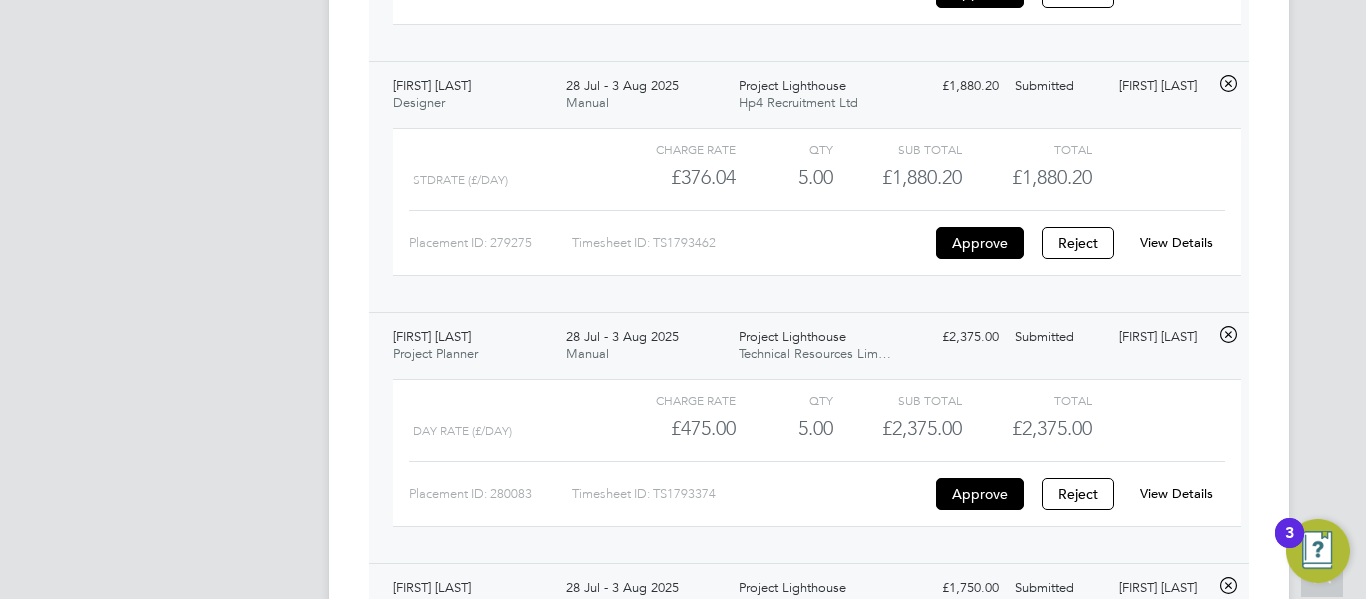 click on "DR   David Robins   Notifications
20   Applications:   Network
Sites   Workers   Jobs
Positions   Vacancies   Placements   Current page:   Timesheets
Timesheets   Expenses   Finance
Invoices & Credit Notes   Reports
CIS Reports   Report Downloads   Preferences
VMS Configurations
.st0{fill:#C0C1C2;}
Powered by Engage" at bounding box center (195, -49) 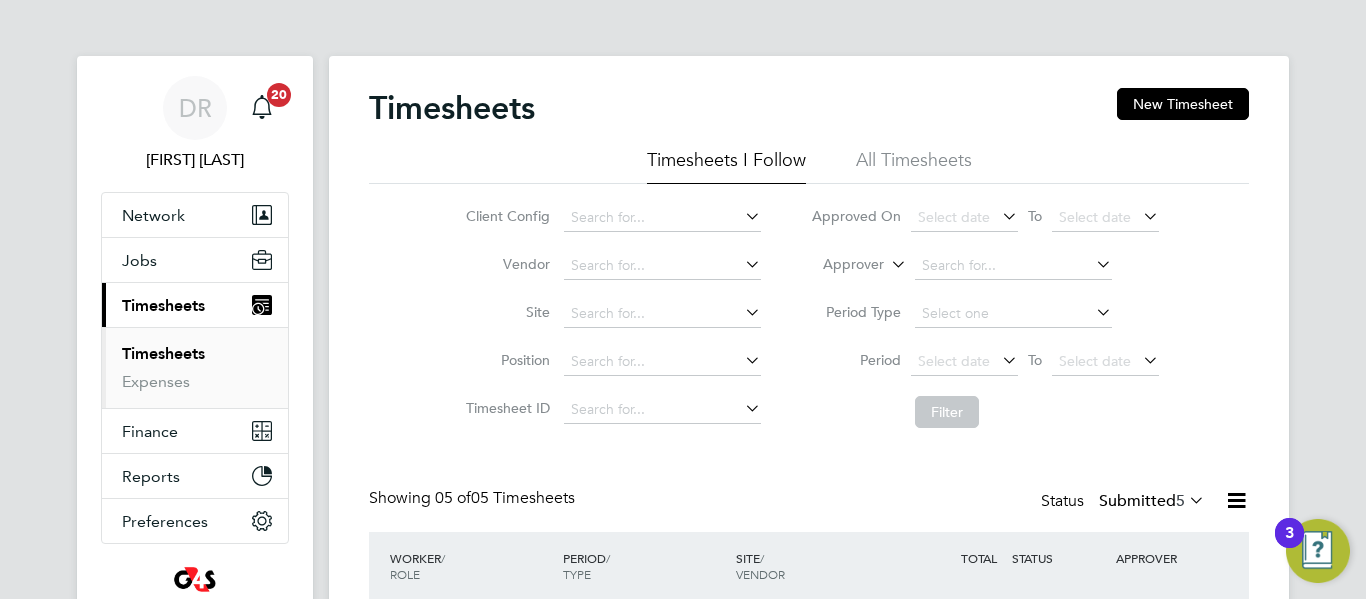 click on "Timesheet ID" 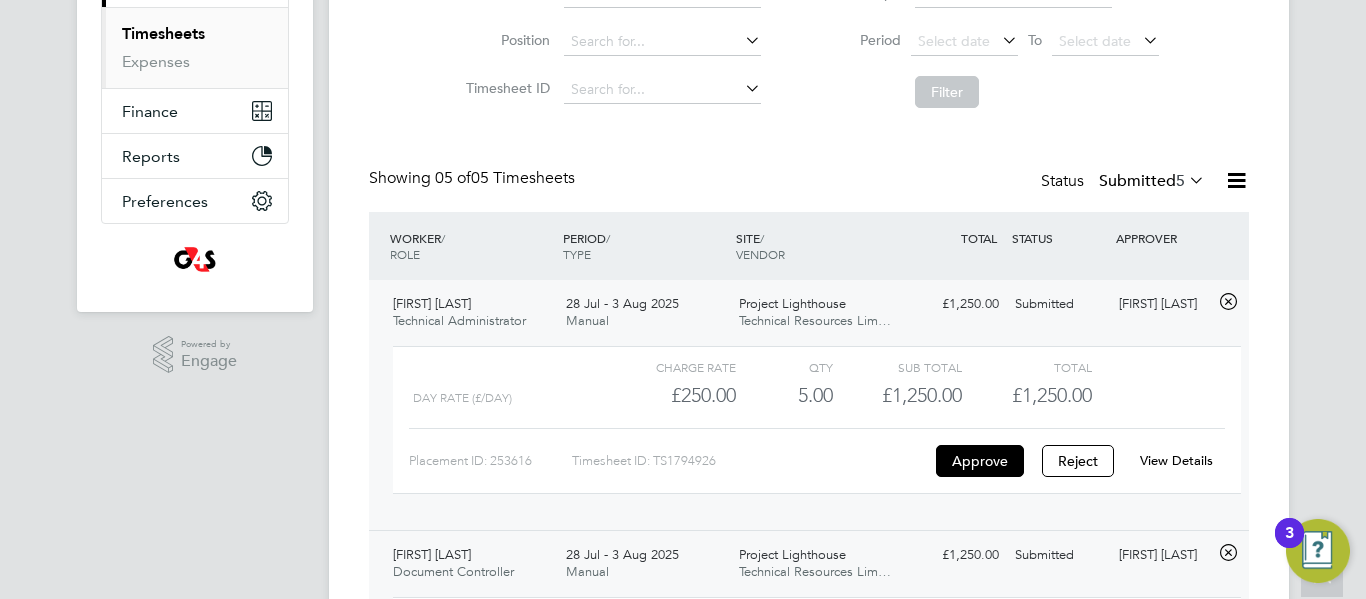scroll, scrollTop: 40, scrollLeft: 0, axis: vertical 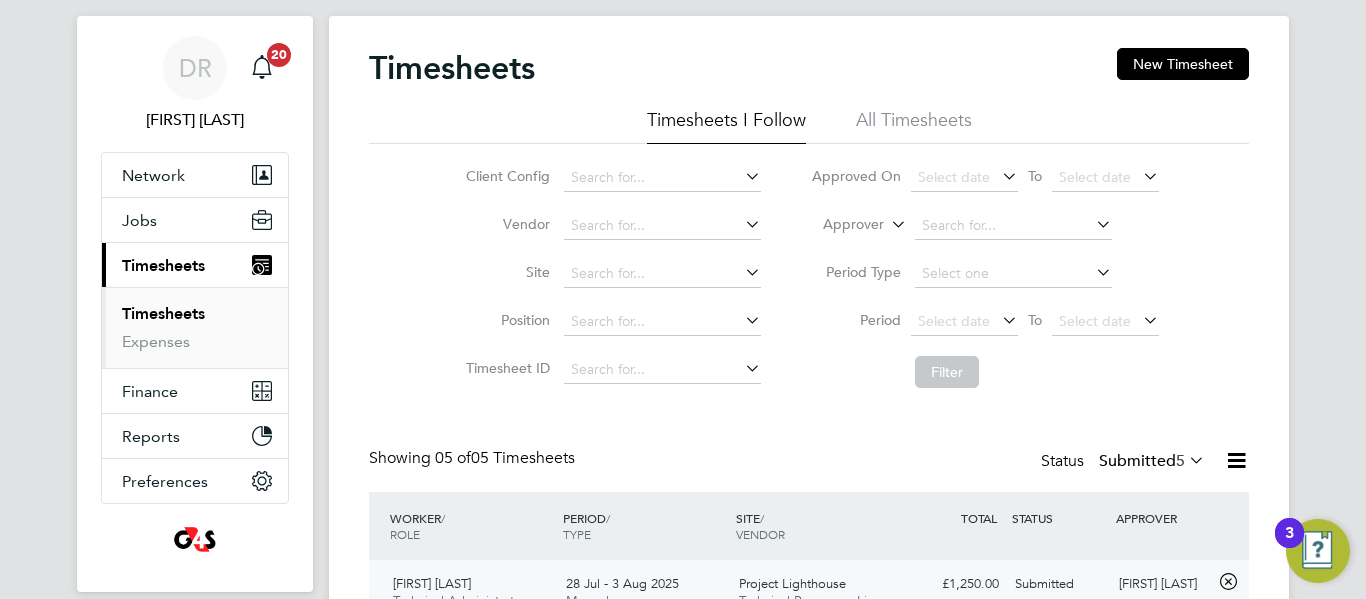 click on "Timesheets   Expenses" at bounding box center (195, 327) 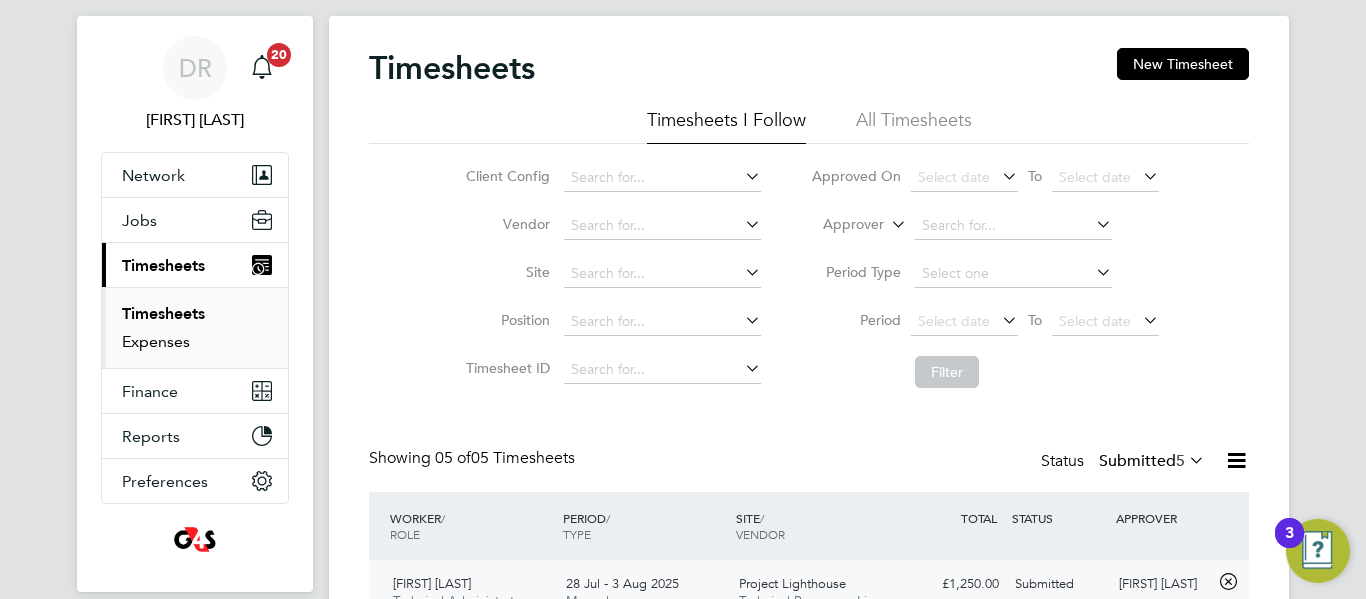 click on "Expenses" at bounding box center (156, 341) 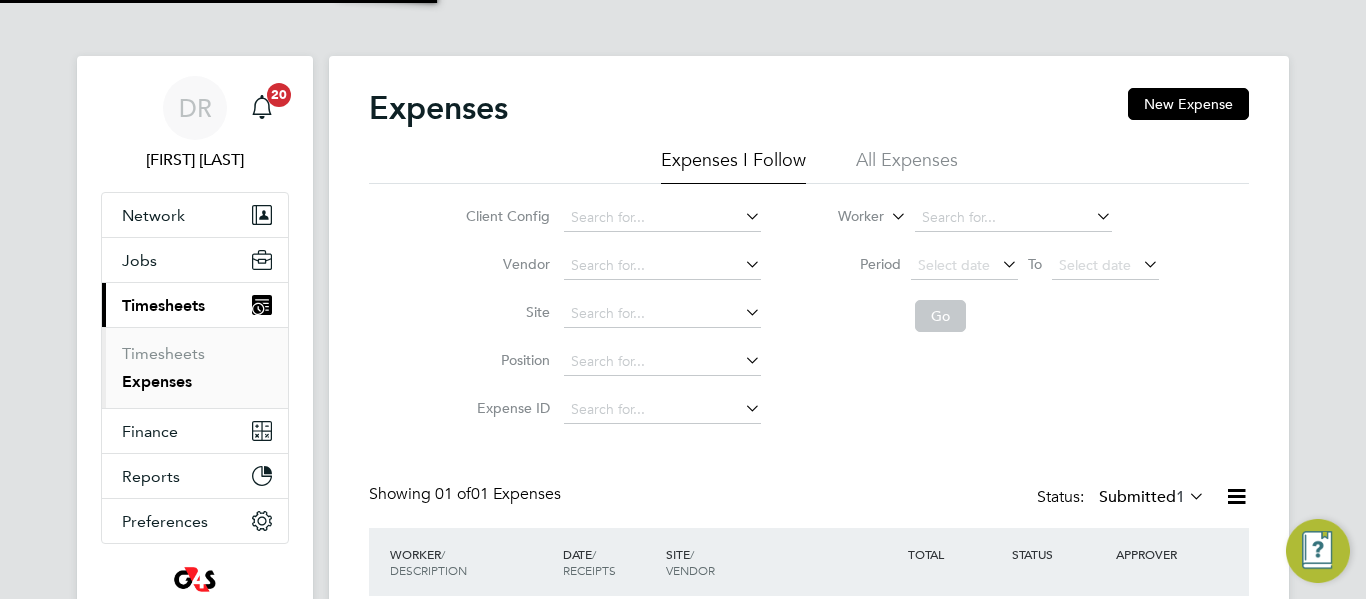 scroll, scrollTop: 10, scrollLeft: 10, axis: both 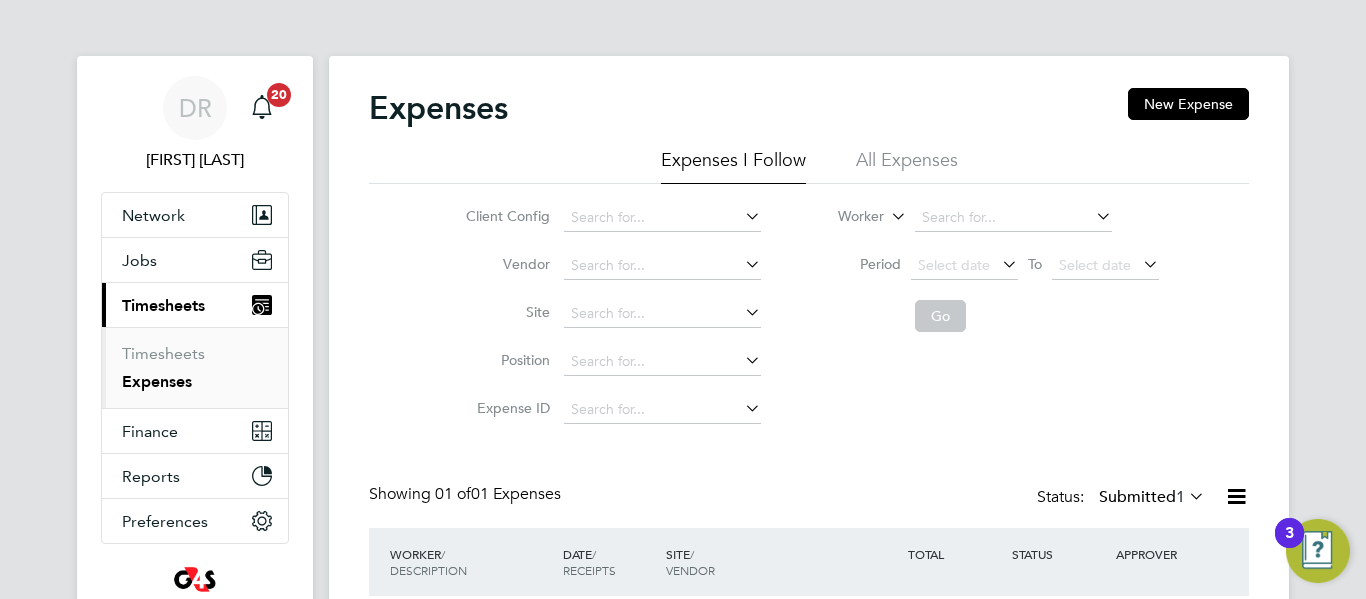 click on "Expense ID" 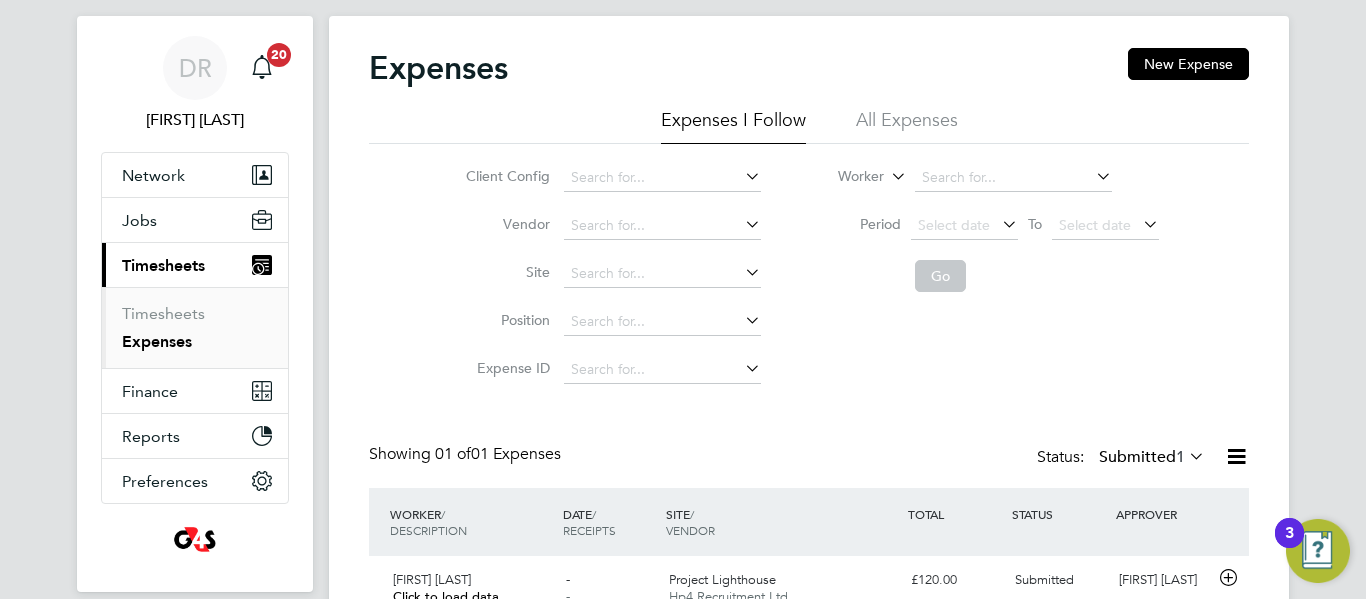 scroll, scrollTop: 136, scrollLeft: 0, axis: vertical 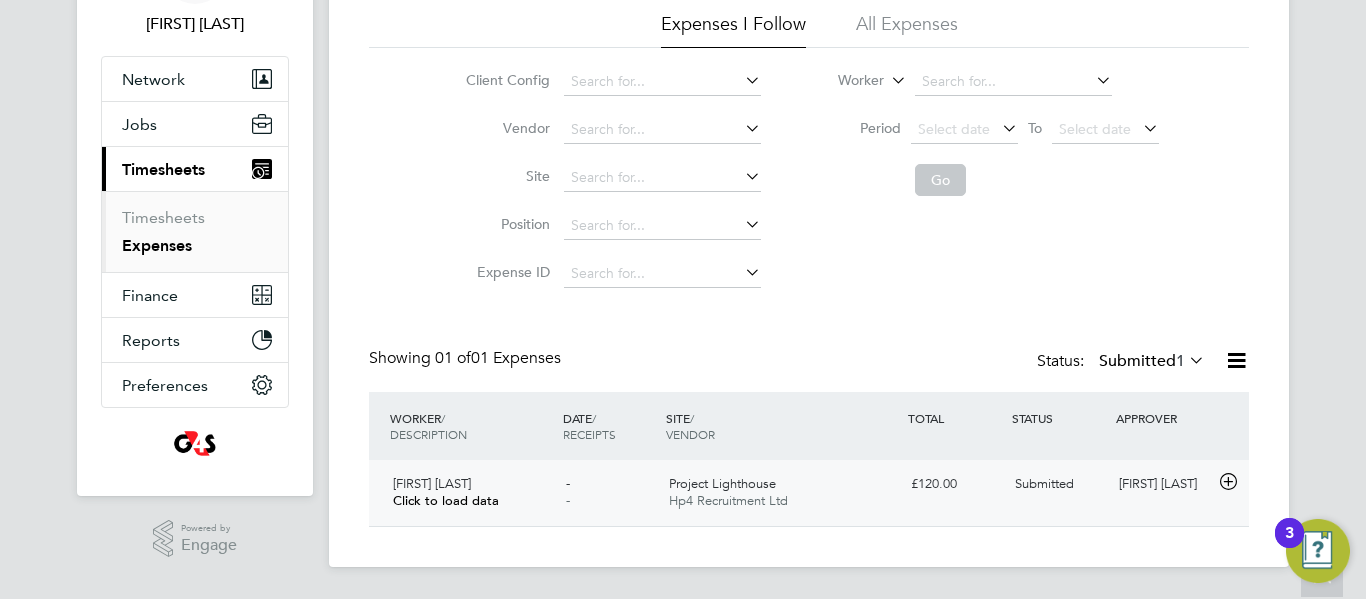 click 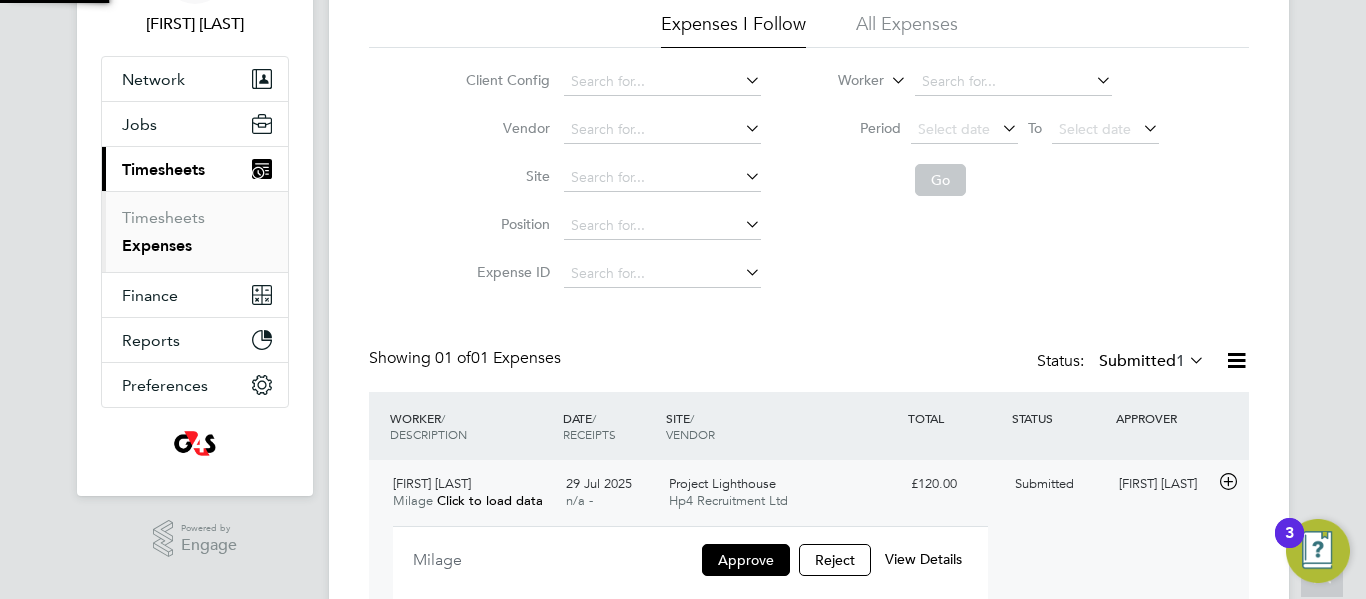 scroll, scrollTop: 10, scrollLeft: 10, axis: both 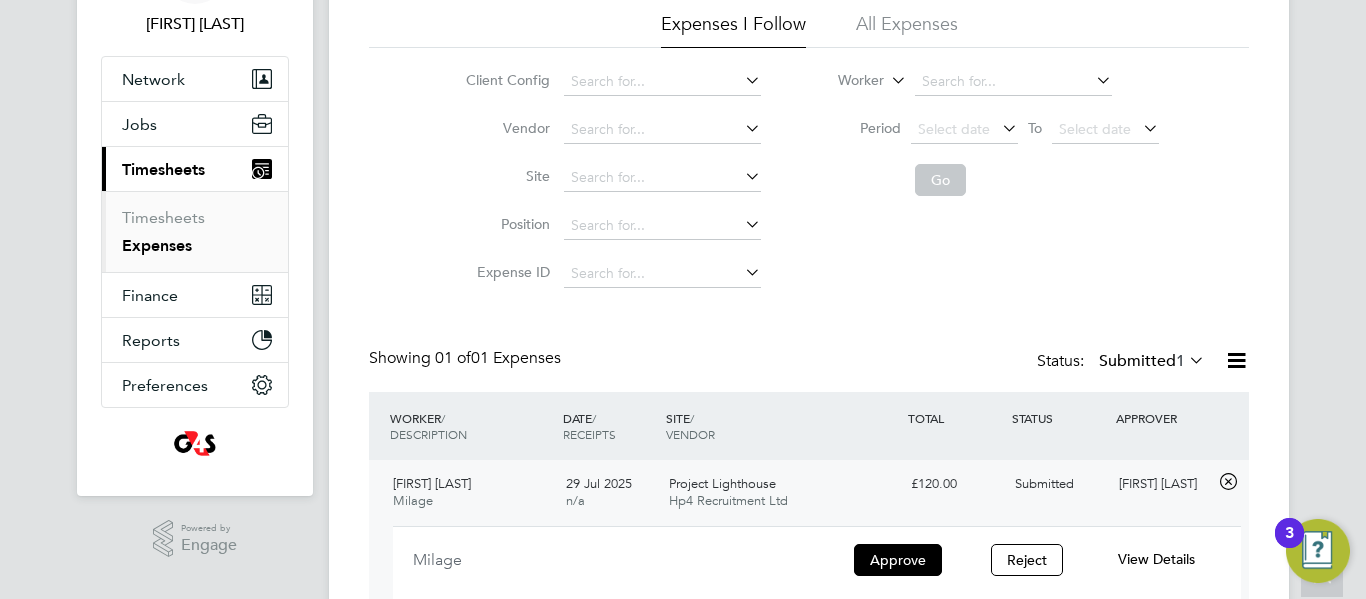 click on "Milage Approve Reject View Details" 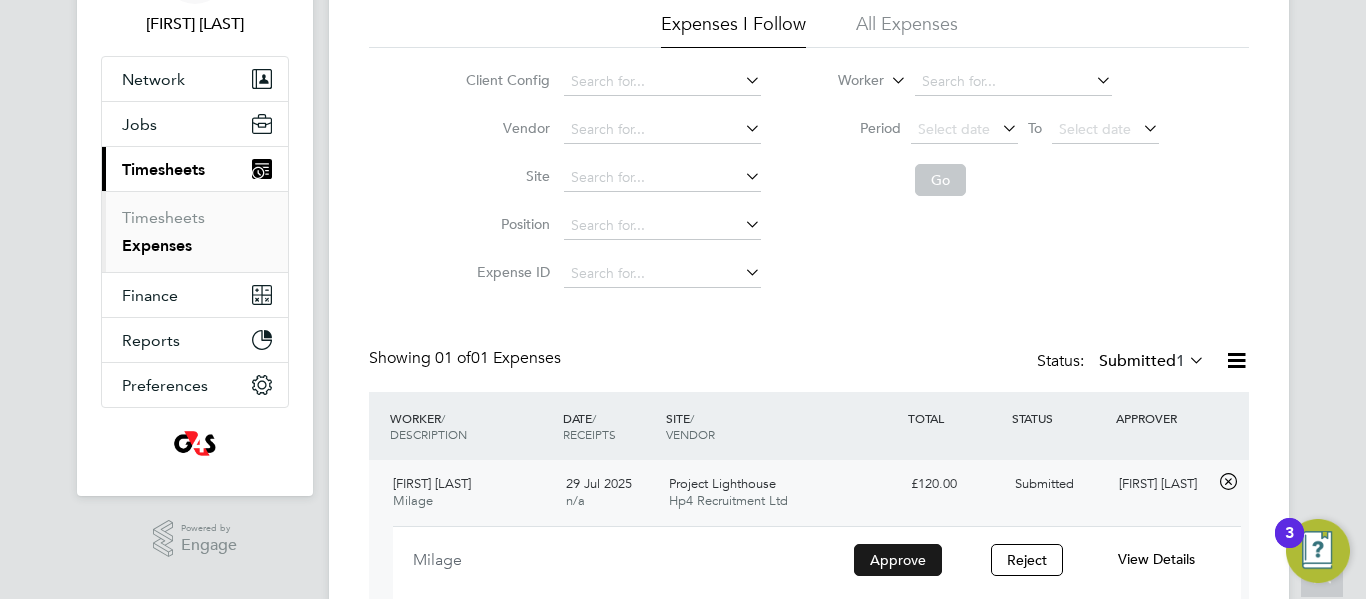 click on "Approve" 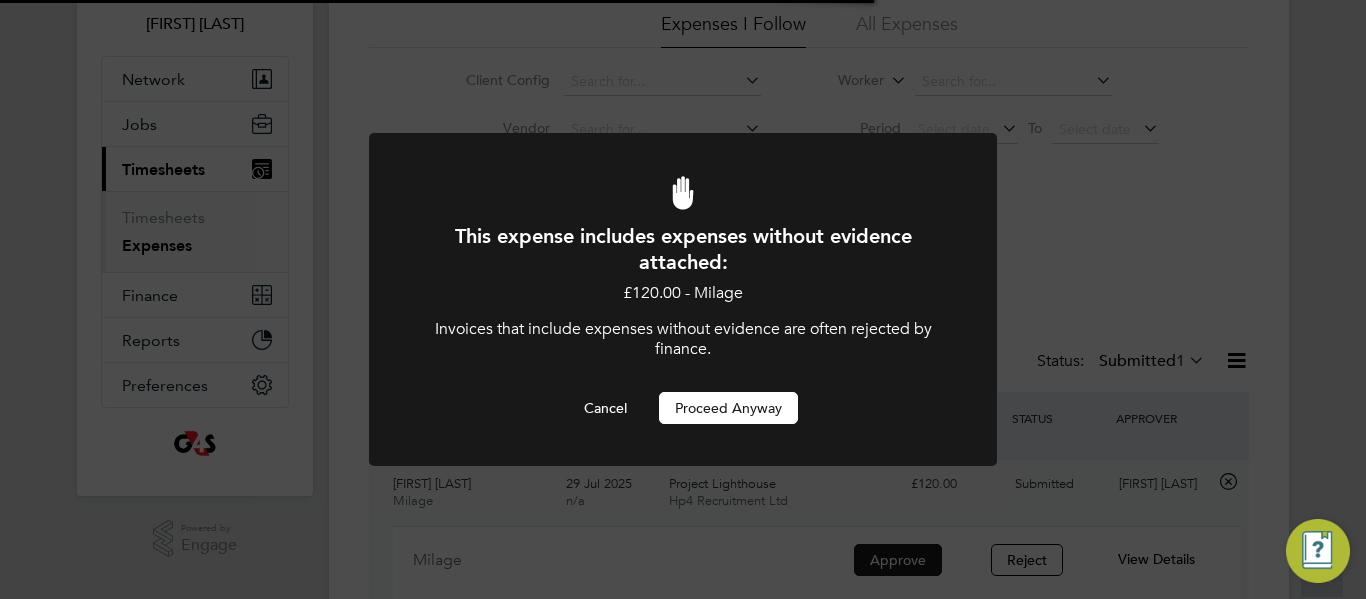 scroll, scrollTop: 0, scrollLeft: 0, axis: both 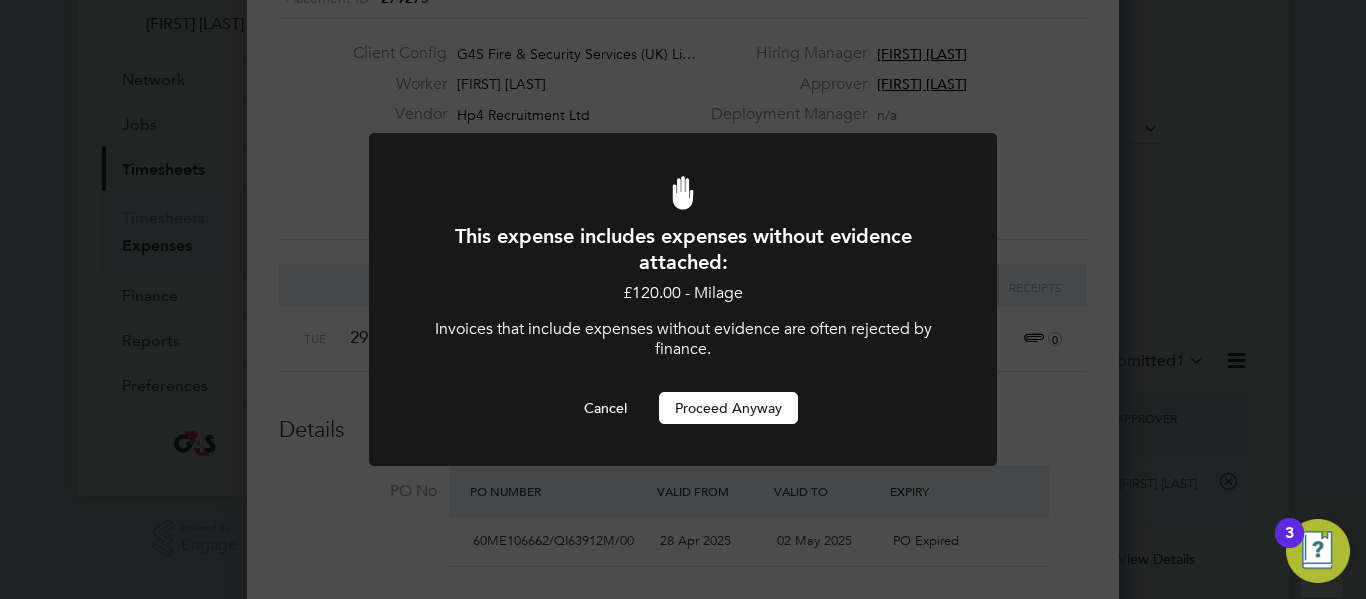 click on "Proceed Anyway" at bounding box center [728, 408] 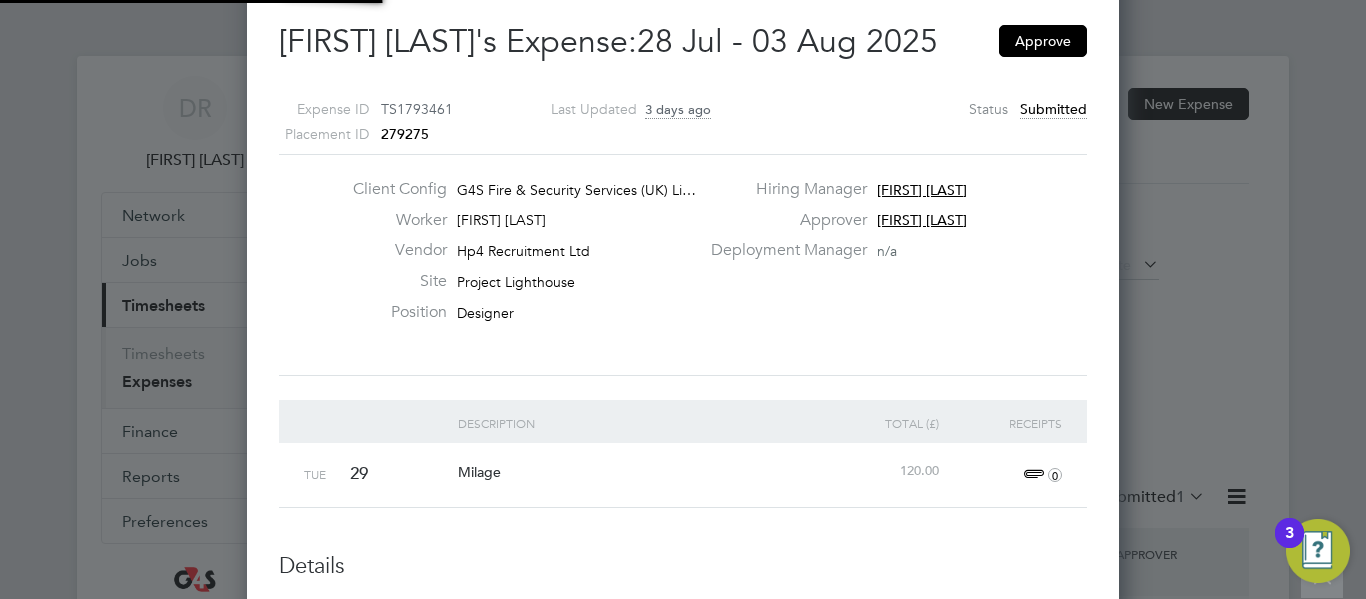 scroll, scrollTop: 136, scrollLeft: 0, axis: vertical 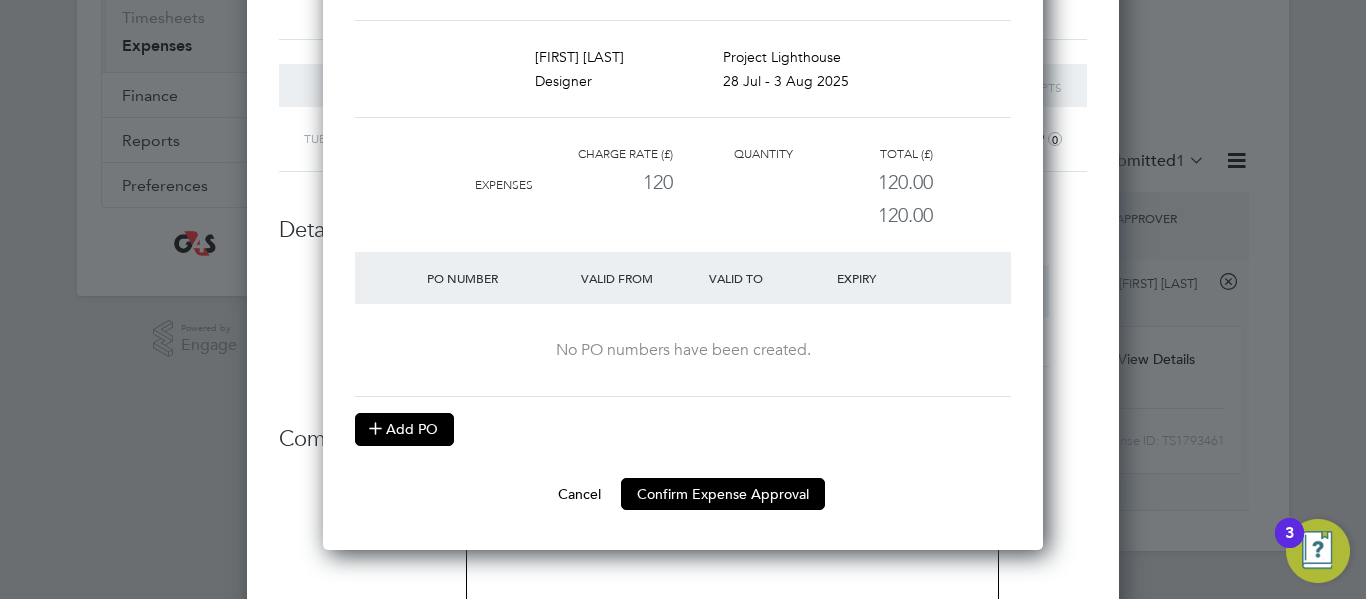 click on "Add PO" at bounding box center (404, 429) 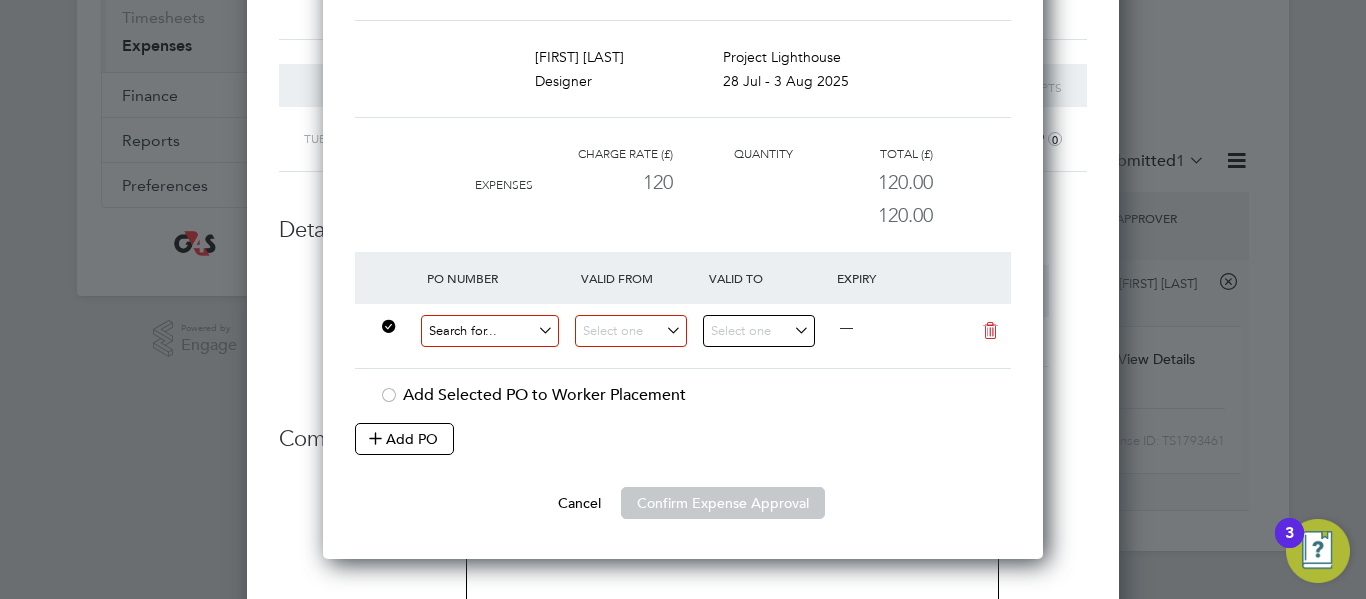 click at bounding box center (490, 331) 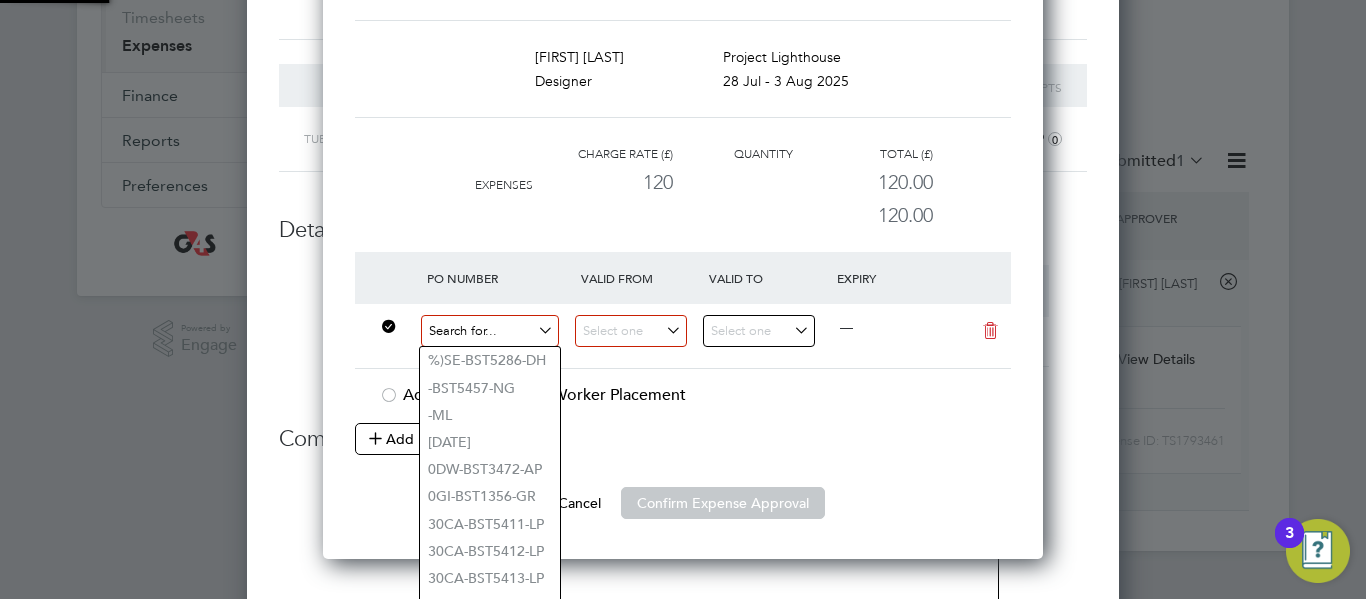 paste on "60ME109177" 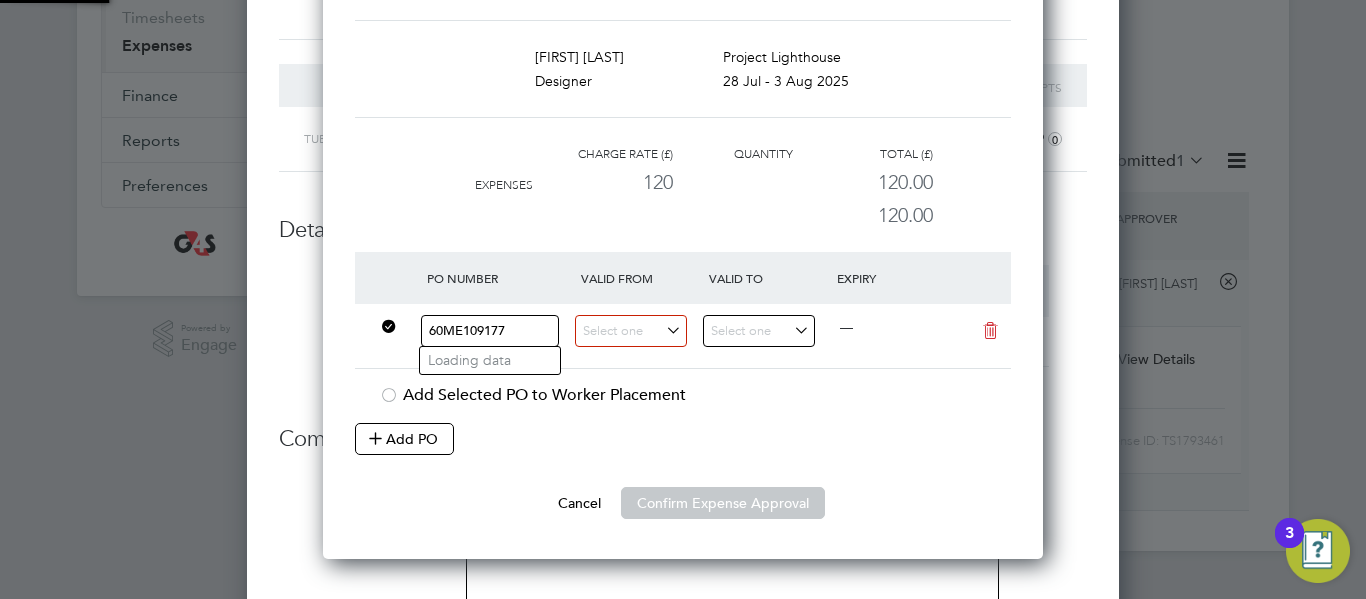 type on "60ME109177" 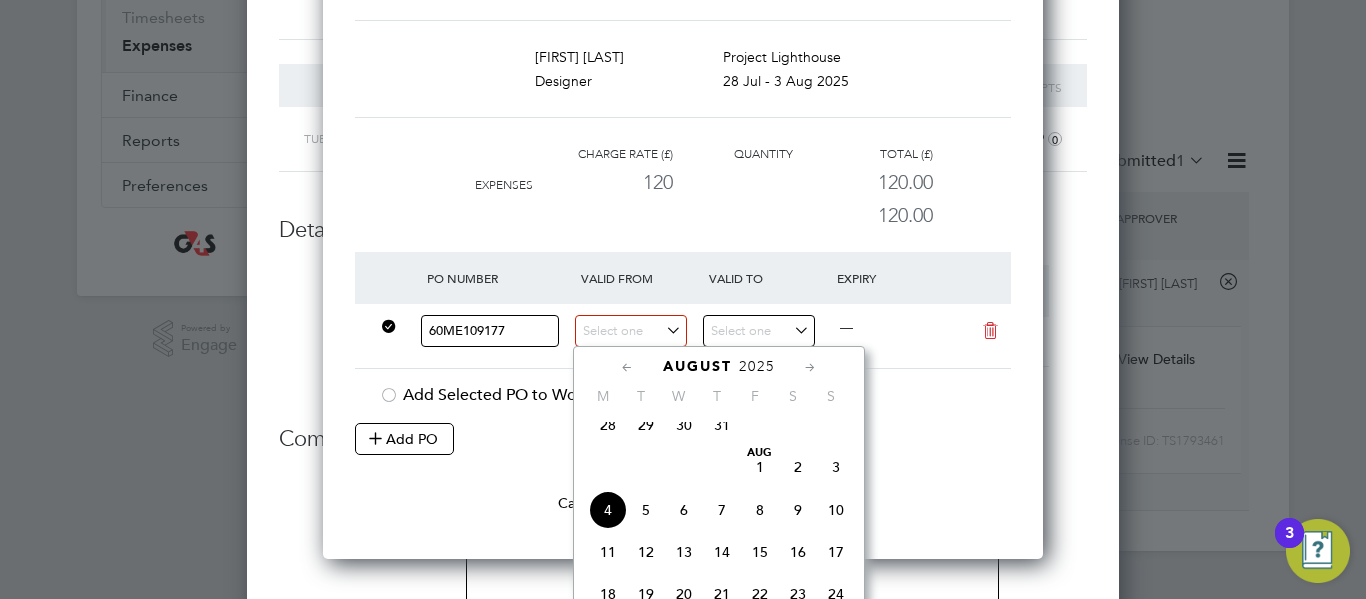 click on "28" 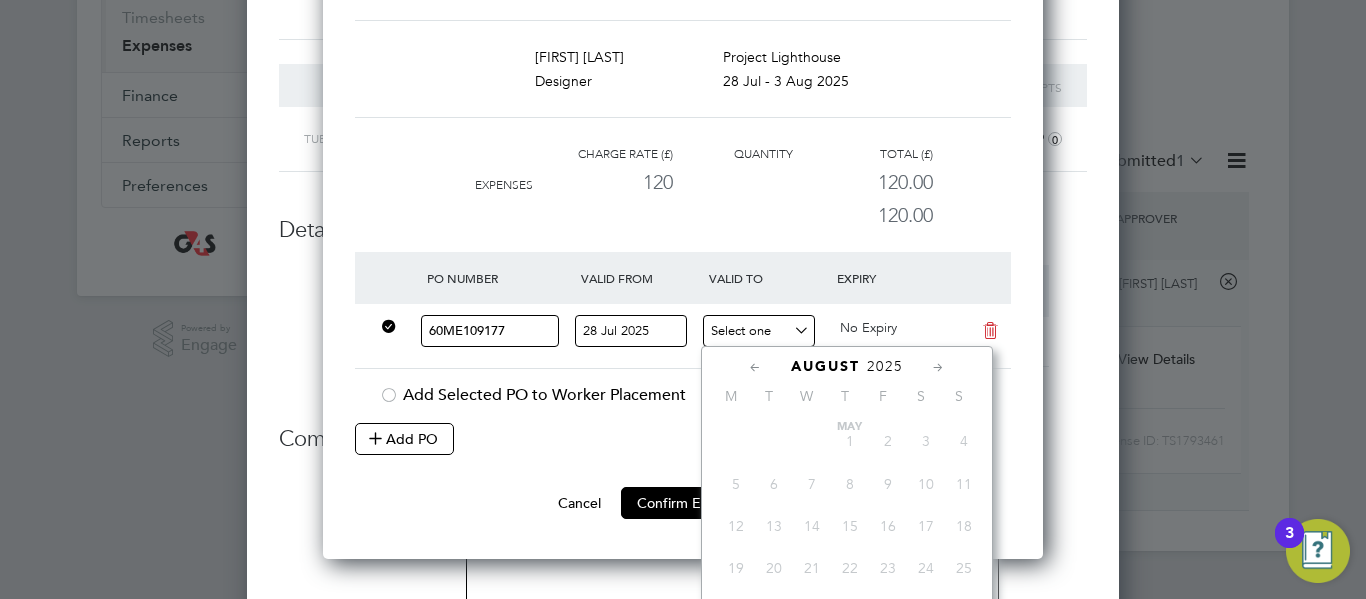 click at bounding box center (759, 331) 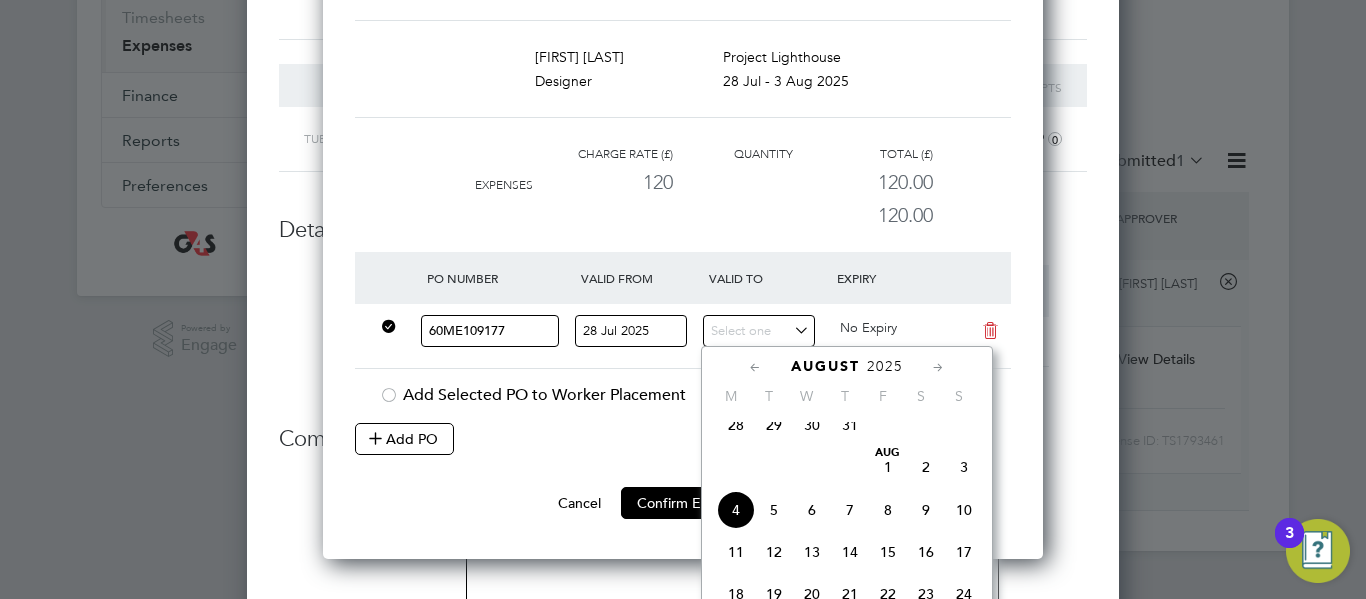 click on "Aug 1" 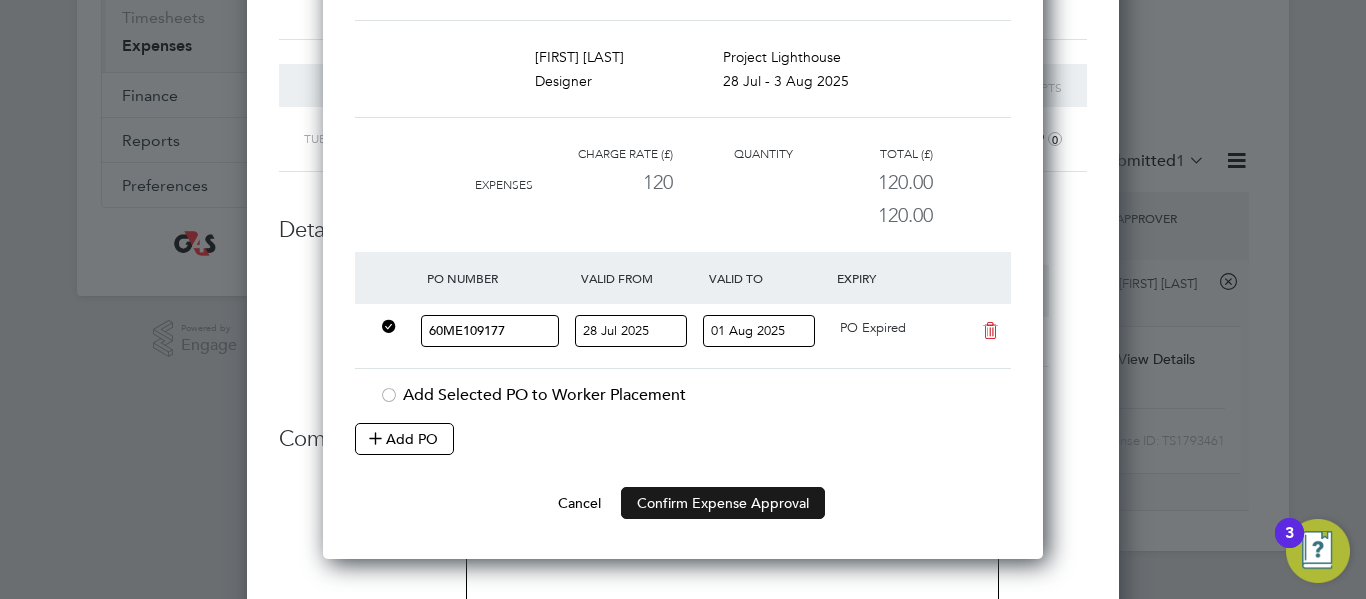 click on "Confirm Expense Approval" at bounding box center [723, 503] 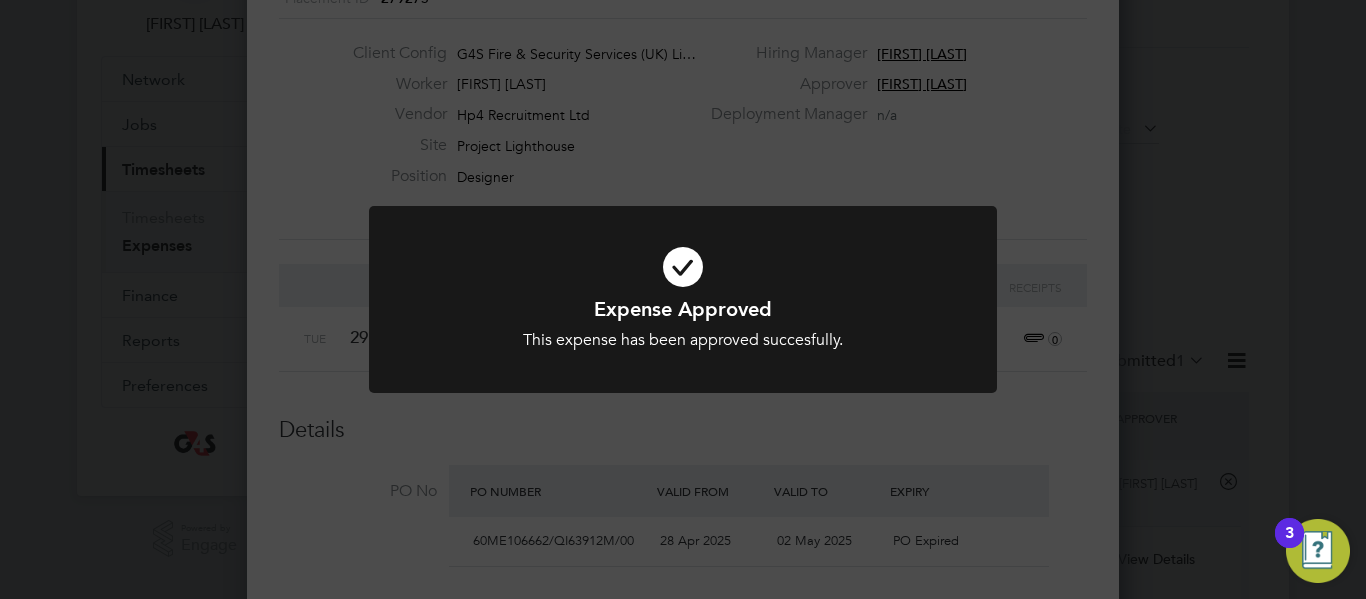 click on "Expense Approved This expense has been approved succesfully. Cancel Okay" 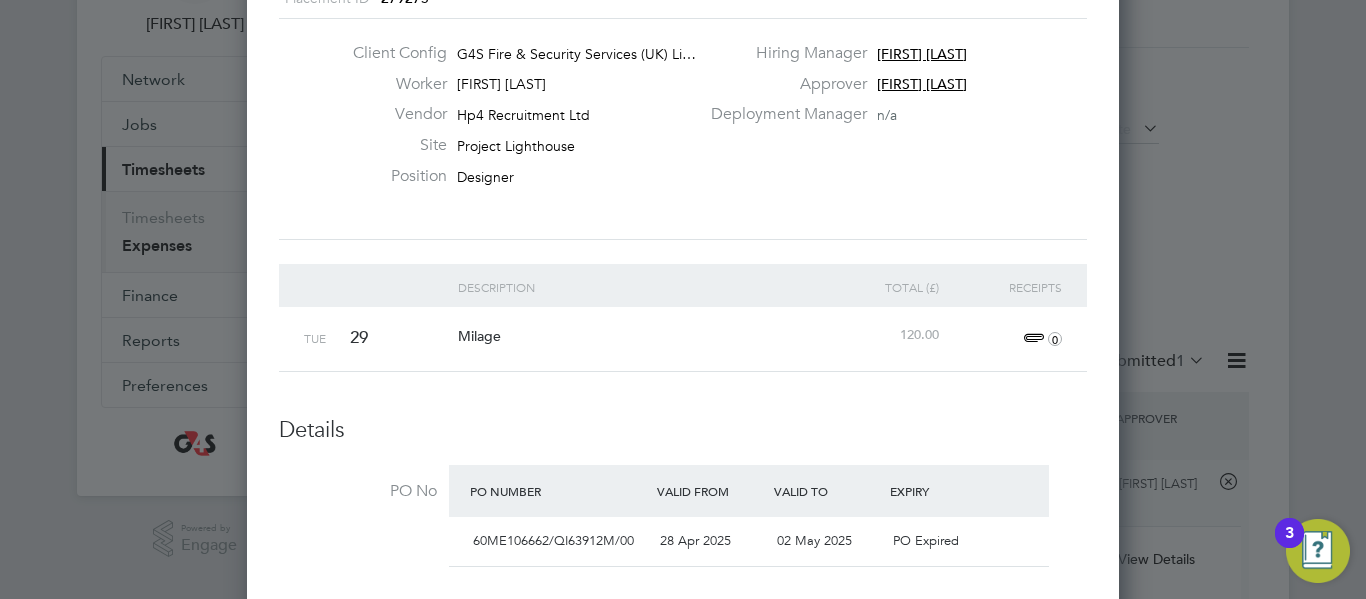 click on "Client Config G4S Fire & Security Services  (UK) Li… Worker Edward Hayden Vendor Hp4 Recruitment Ltd Site Project Lighthouse Position Designer Hiring Manager David Robins Approver David Robins Deployment Manager n/a" at bounding box center (683, 129) 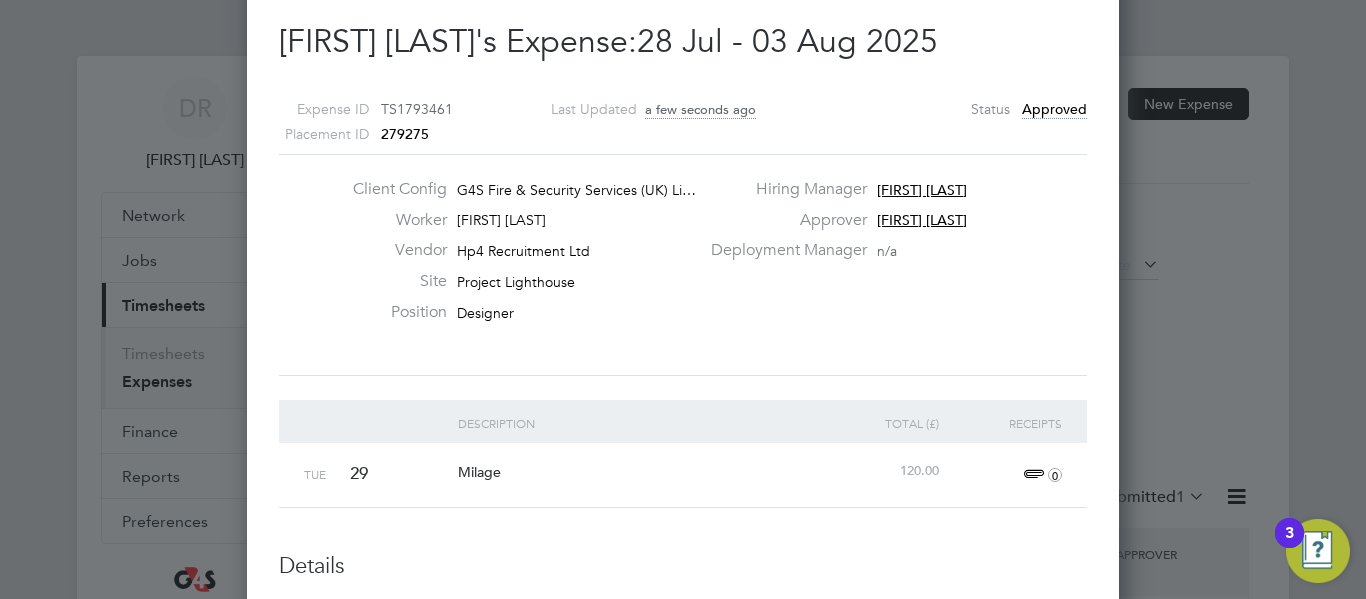 click 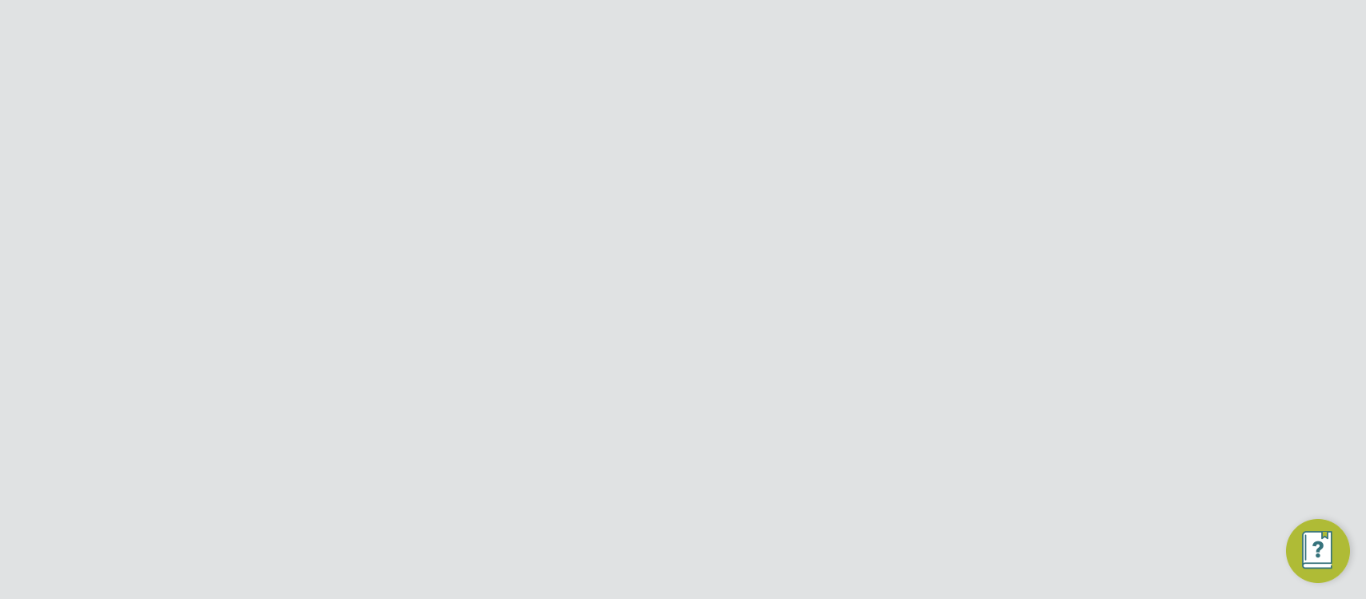 scroll, scrollTop: 0, scrollLeft: 0, axis: both 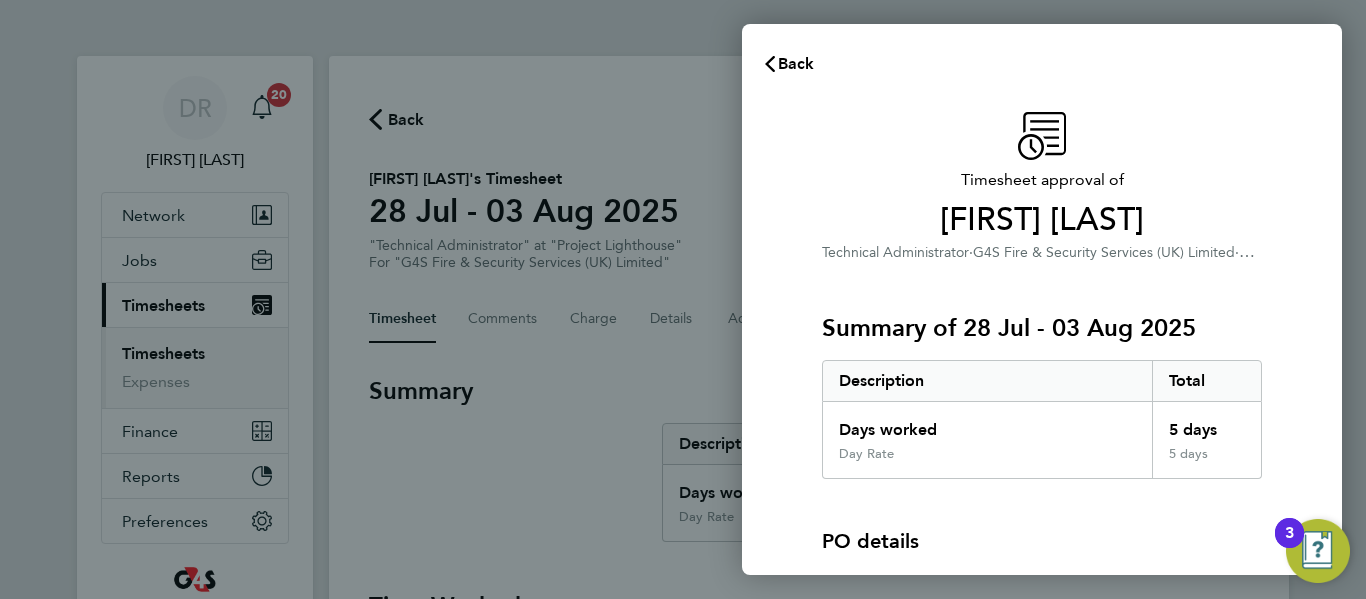 click on "PO details  PO number   Assign" 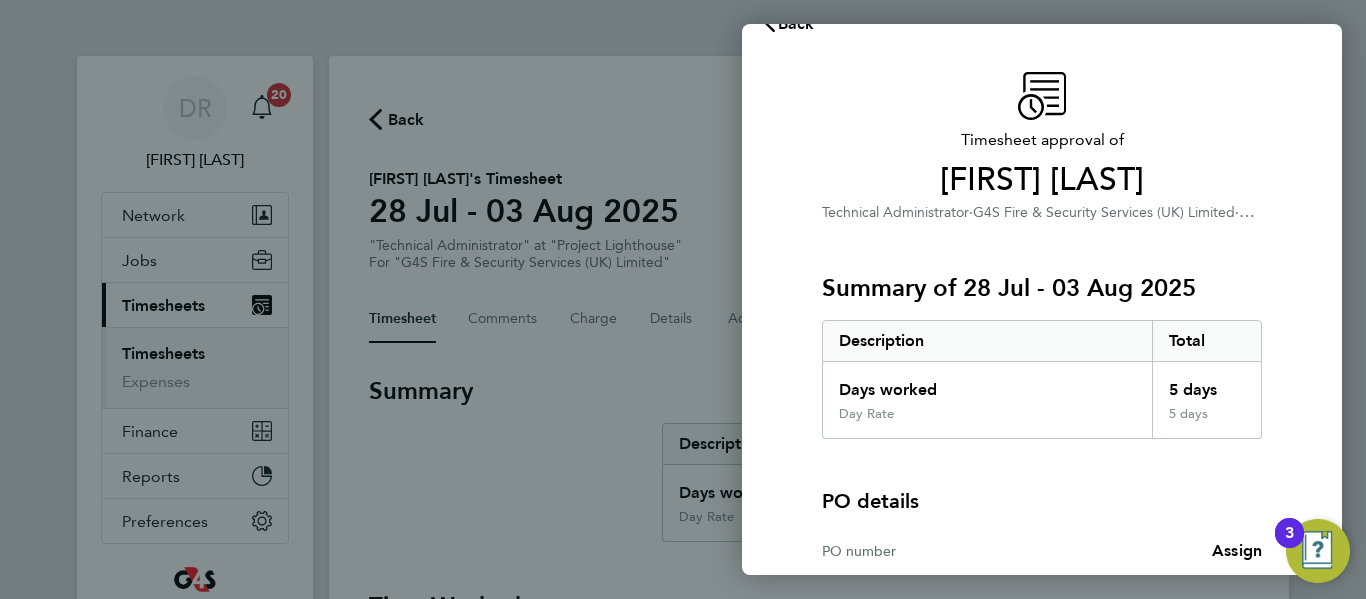 scroll, scrollTop: 240, scrollLeft: 0, axis: vertical 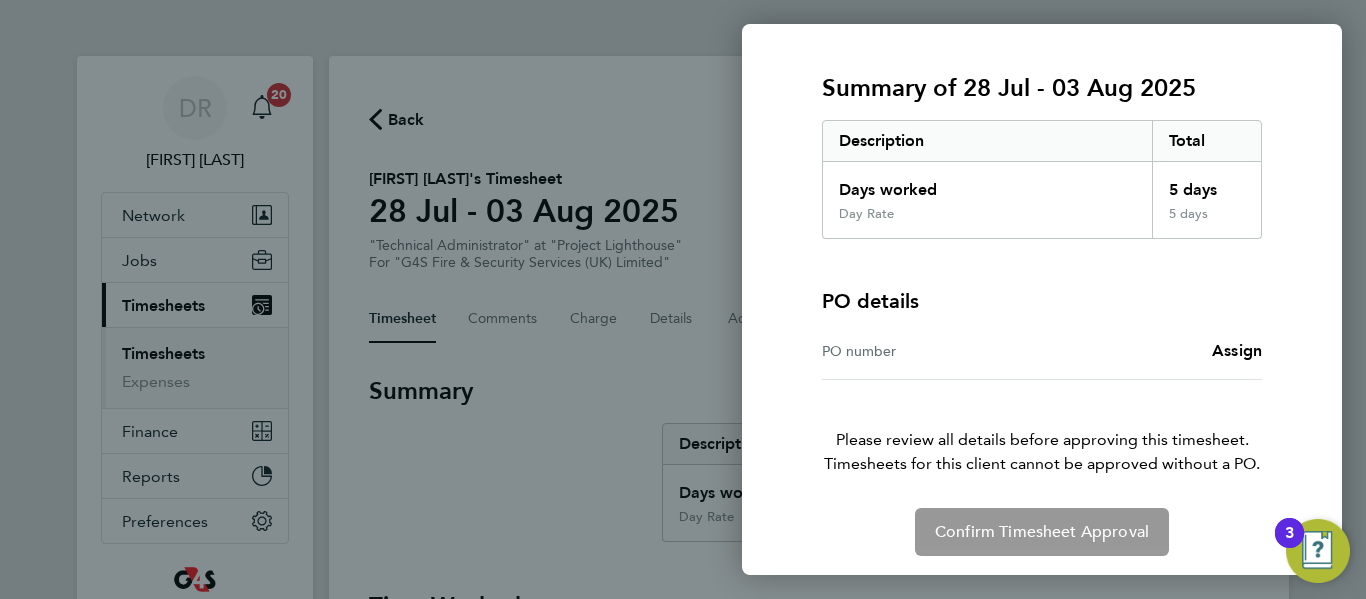 click on "PO number" at bounding box center [932, 351] 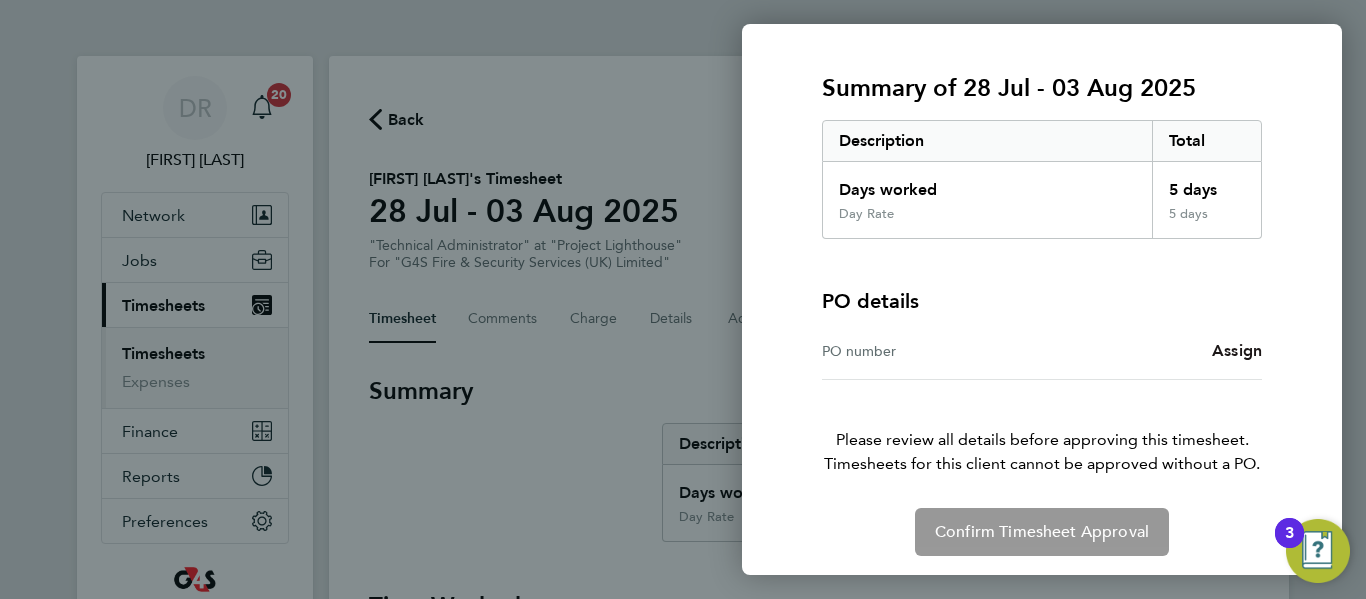 click on "Assign" at bounding box center [1237, 350] 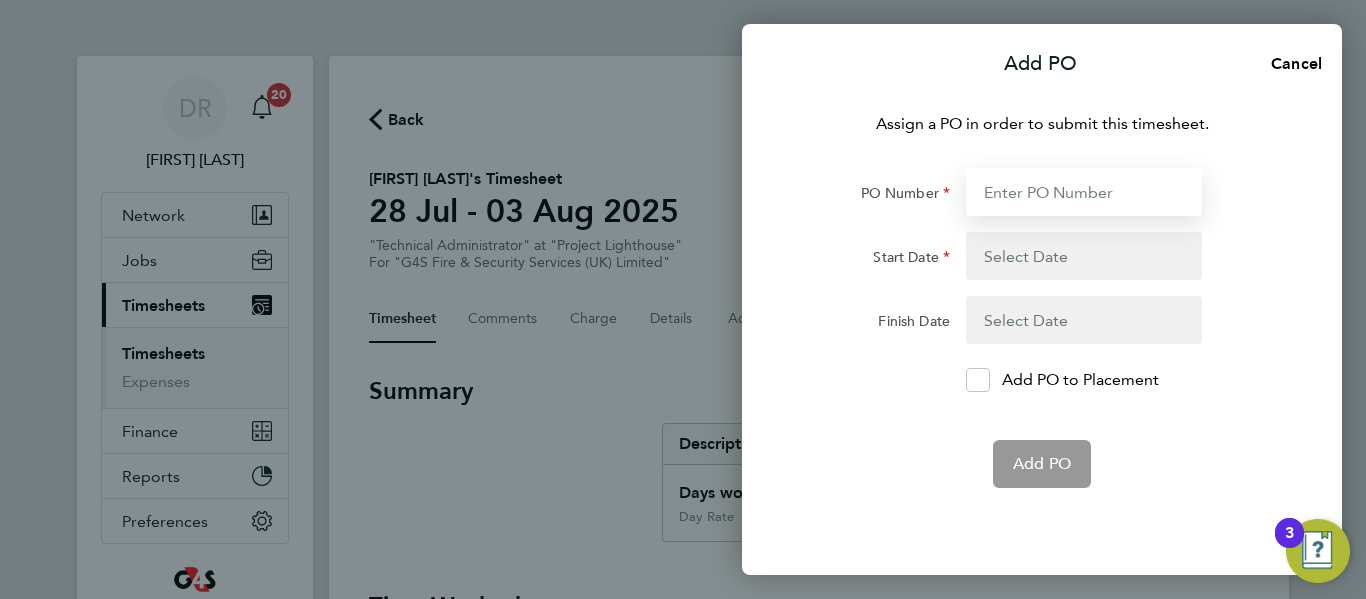 click on "PO Number" at bounding box center (1084, 192) 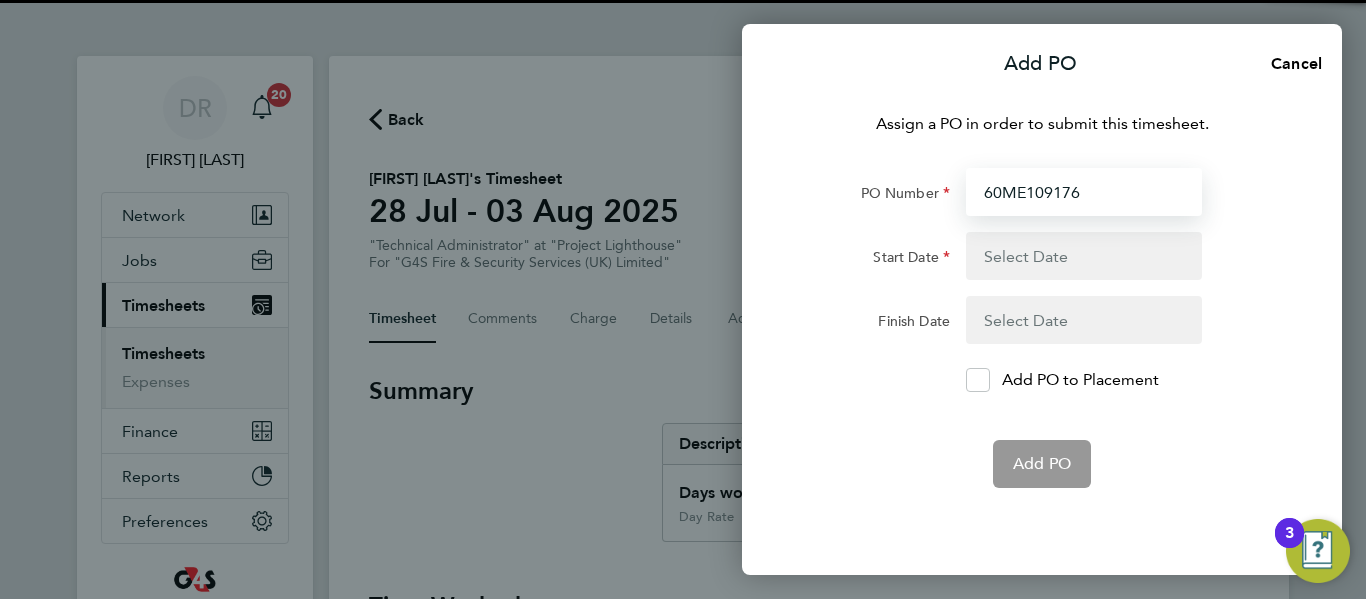 type on "60ME109176" 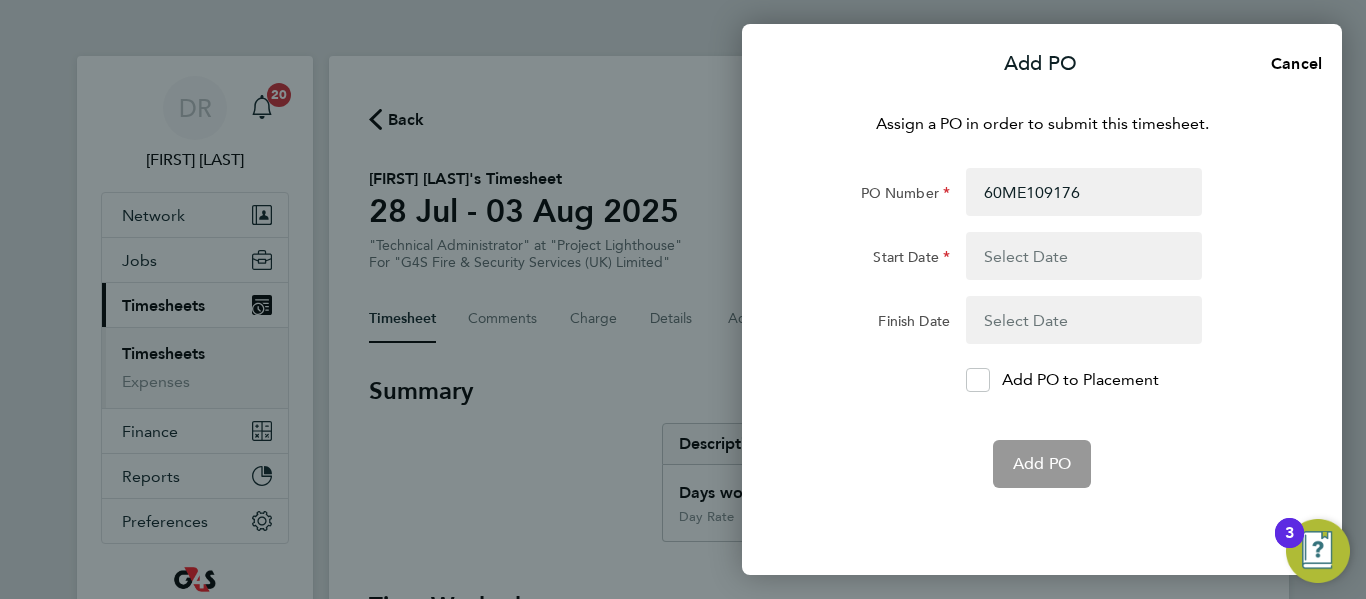 click 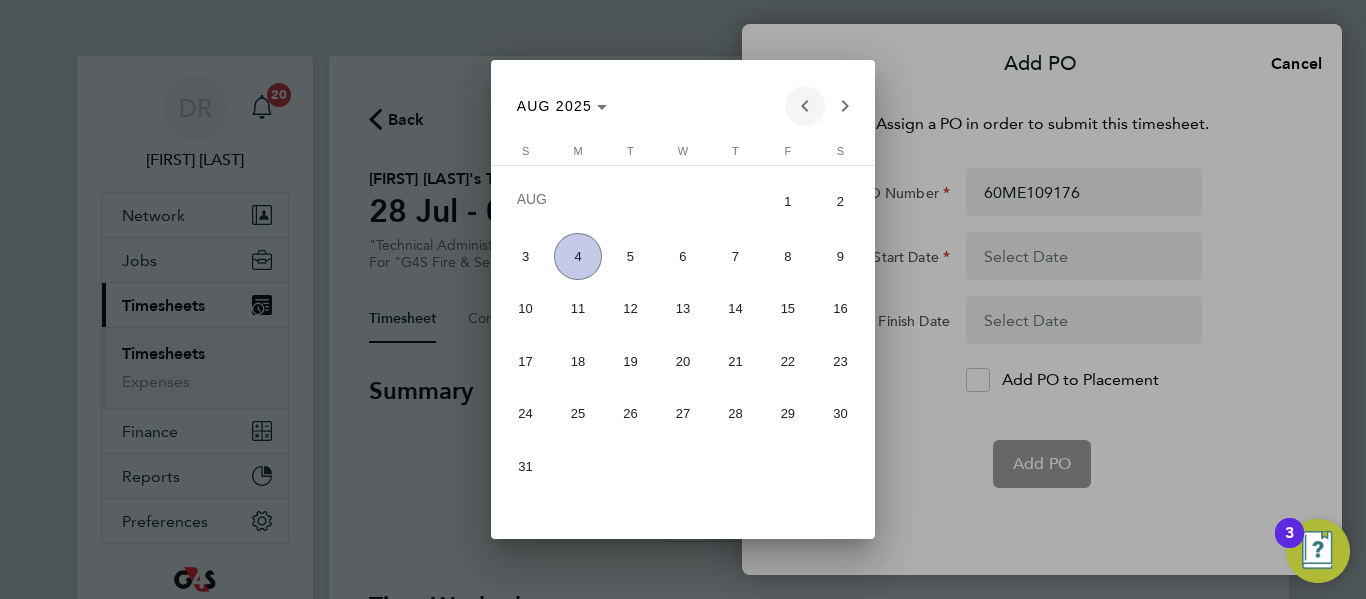 click at bounding box center (805, 106) 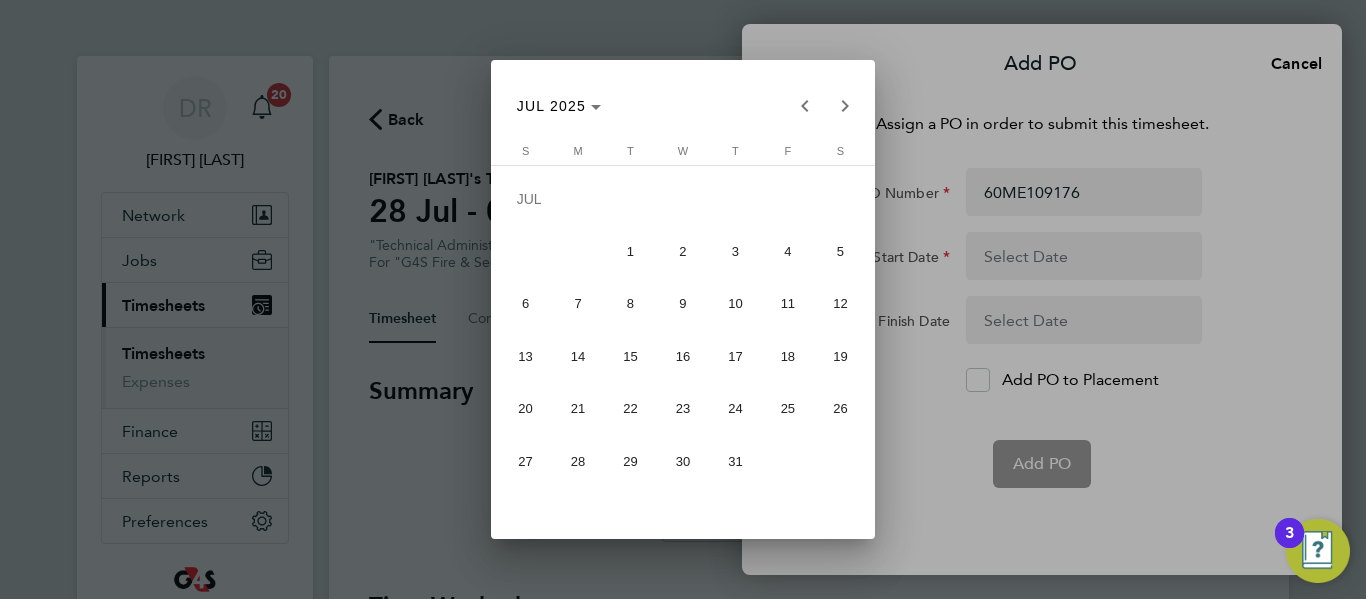 click on "28" at bounding box center (577, 461) 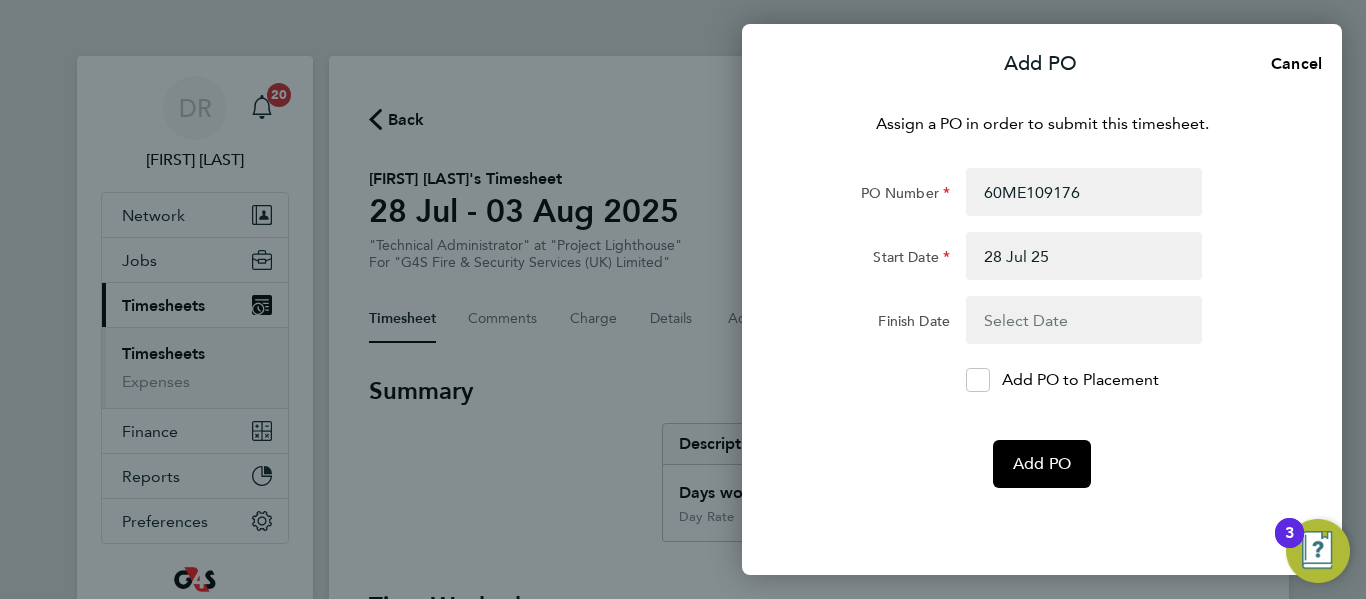 click 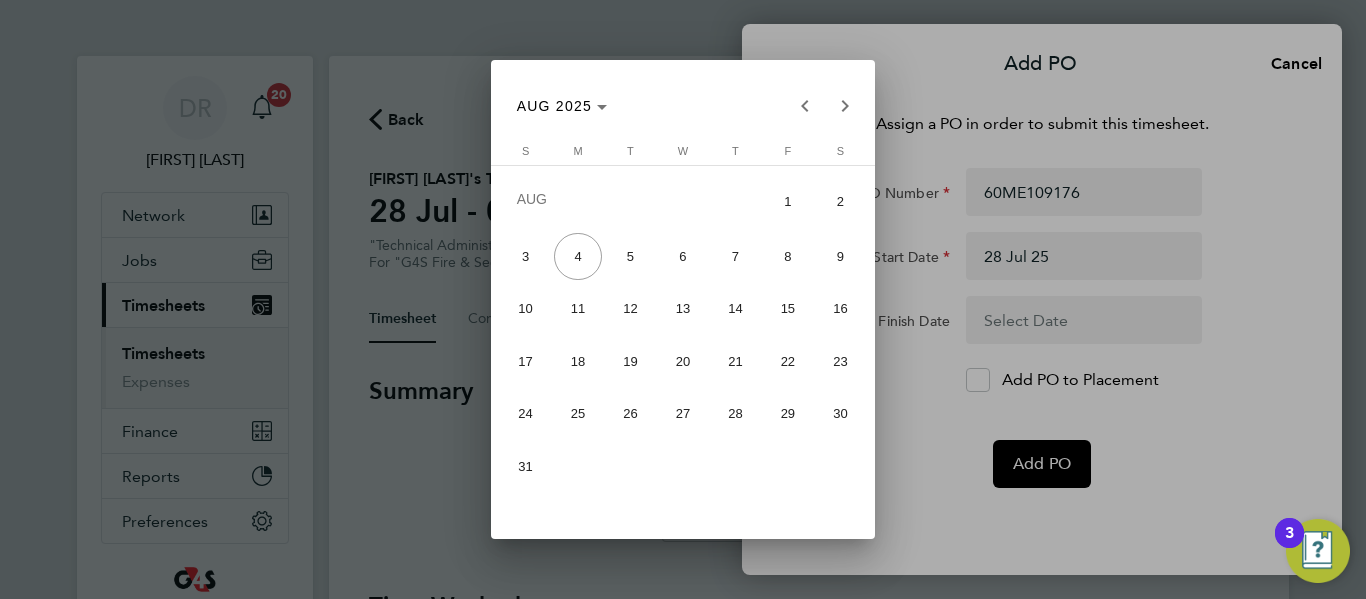 click on "1" at bounding box center (787, 201) 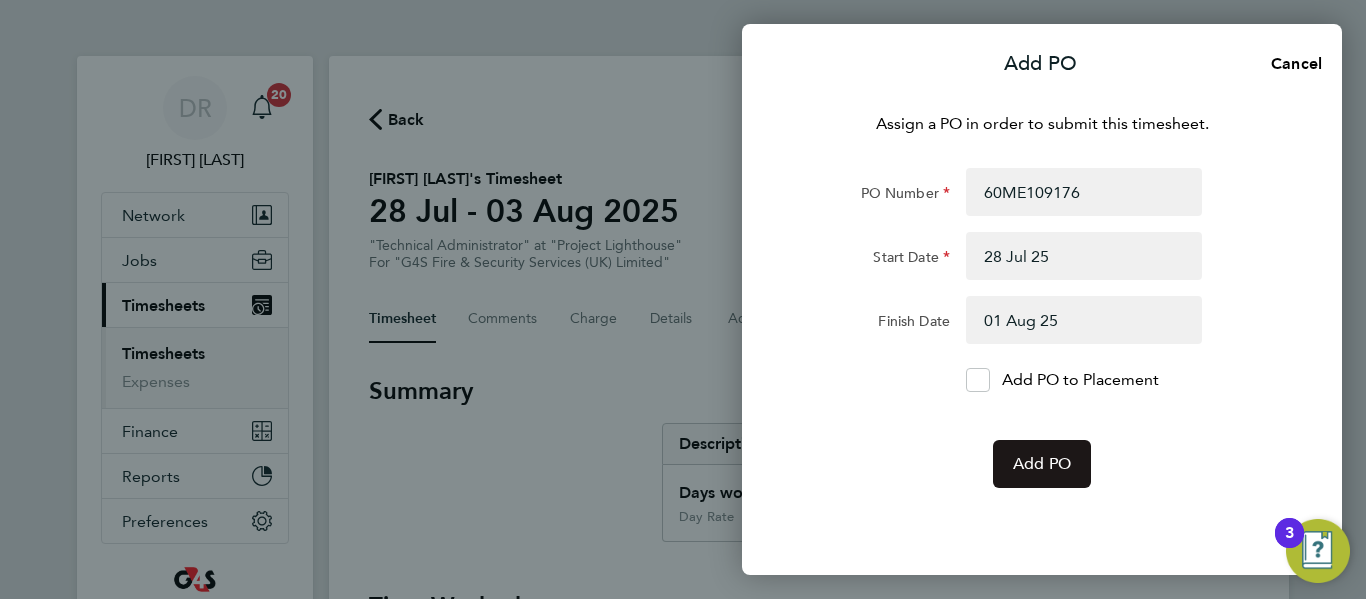 click on "Add PO" 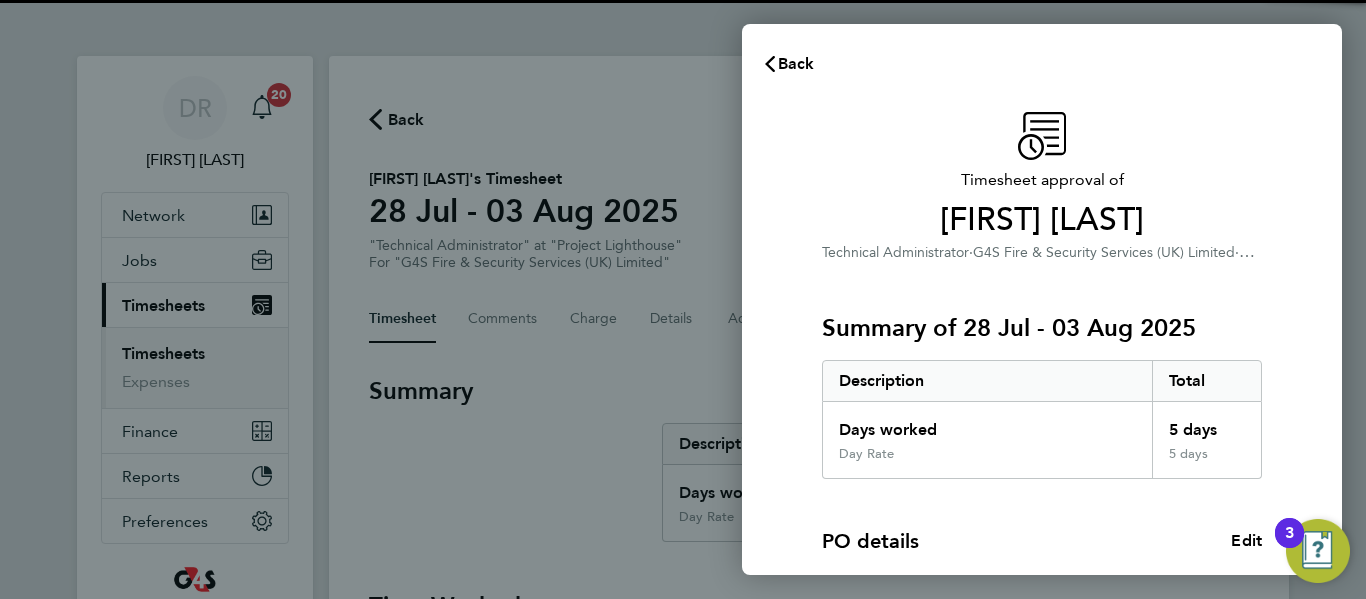 click on "Day Rate" 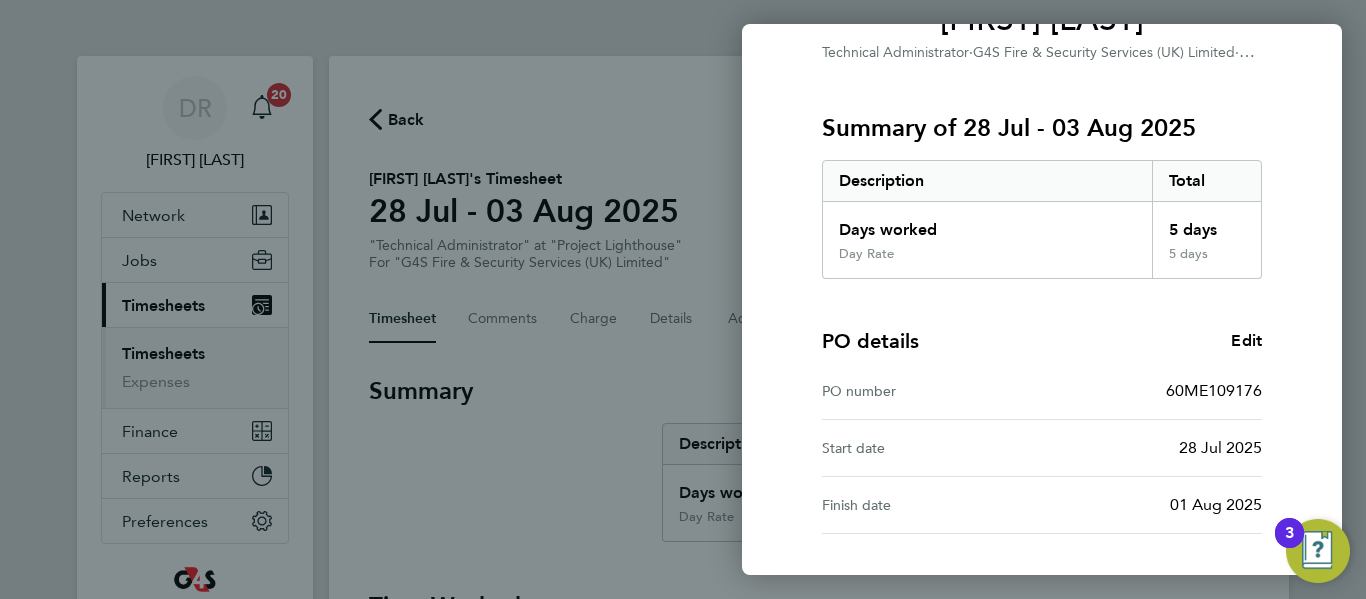 scroll, scrollTop: 359, scrollLeft: 0, axis: vertical 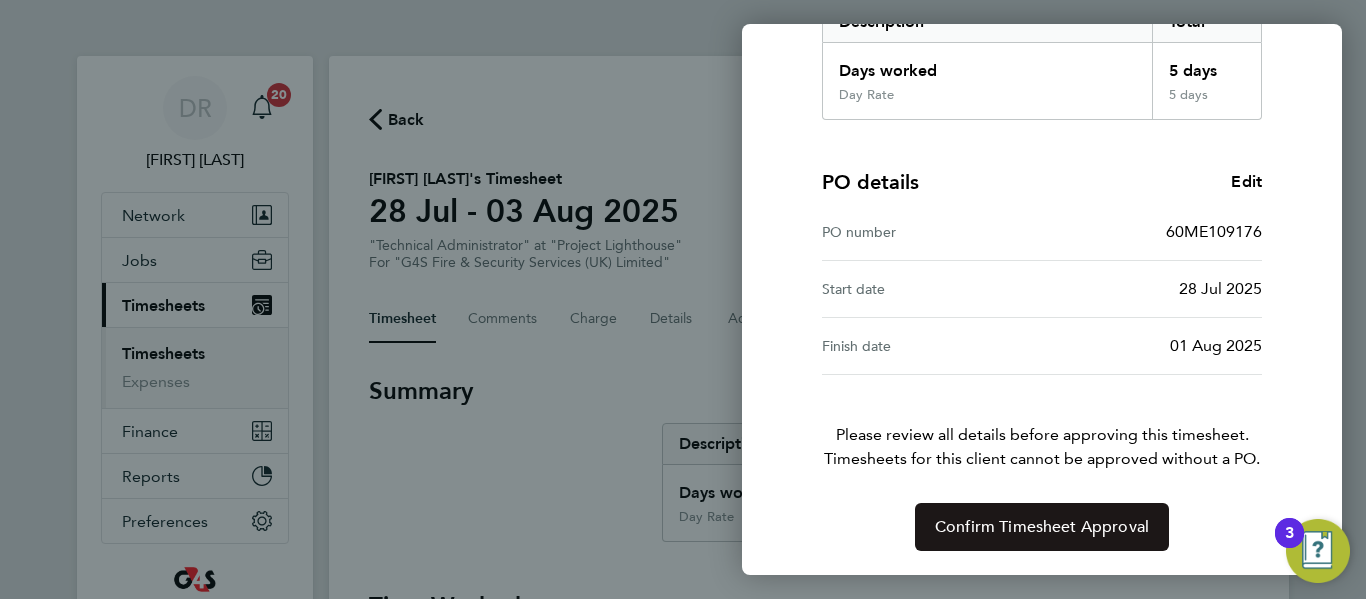 click on "Confirm Timesheet Approval" 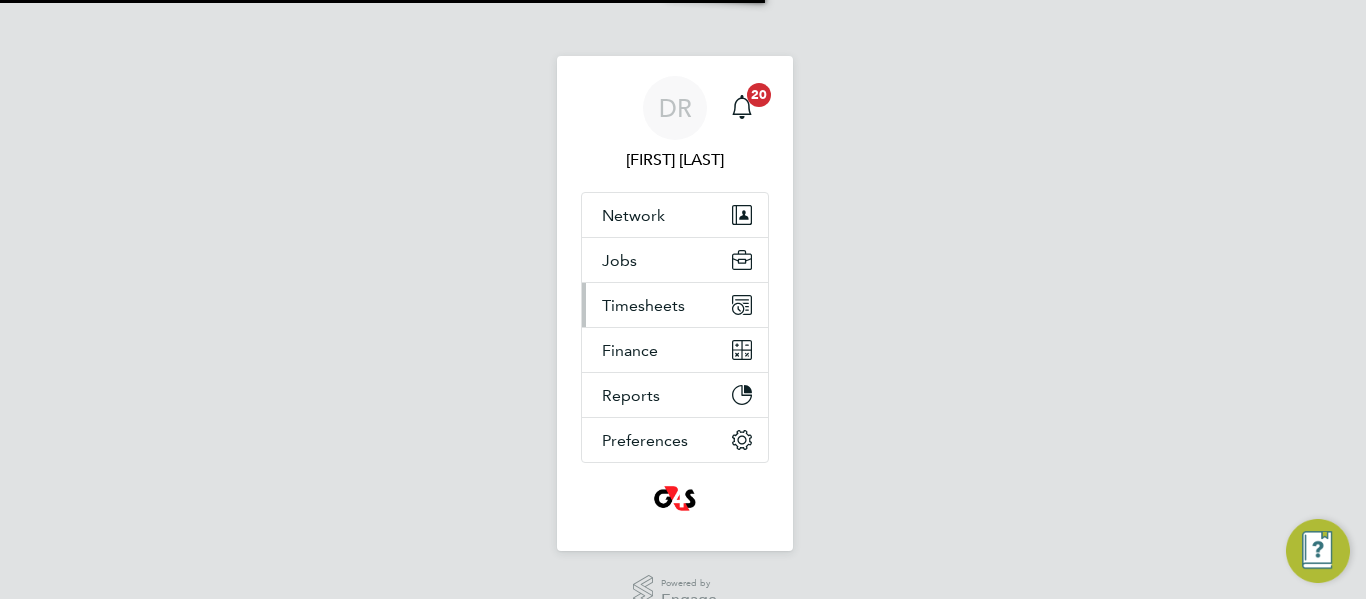 scroll, scrollTop: 0, scrollLeft: 0, axis: both 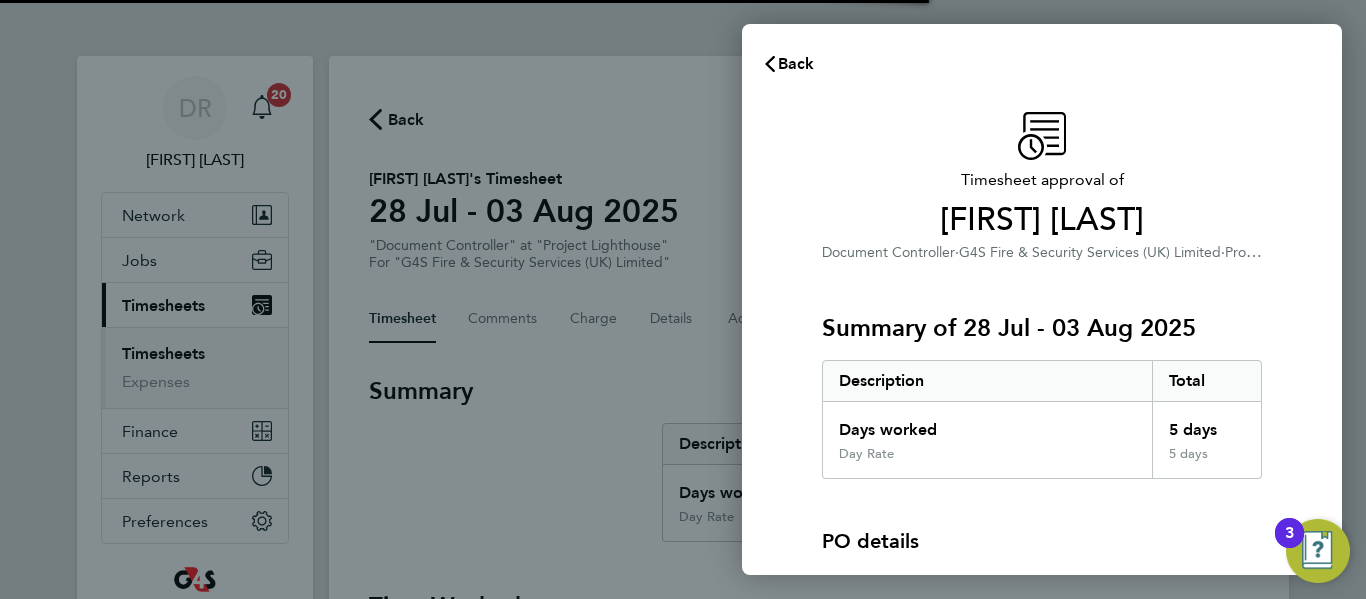 click on "Day Rate" 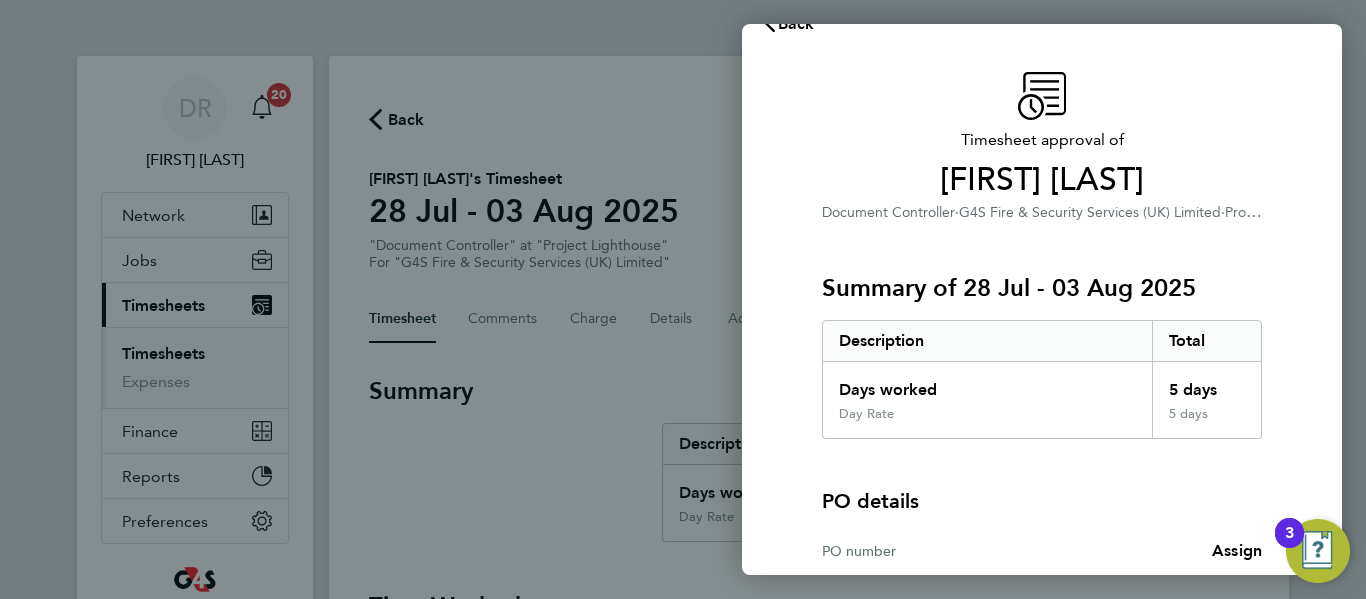 scroll, scrollTop: 245, scrollLeft: 0, axis: vertical 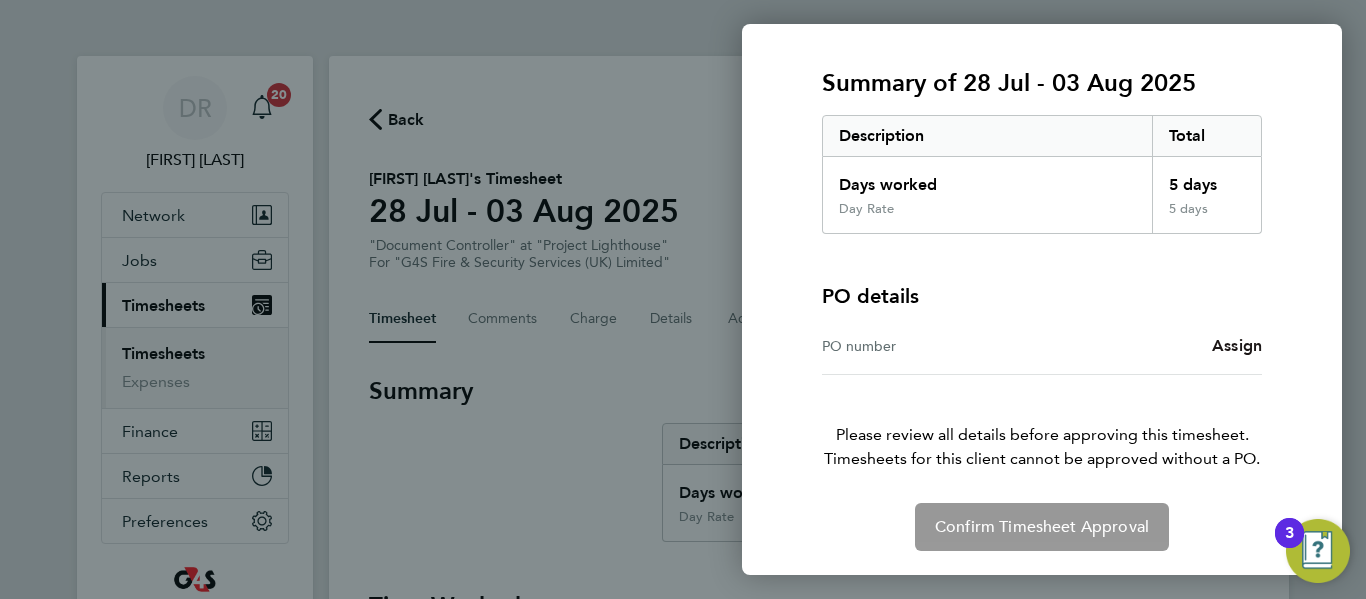 click on "Assign" at bounding box center (1237, 345) 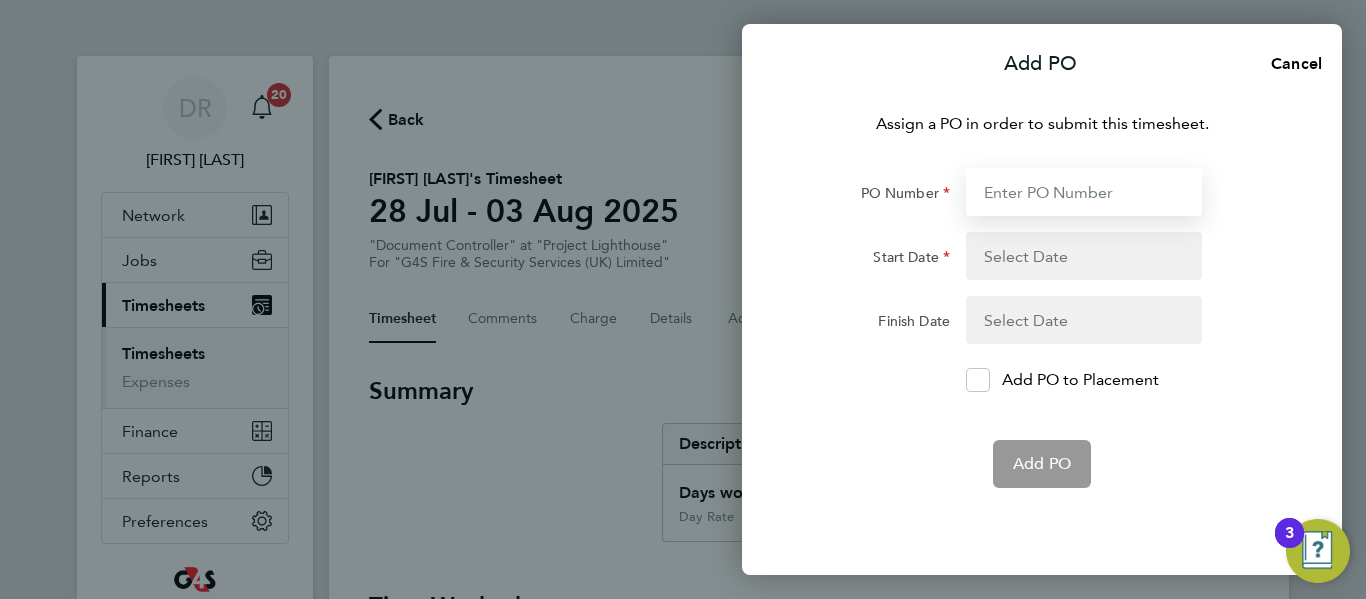 click on "PO Number" at bounding box center (1084, 192) 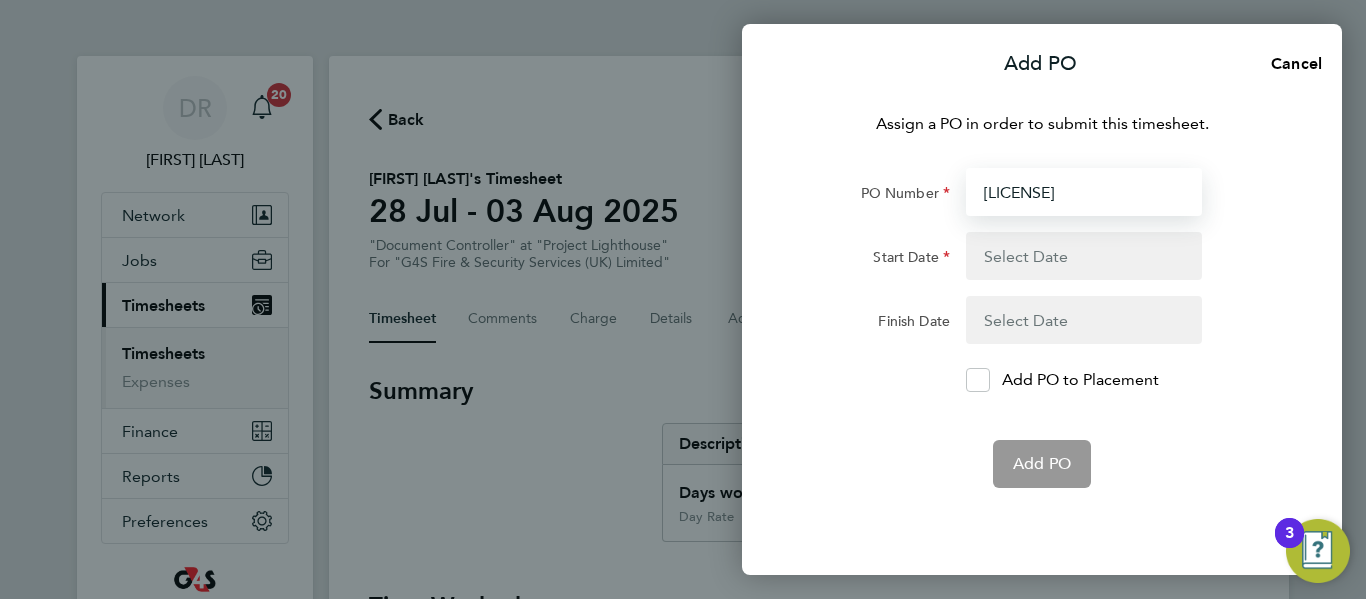 type on "28 Jul 25" 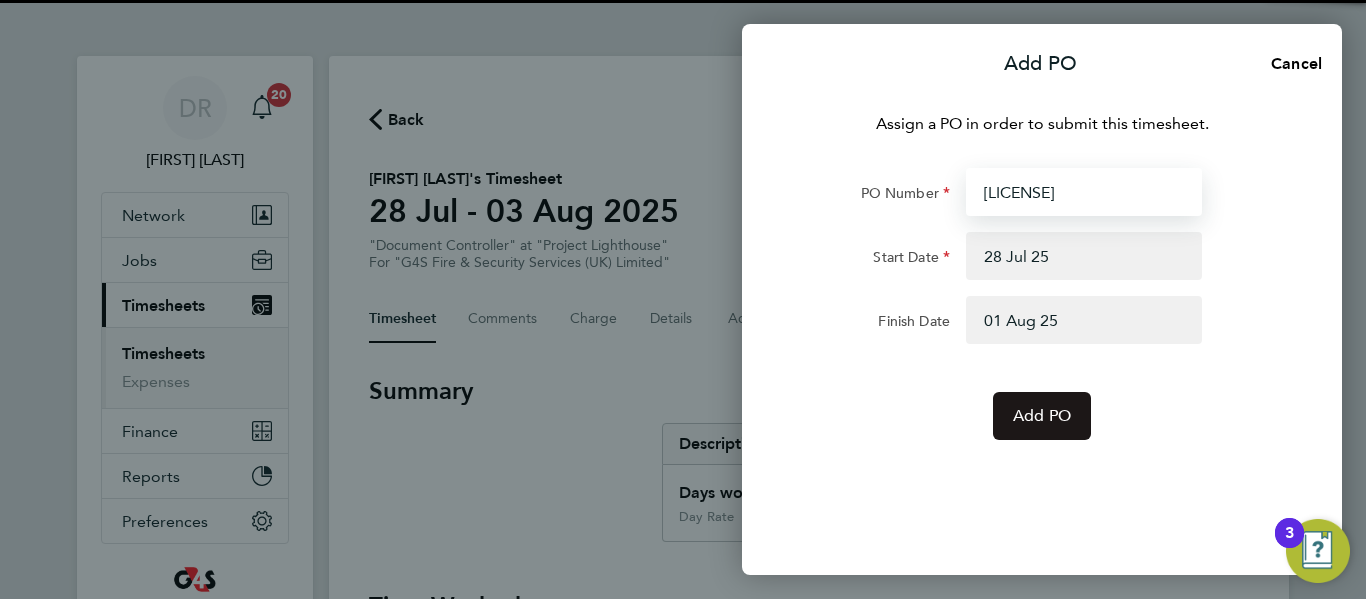 type on "60ME109176" 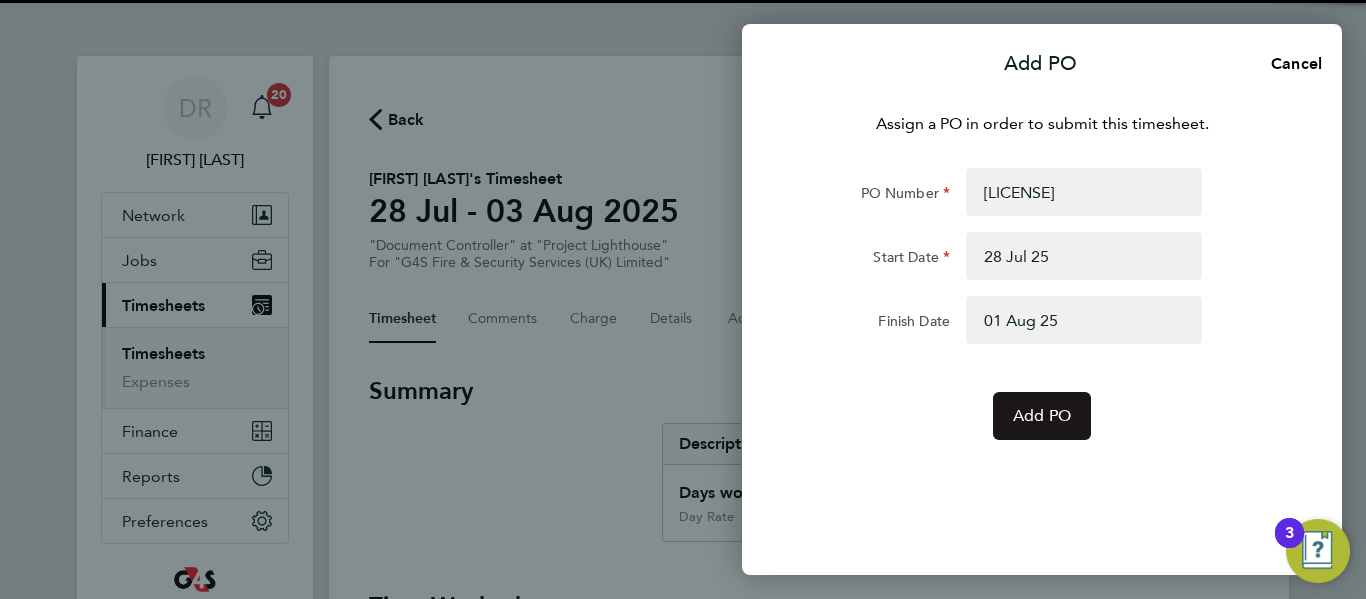 click on "Add PO" 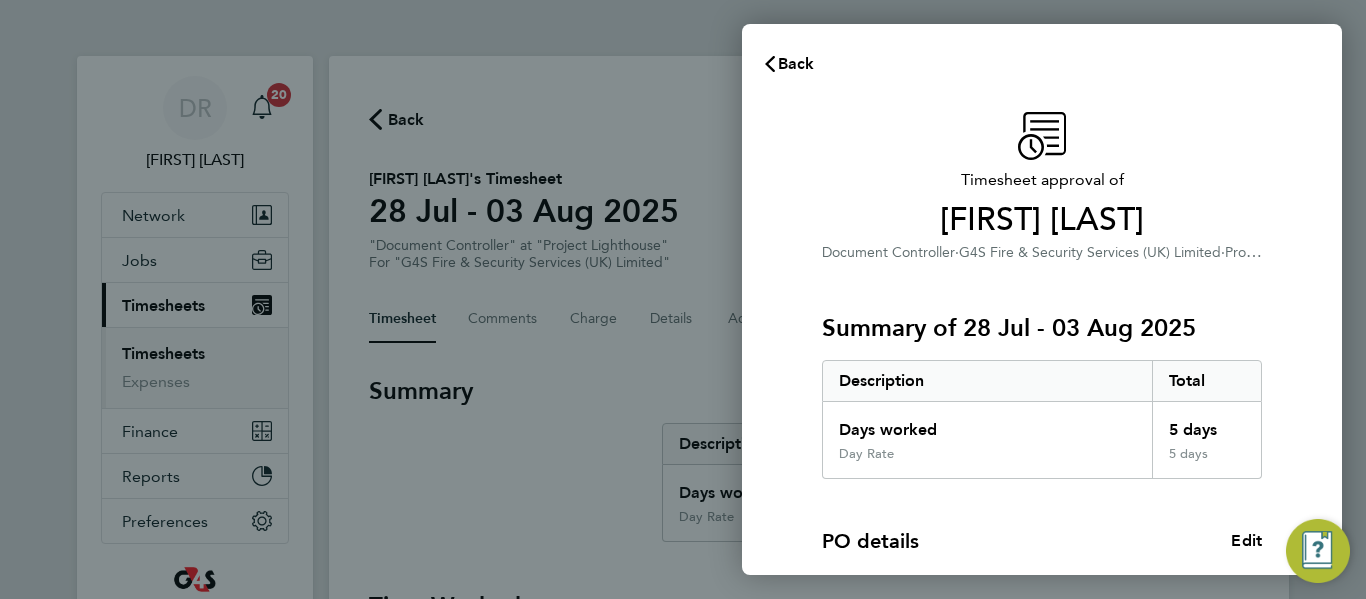 click on "Days worked" 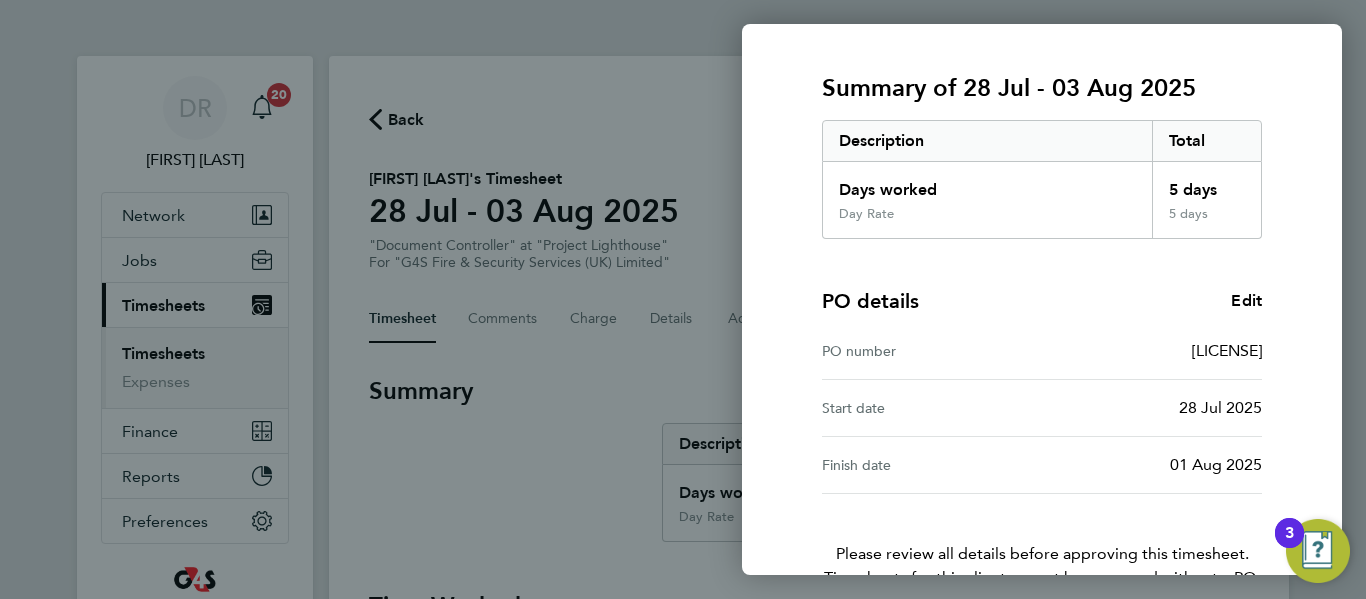 scroll, scrollTop: 359, scrollLeft: 0, axis: vertical 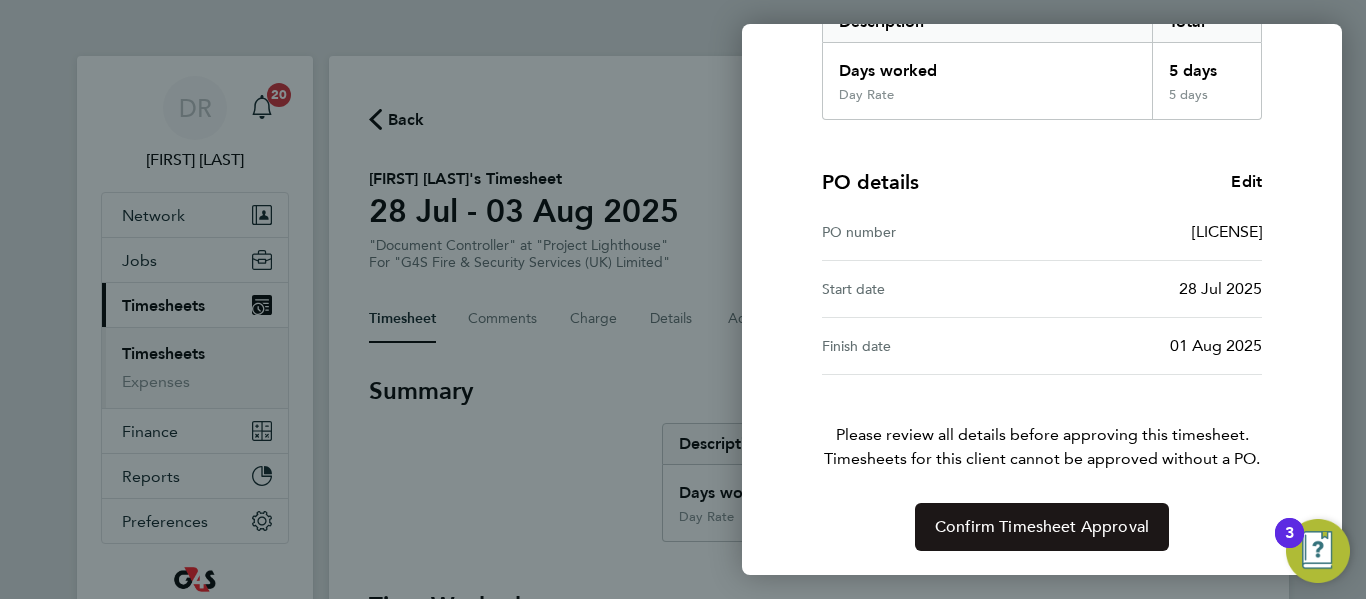 click on "Confirm Timesheet Approval" 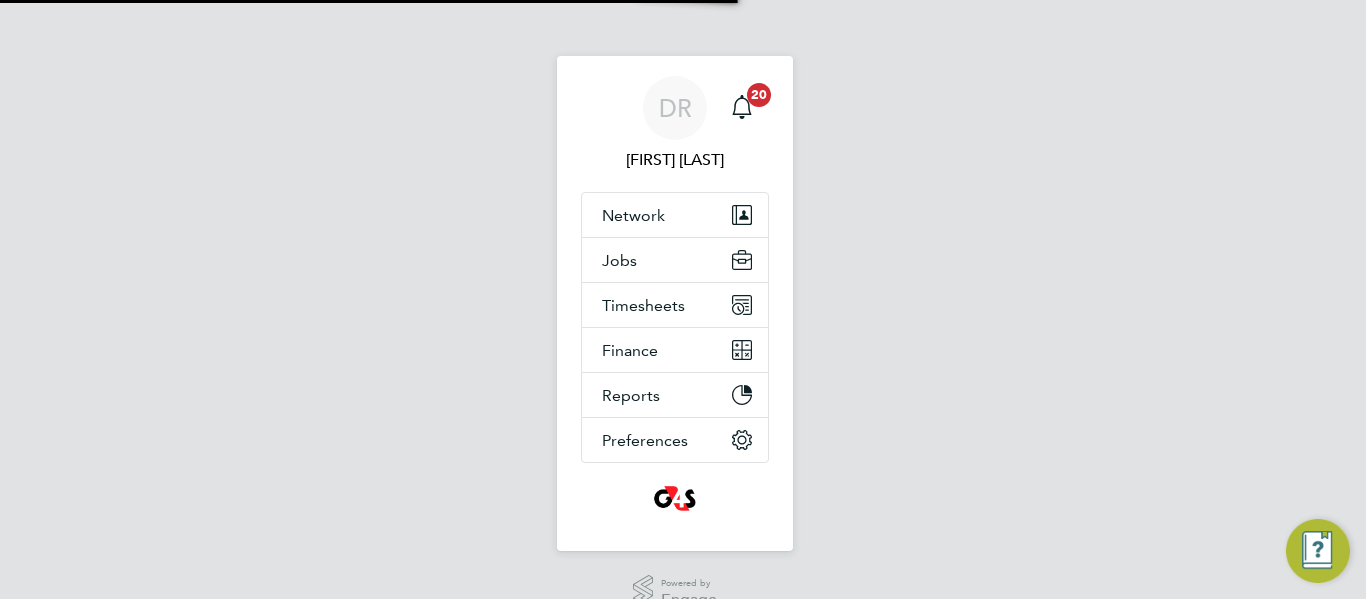 scroll, scrollTop: 0, scrollLeft: 0, axis: both 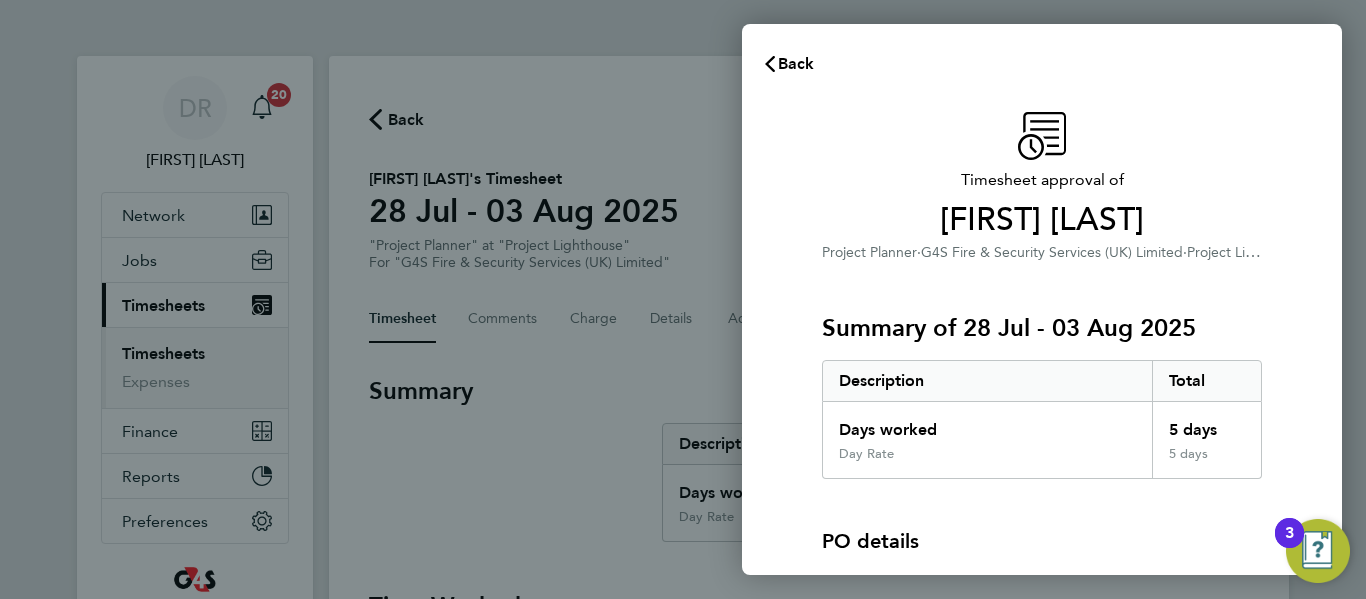 click on "Summary of 28 Jul - 03 Aug 2025   Description   Total   Days worked   5 days   Day Rate   5 days" 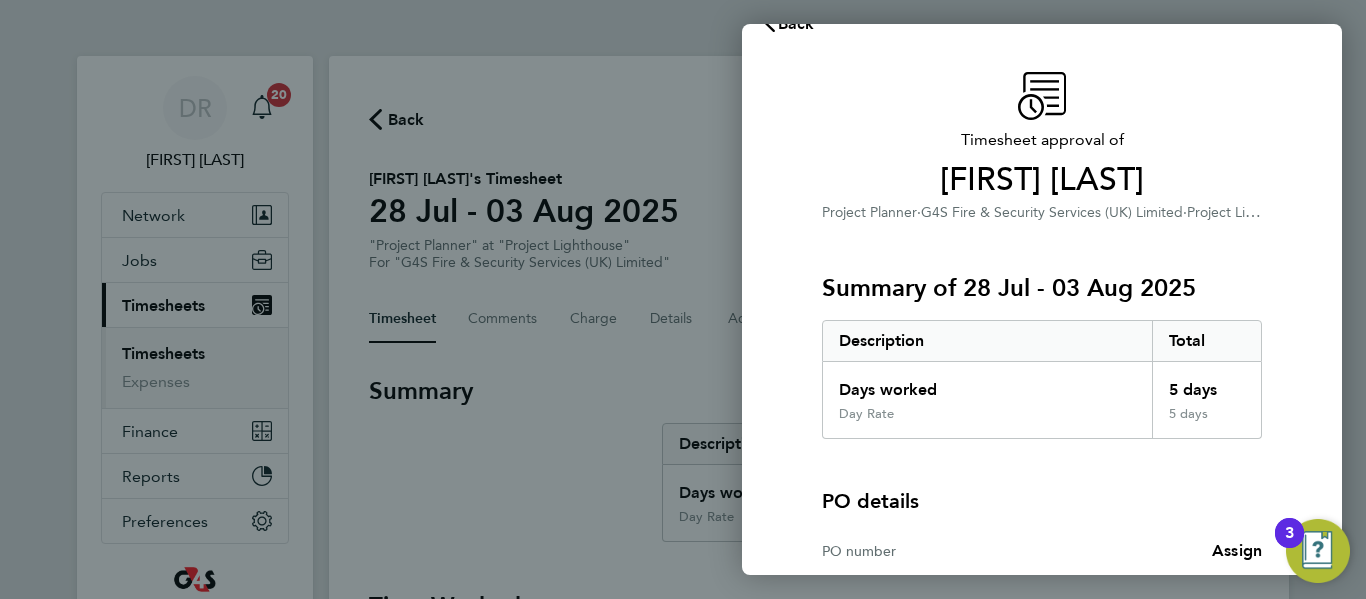scroll, scrollTop: 245, scrollLeft: 0, axis: vertical 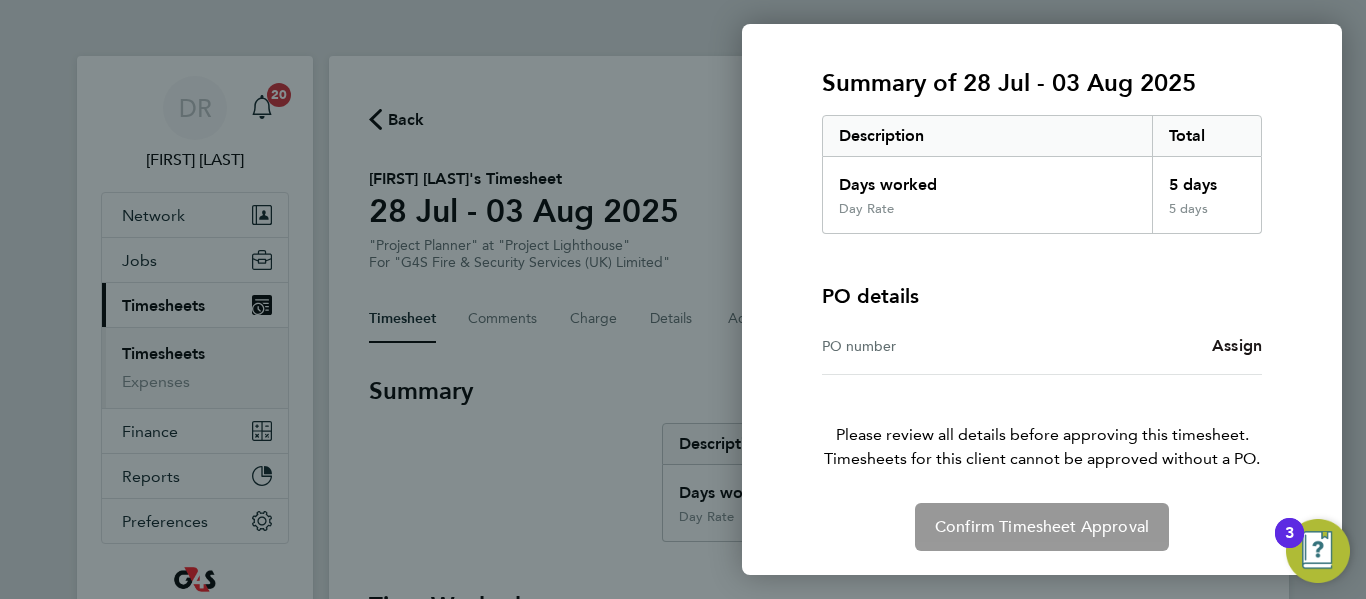 click on "Assign" at bounding box center (1237, 345) 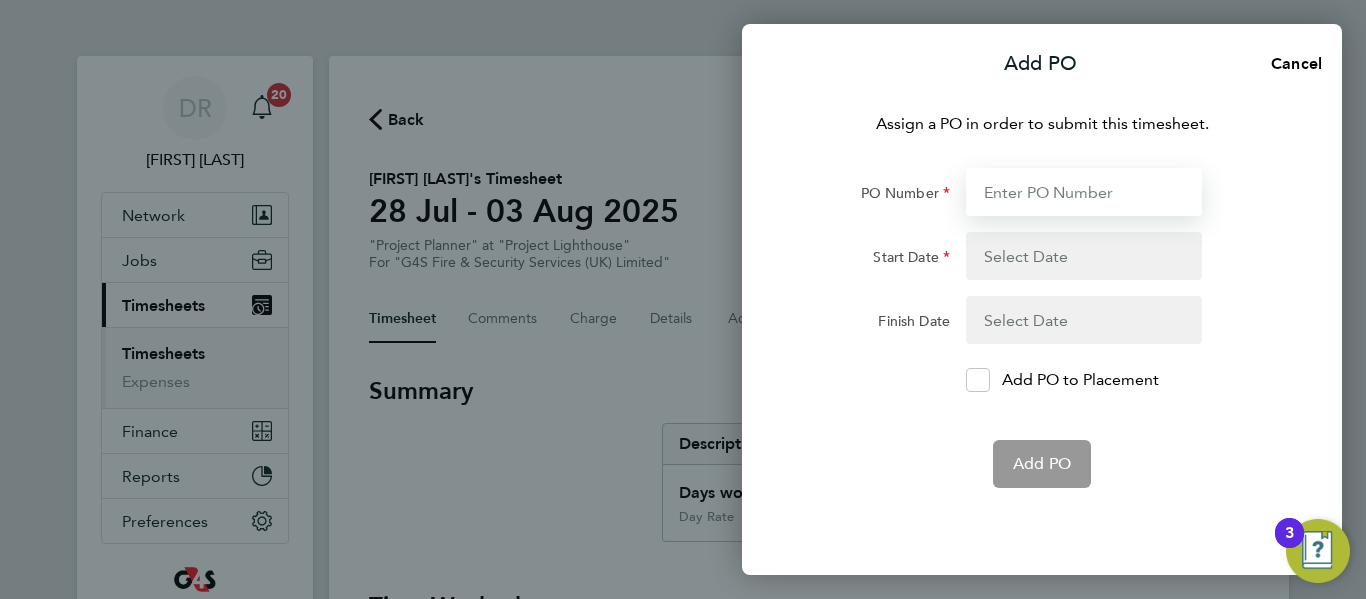 click on "PO Number" at bounding box center [1084, 192] 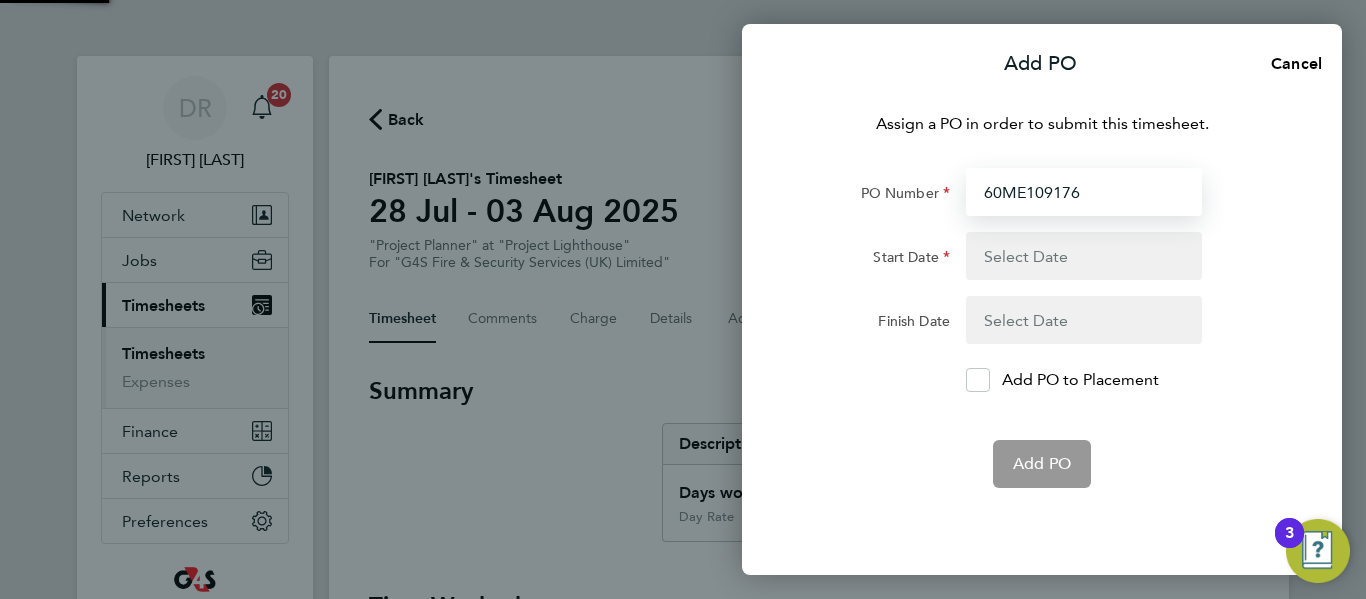 type on "28 Jul 25" 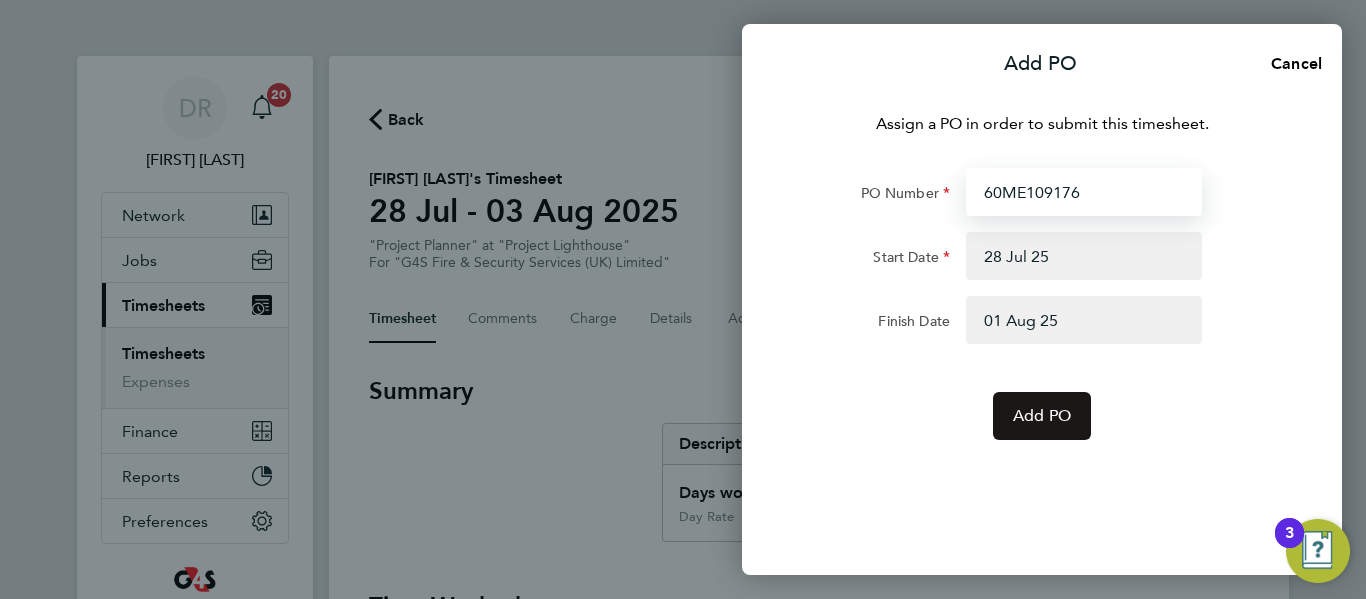 type on "60ME109176" 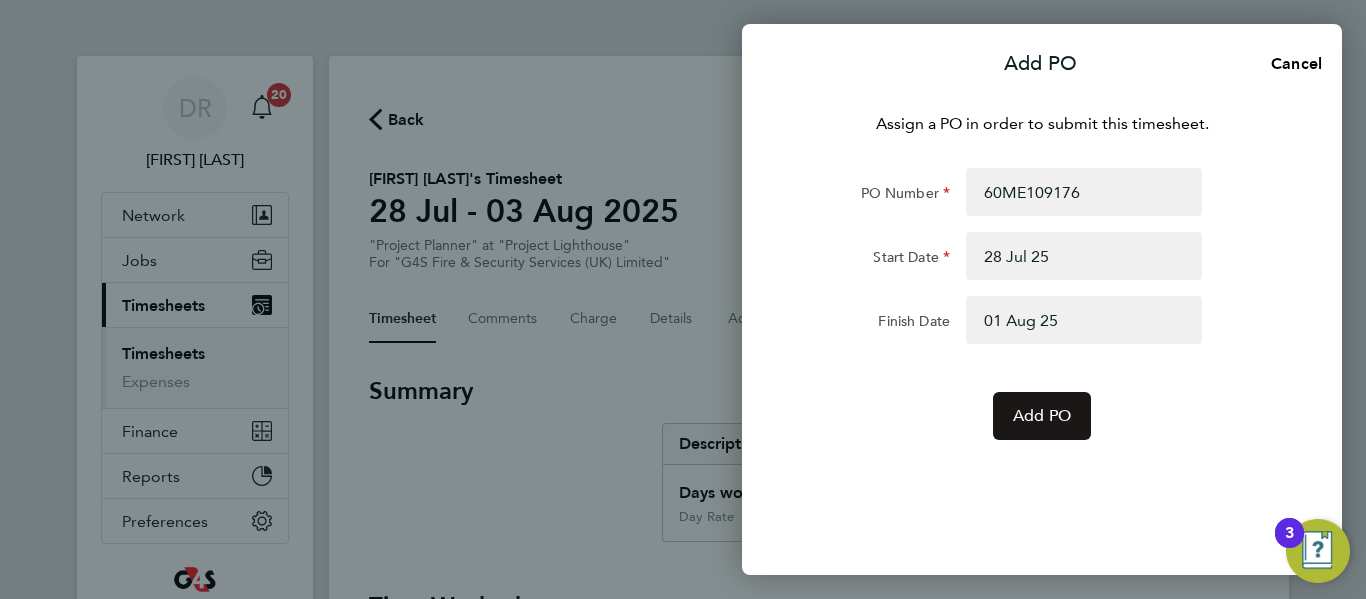 click on "Add PO" 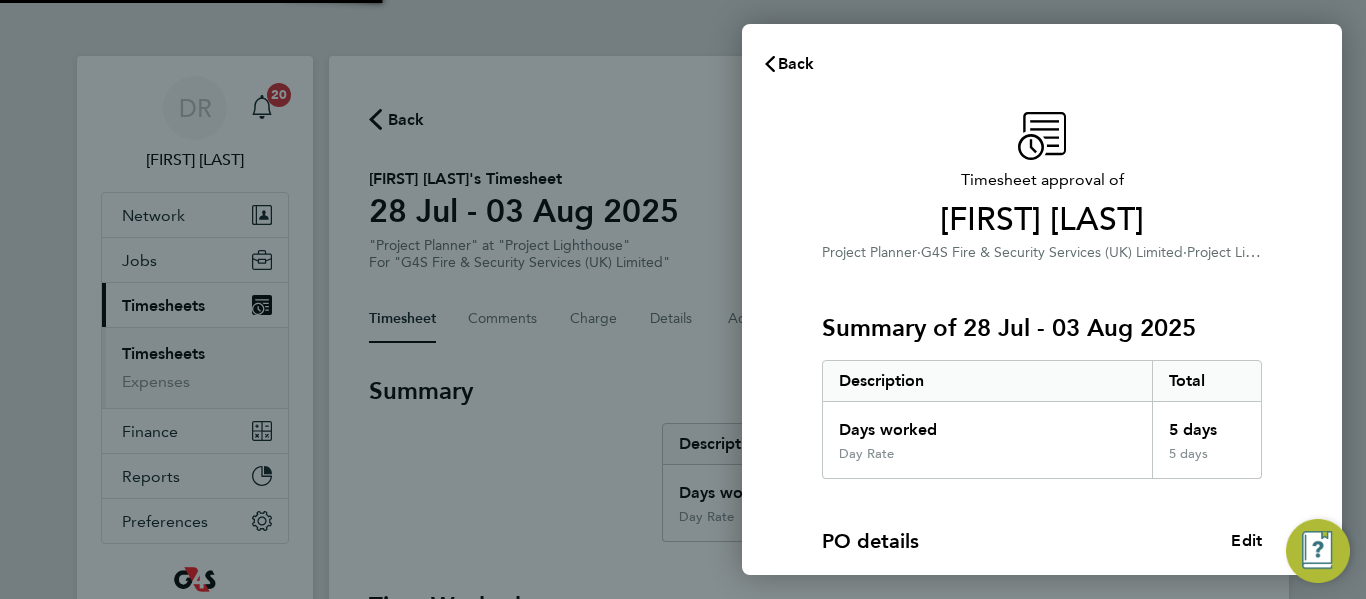 click on "Days worked" 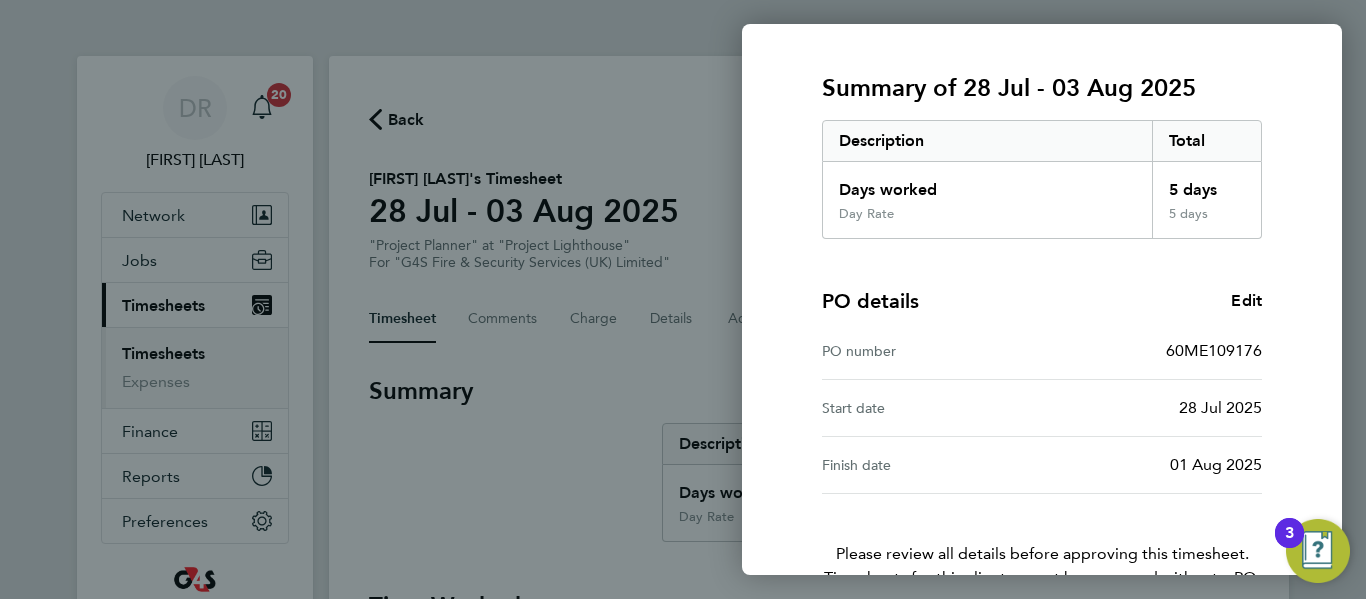 scroll, scrollTop: 359, scrollLeft: 0, axis: vertical 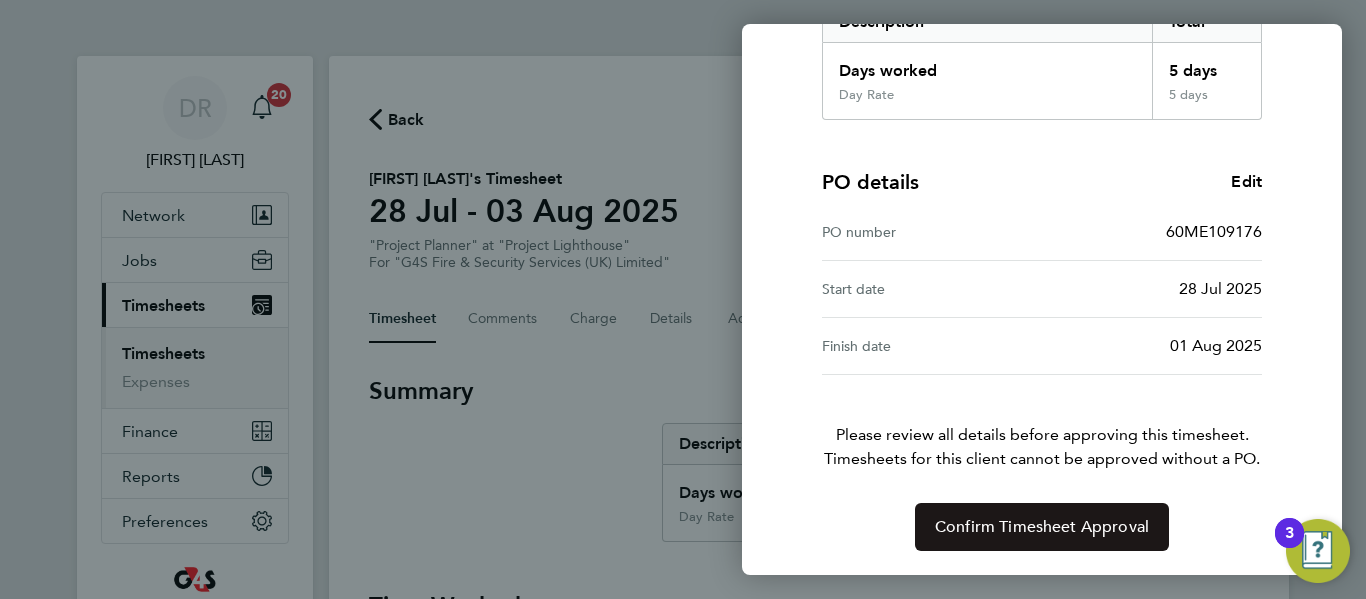 click on "Confirm Timesheet Approval" 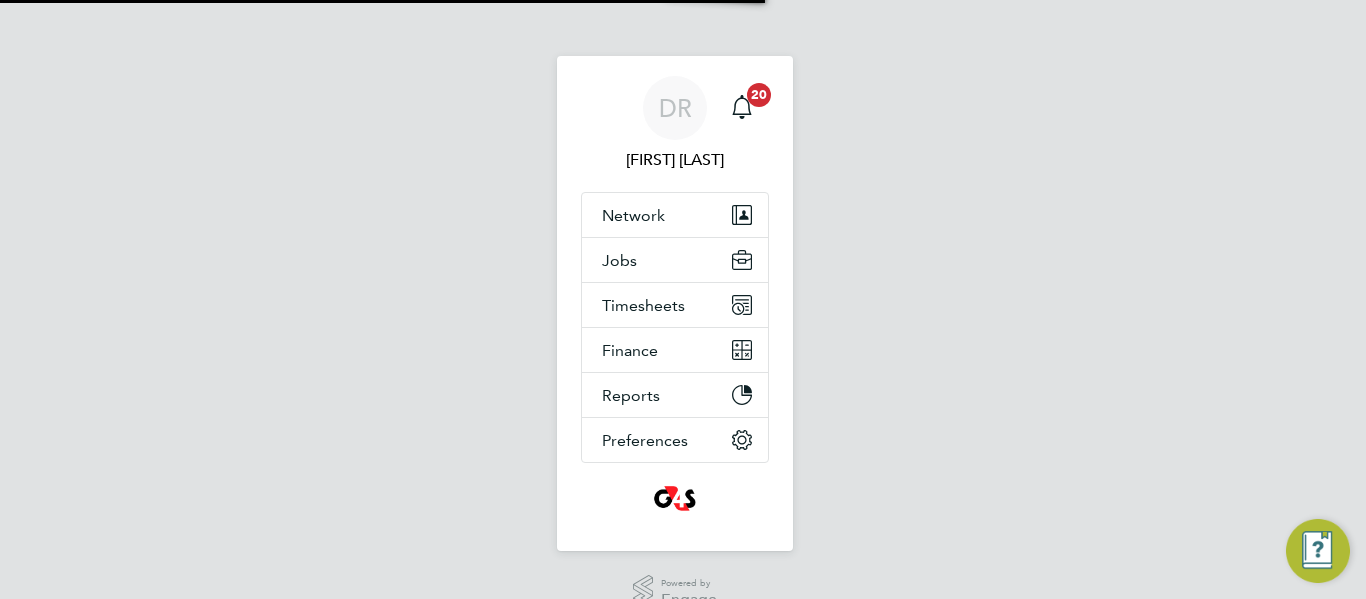 scroll, scrollTop: 0, scrollLeft: 0, axis: both 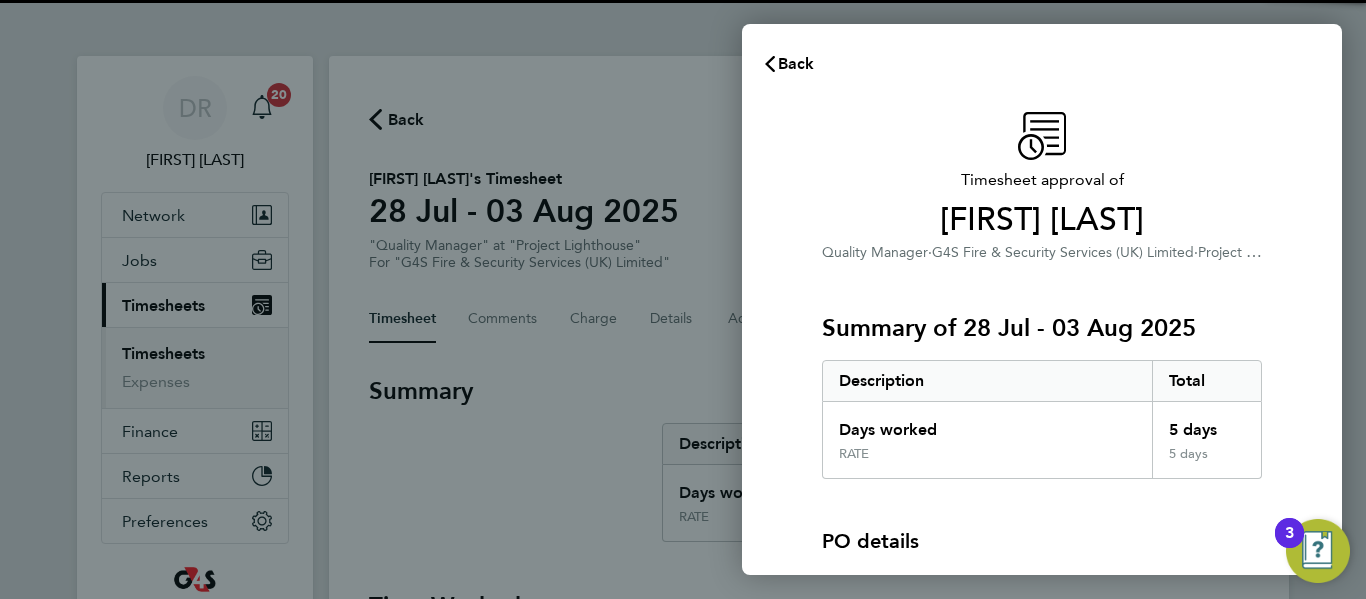 click on "Summary of [DATE]   Description   Total   Days worked   5 days   RATE   5 days" 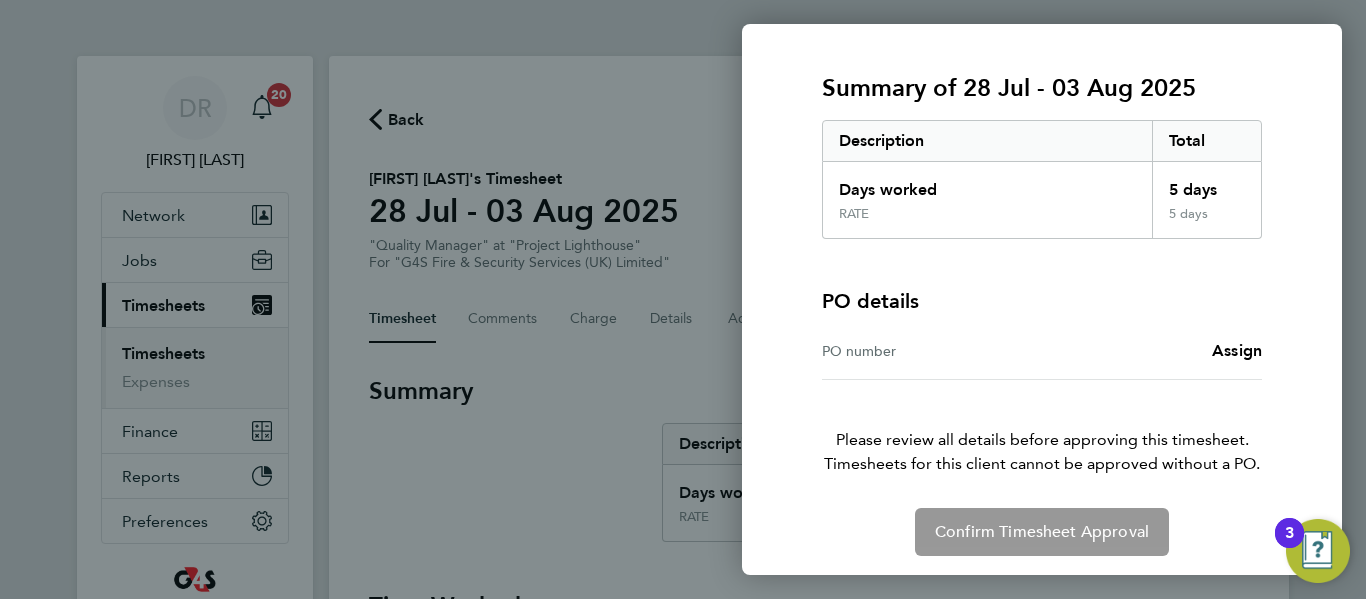 scroll, scrollTop: 245, scrollLeft: 0, axis: vertical 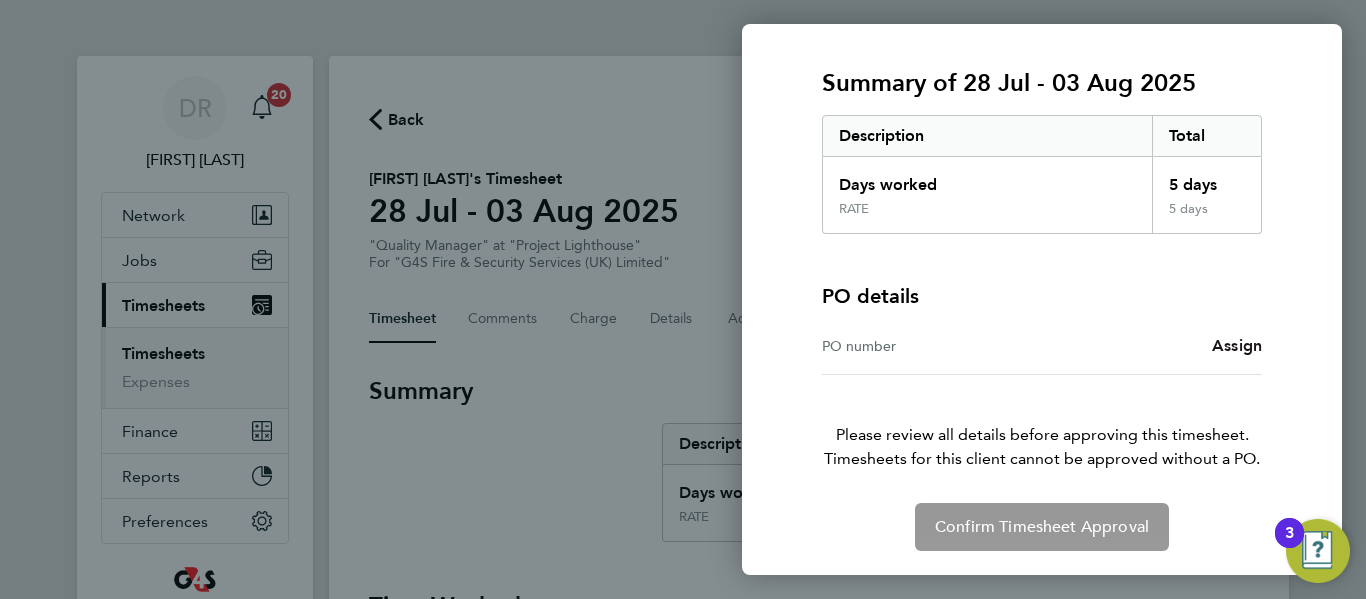 click on "Assign" at bounding box center (1237, 345) 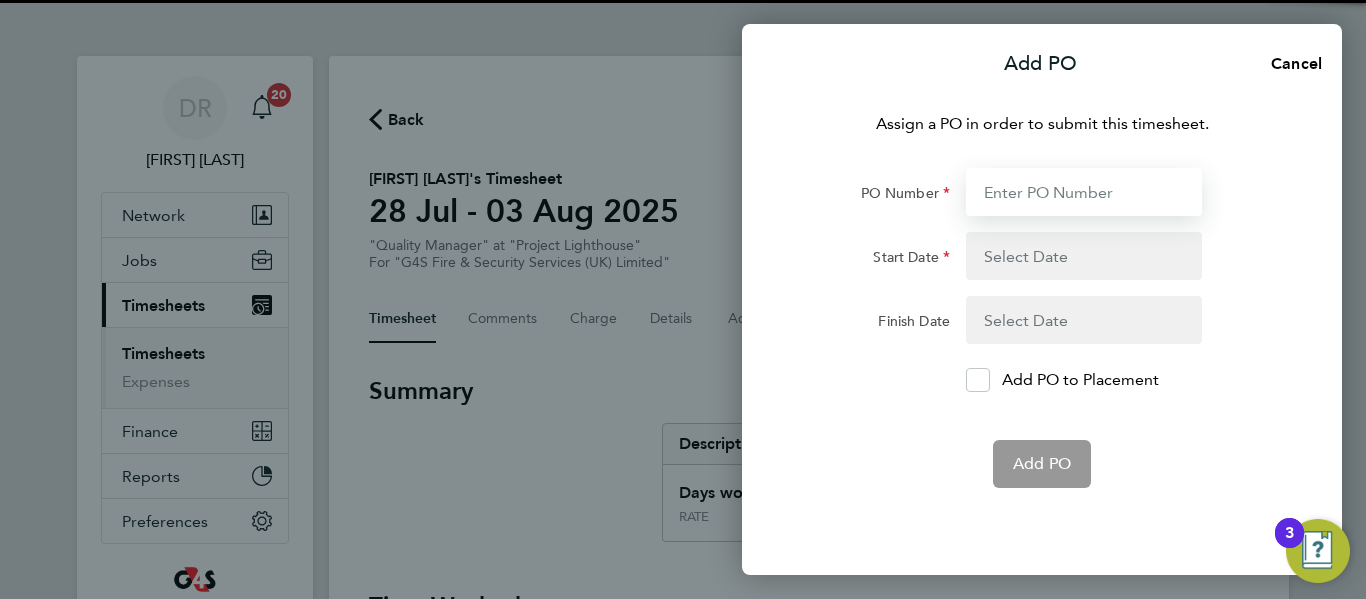 click on "PO Number" at bounding box center [1084, 192] 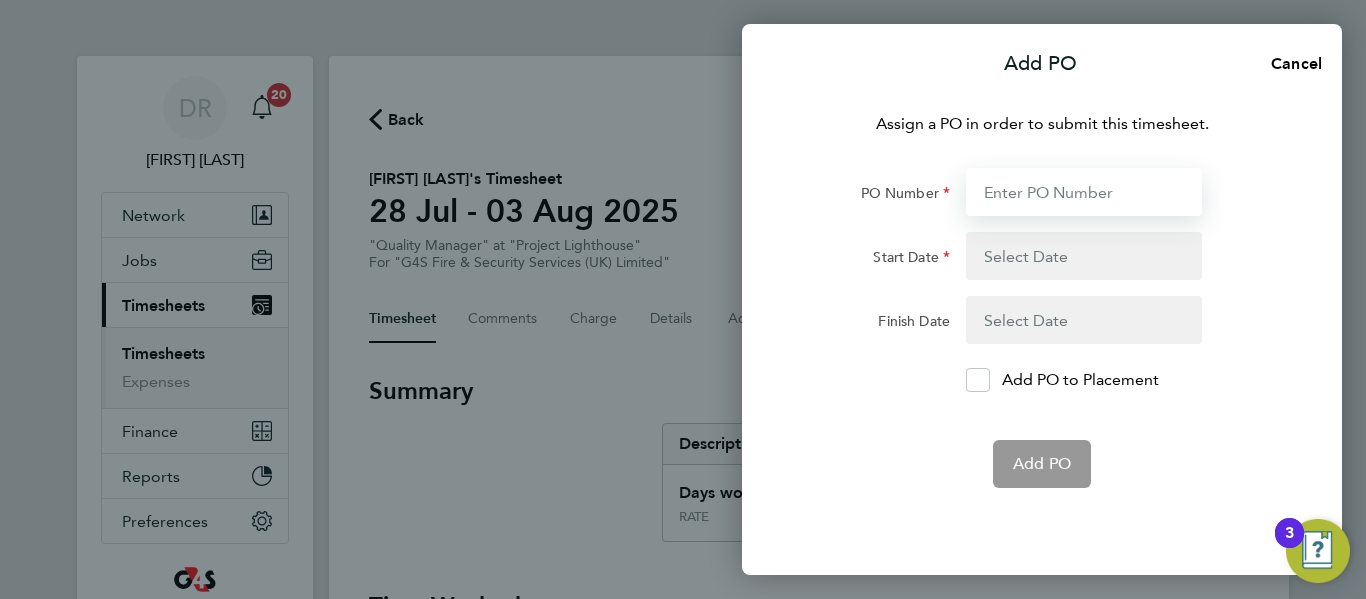 paste on "60ME109176" 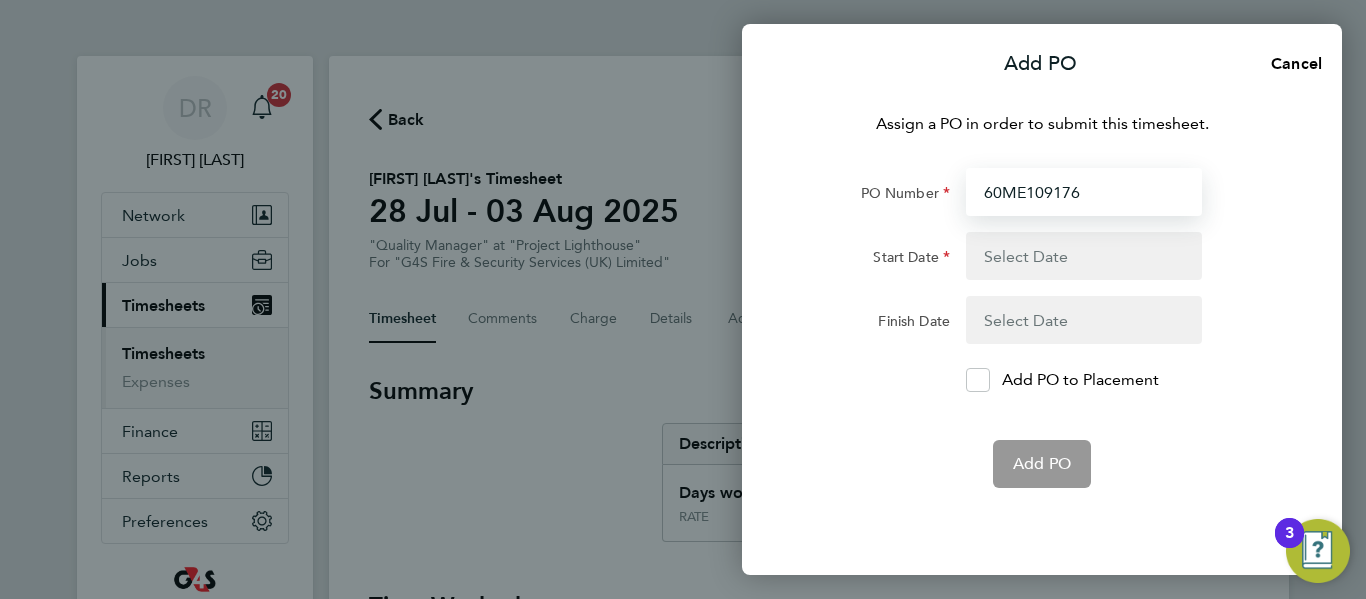 type on "28 Jul 25" 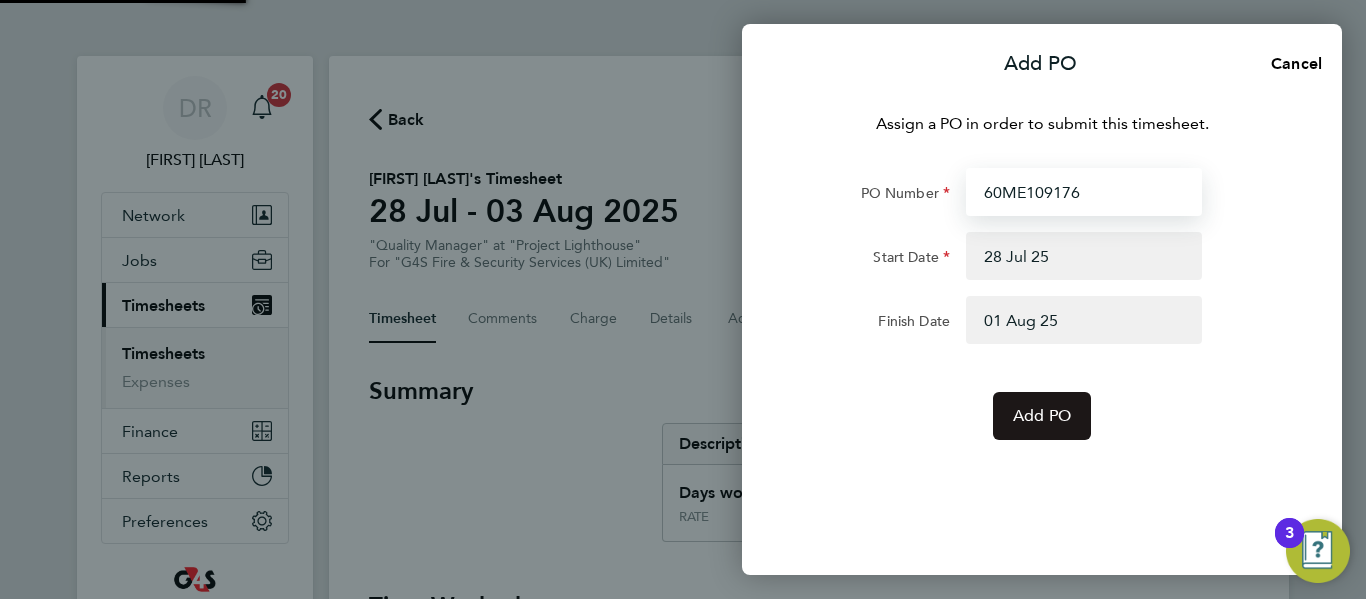 type on "60ME109176" 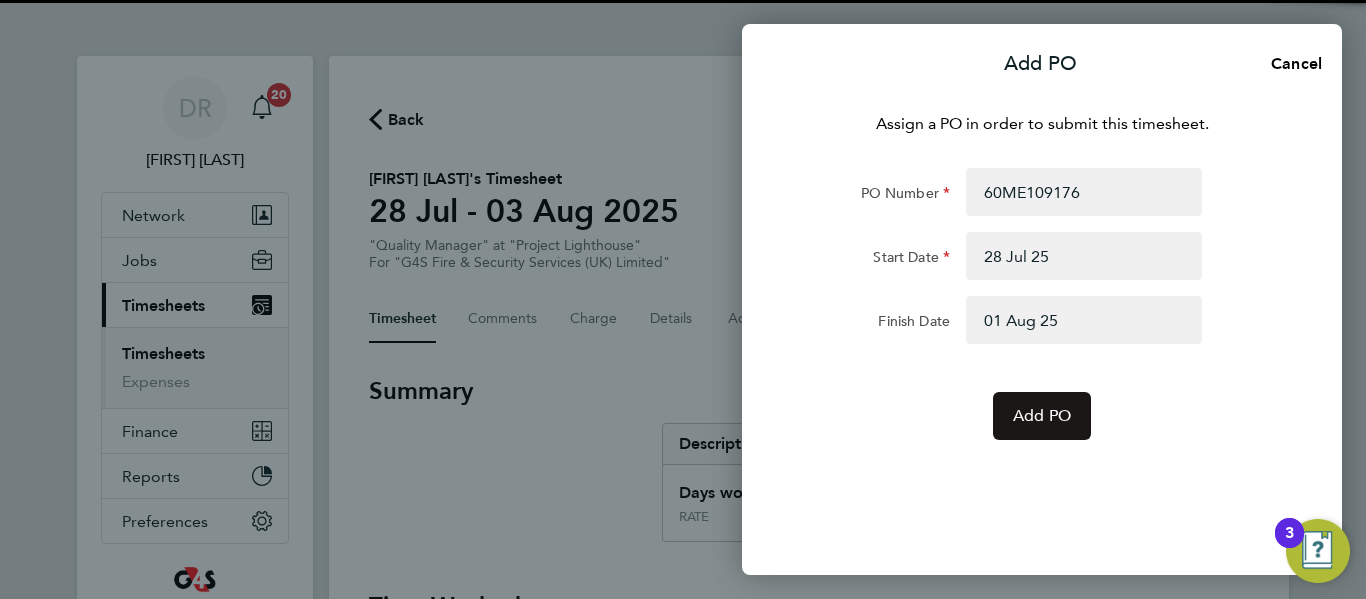 click on "Add PO" 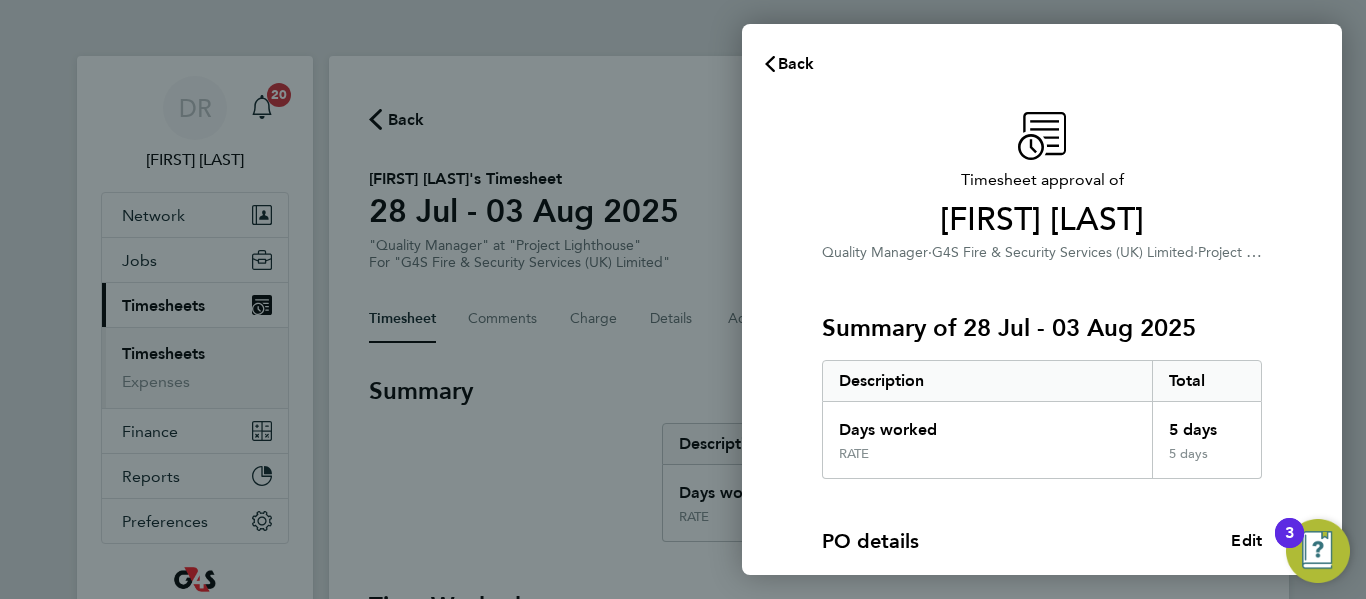 click on "Days worked" 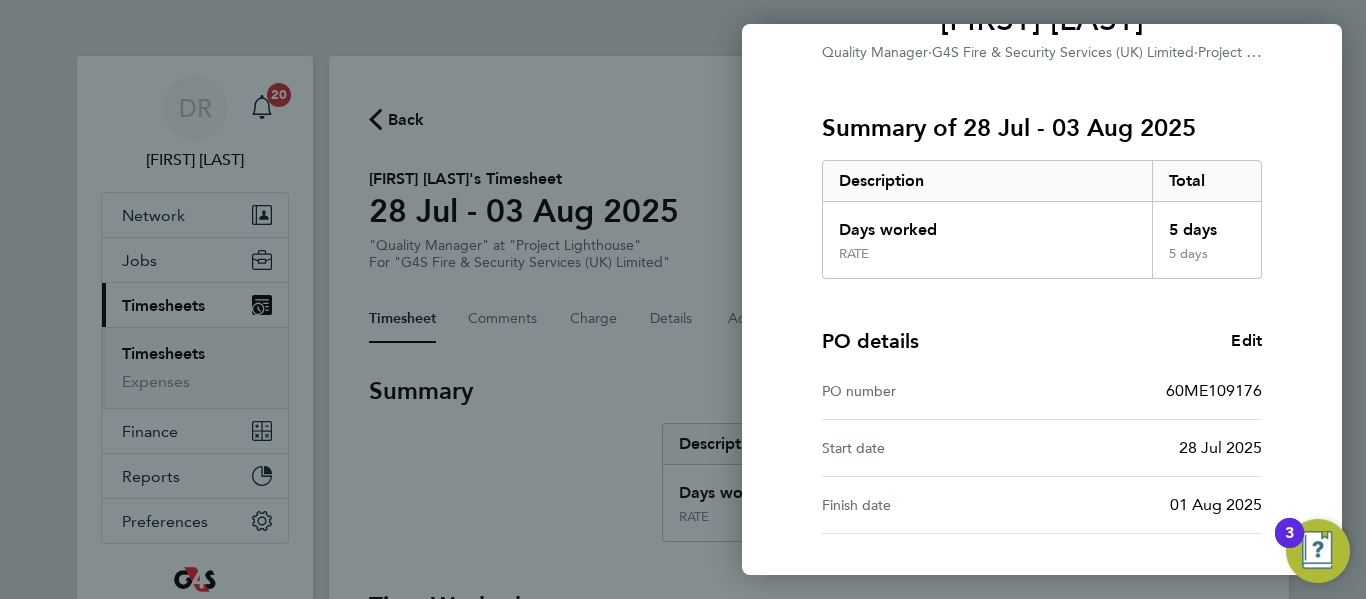 scroll, scrollTop: 359, scrollLeft: 0, axis: vertical 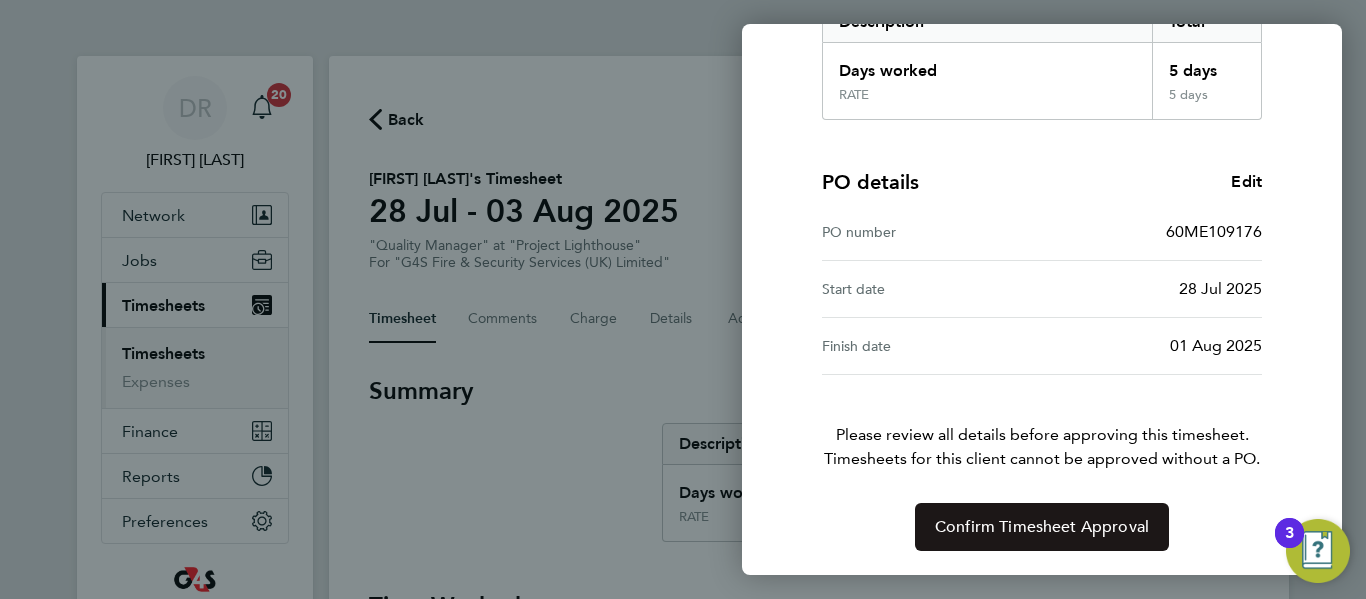 click on "Confirm Timesheet Approval" 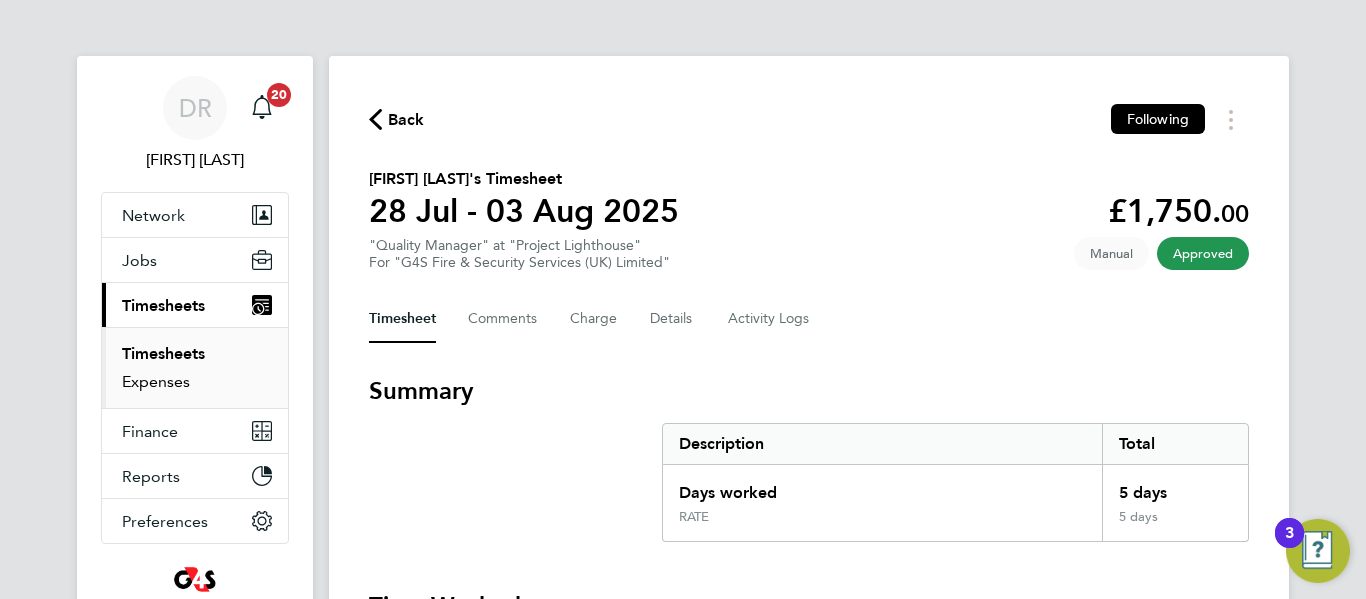 click on "Expenses" at bounding box center (156, 381) 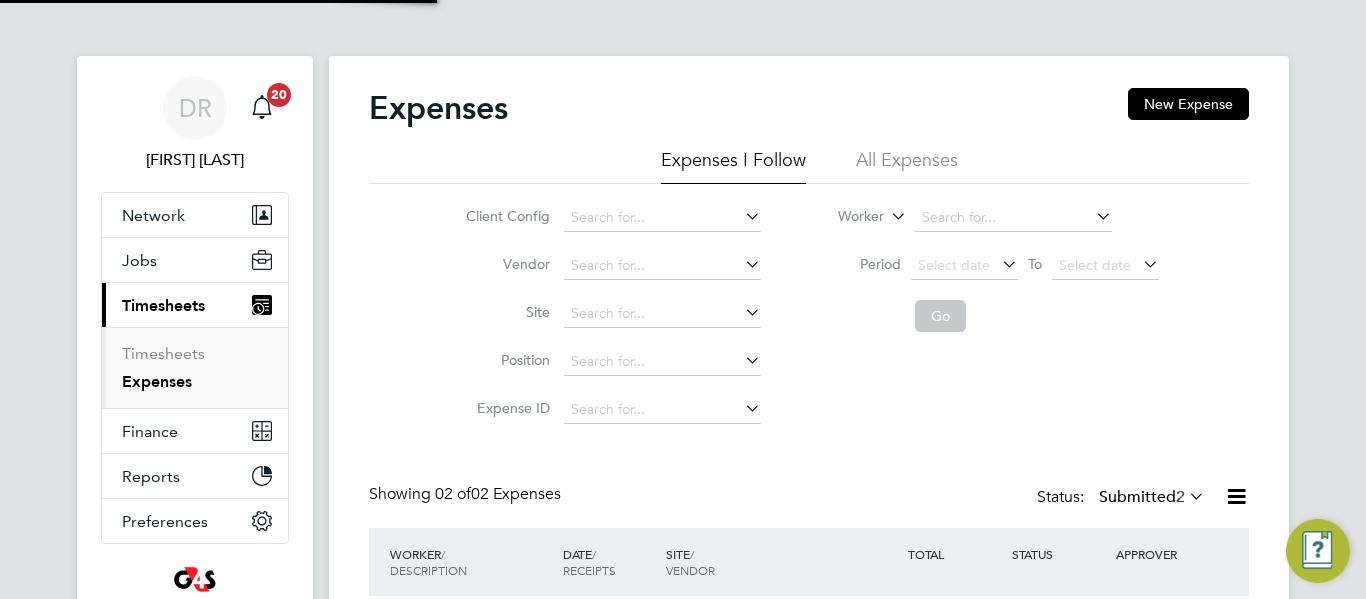 scroll, scrollTop: 10, scrollLeft: 10, axis: both 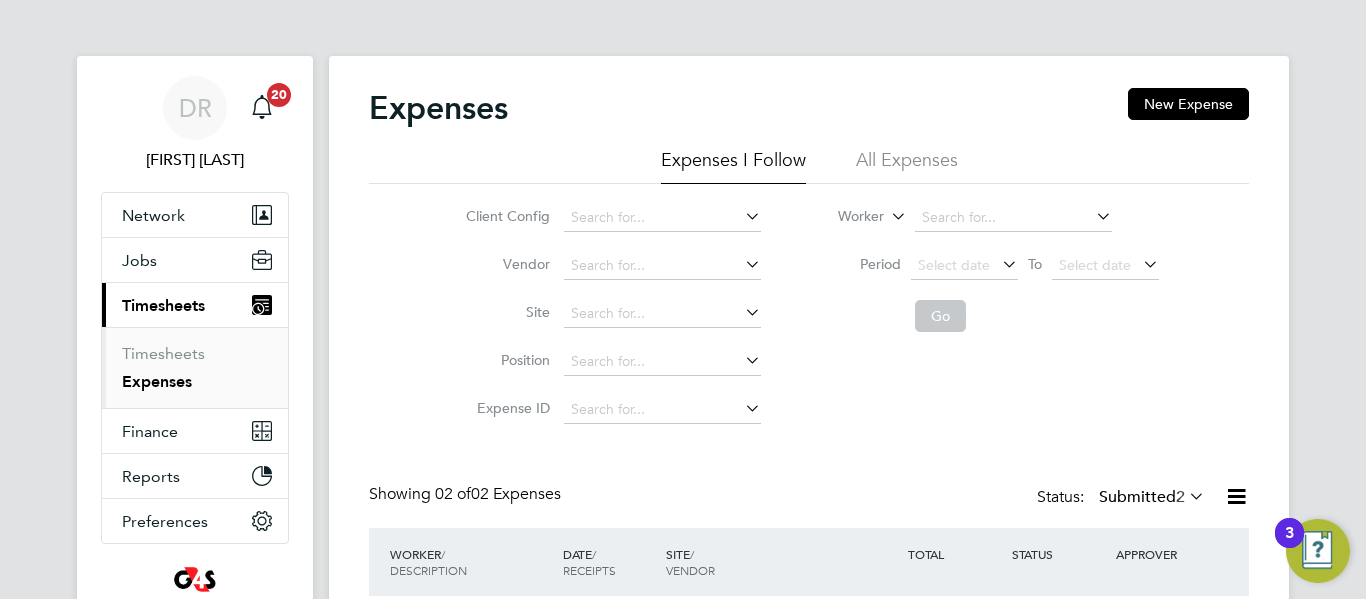 click on "Expenses New Expense Expenses I Follow All Expenses Client Config   Vendor   Site   Position   Expense ID   Worker     Period
Select date
To
Select date
Go Showing   02 of  02 Expenses Status:  Submitted  2  WORKER  / DESCRIPTION DATE  / RECEIPTS SITE  / VENDOR TOTAL STATUS APPROVER Edward Hayden   Click to load data -   - Project Lighthouse Hp4 Recruitment Ltd £120.00 Submitted David Robins Jerry Osborne   Click to load data -   - Project Lighthouse Technical Resources Limited £120.00 Submitted David Robins Show   more" 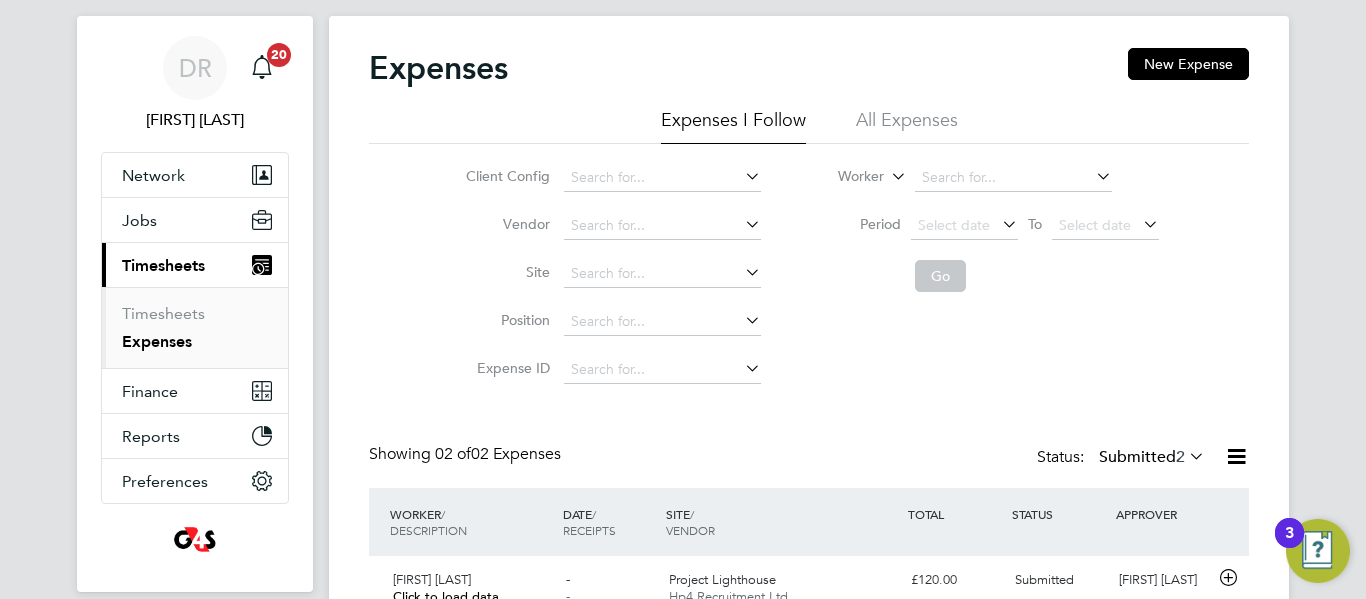 scroll, scrollTop: 200, scrollLeft: 0, axis: vertical 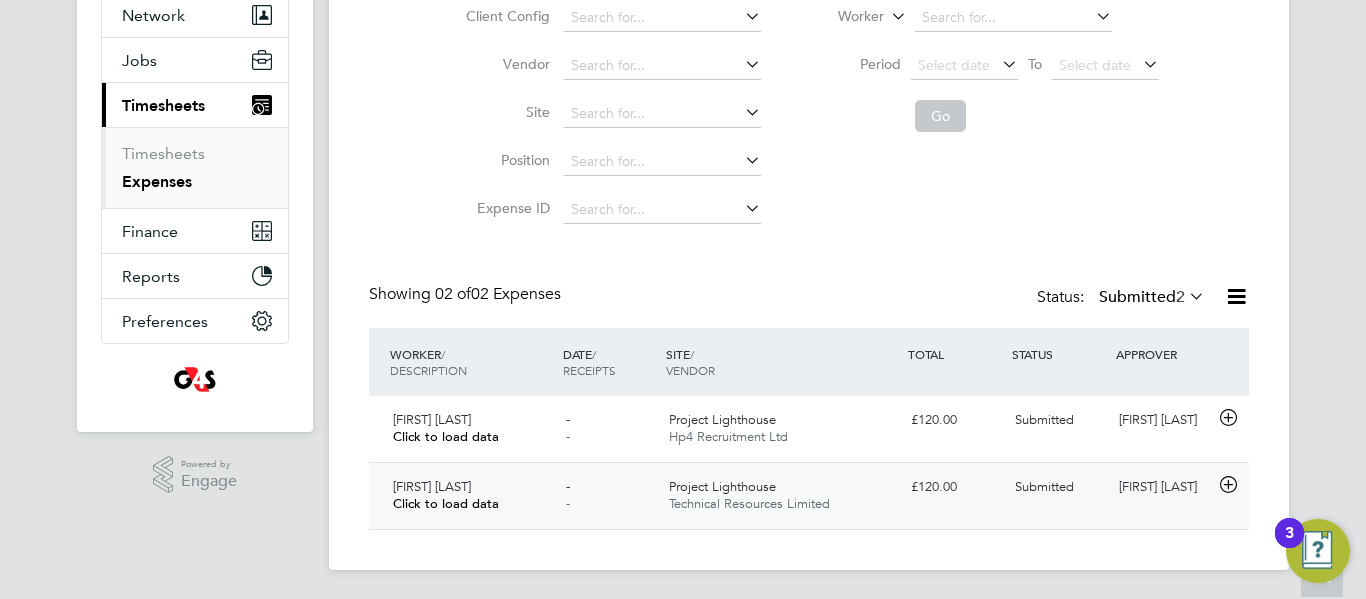 click 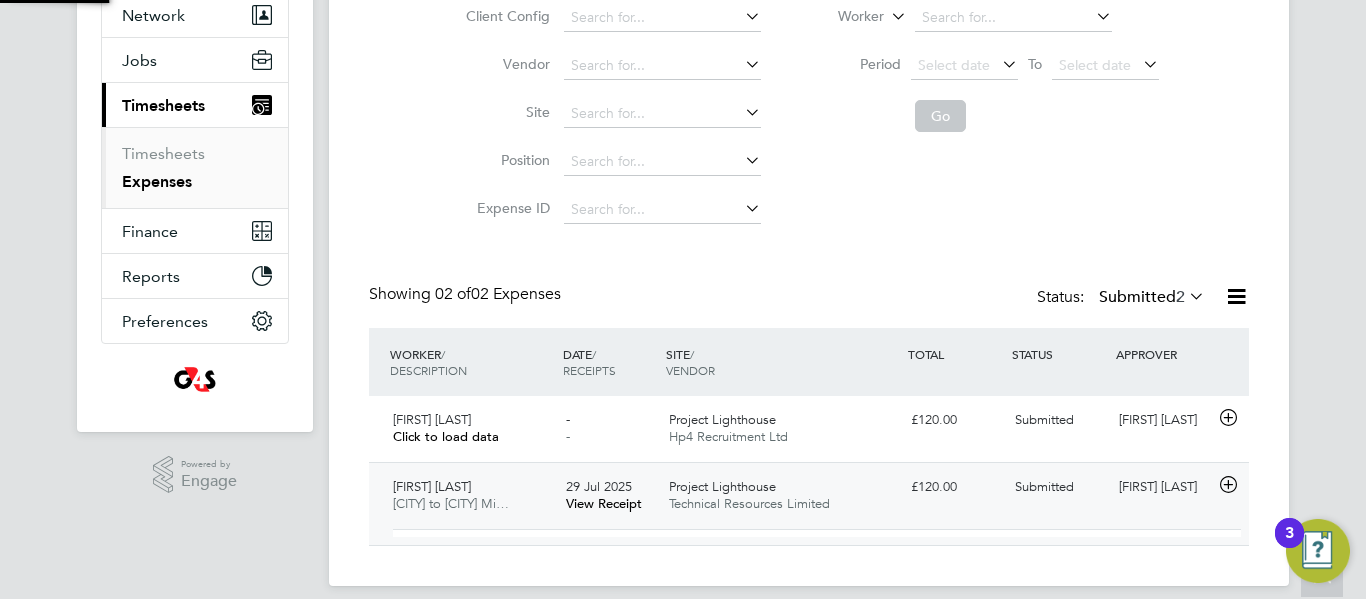 scroll, scrollTop: 10, scrollLeft: 10, axis: both 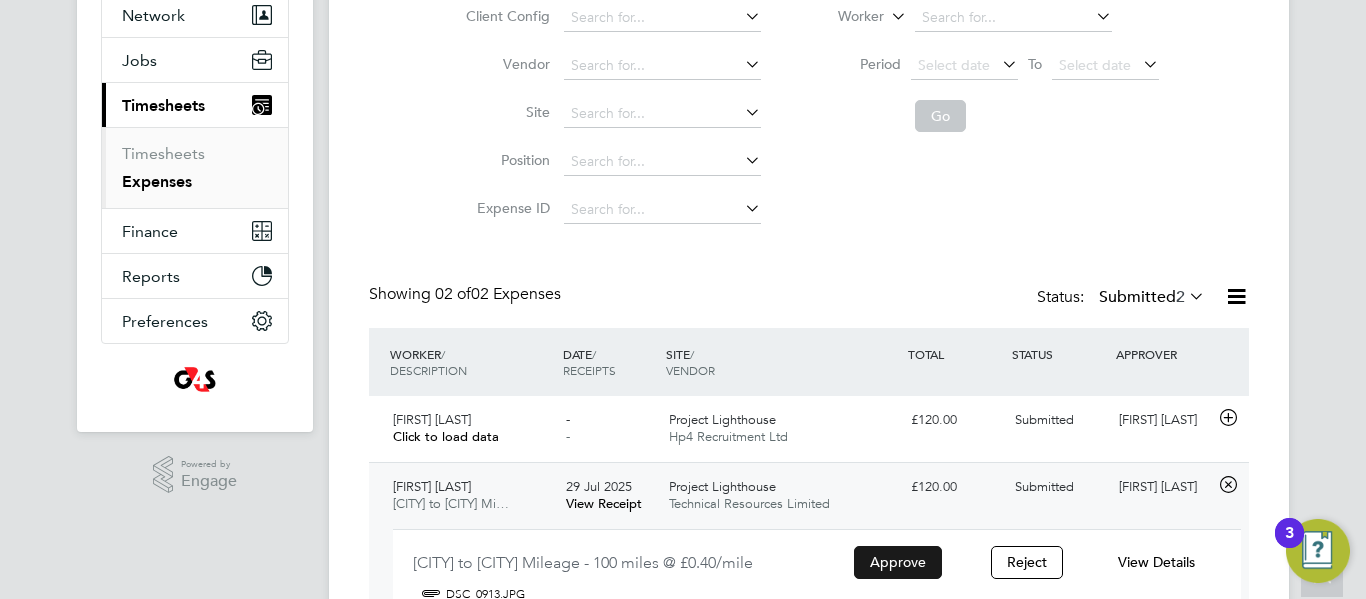 click on "Approve" 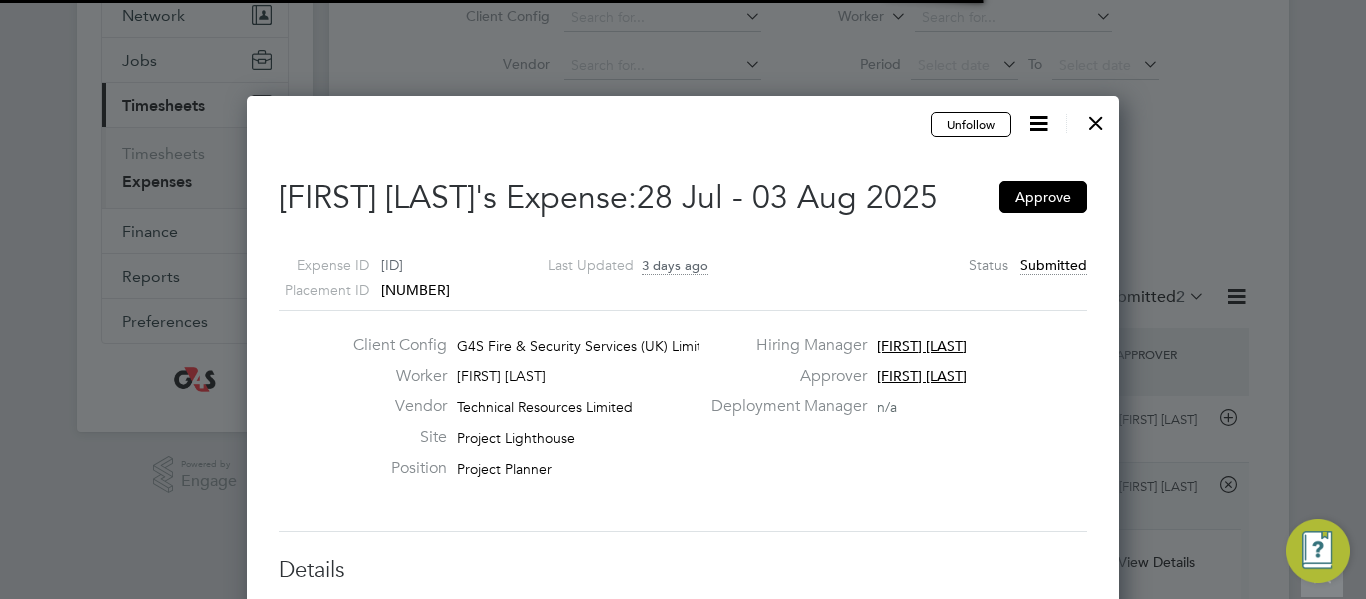 scroll, scrollTop: 10, scrollLeft: 10, axis: both 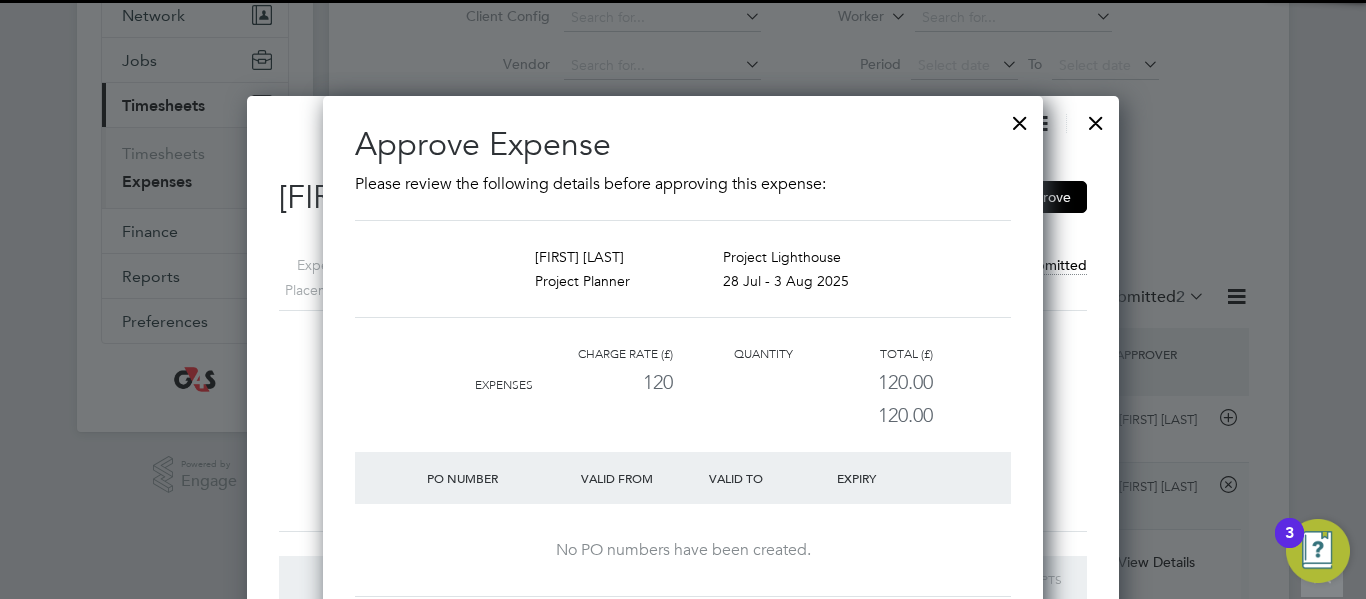 click on "120.00" at bounding box center (863, 415) 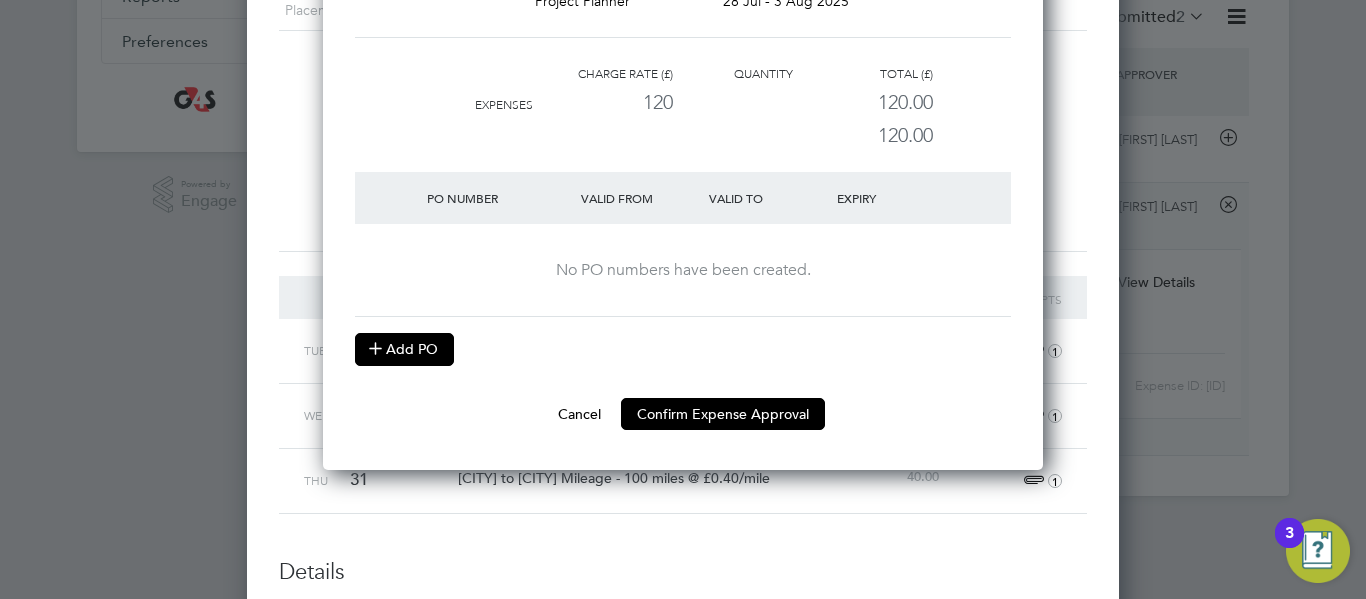 click at bounding box center (375, 347) 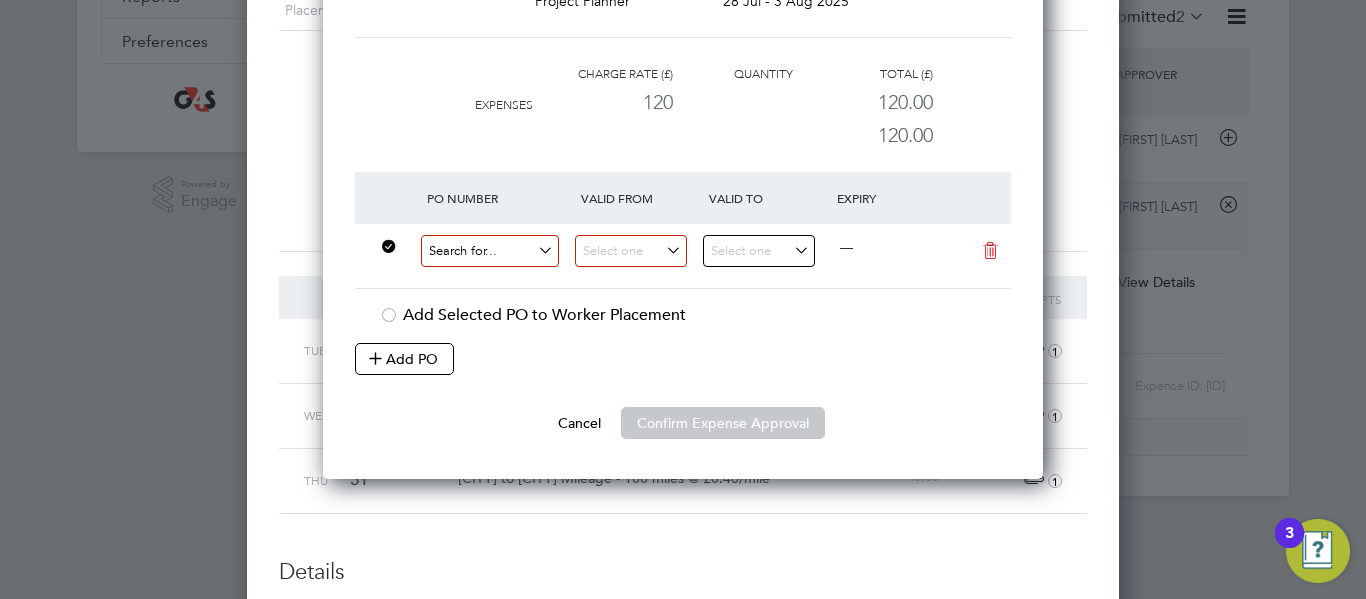 click at bounding box center [490, 251] 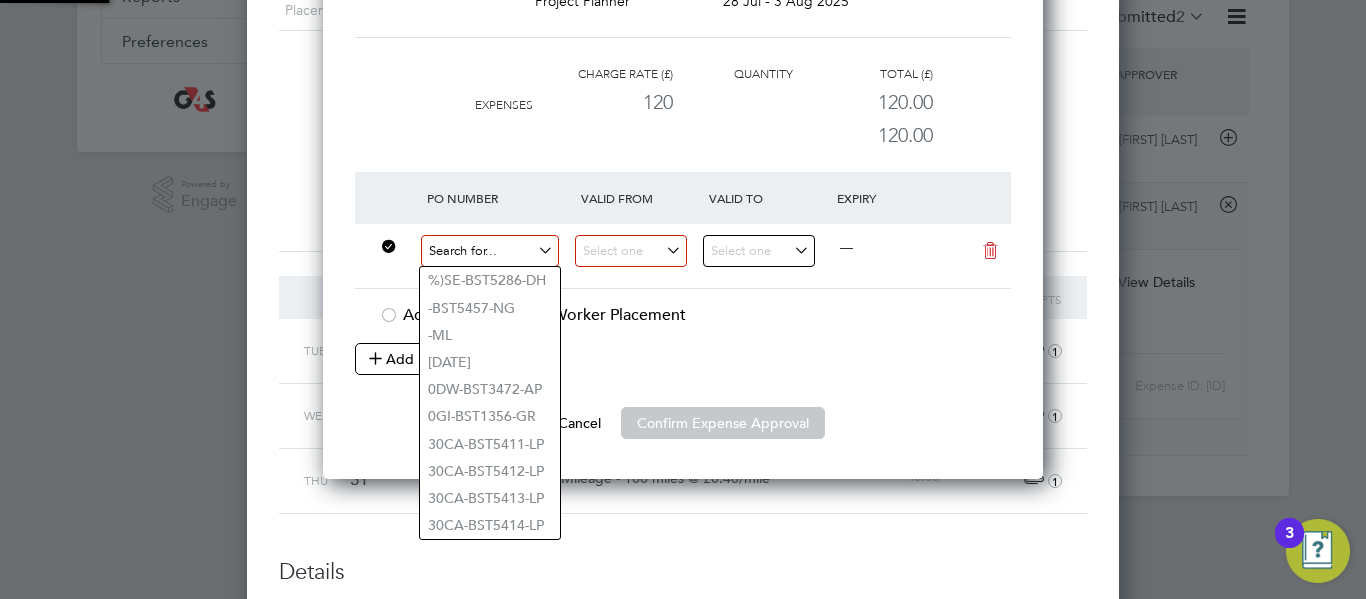 paste on "60ME109176" 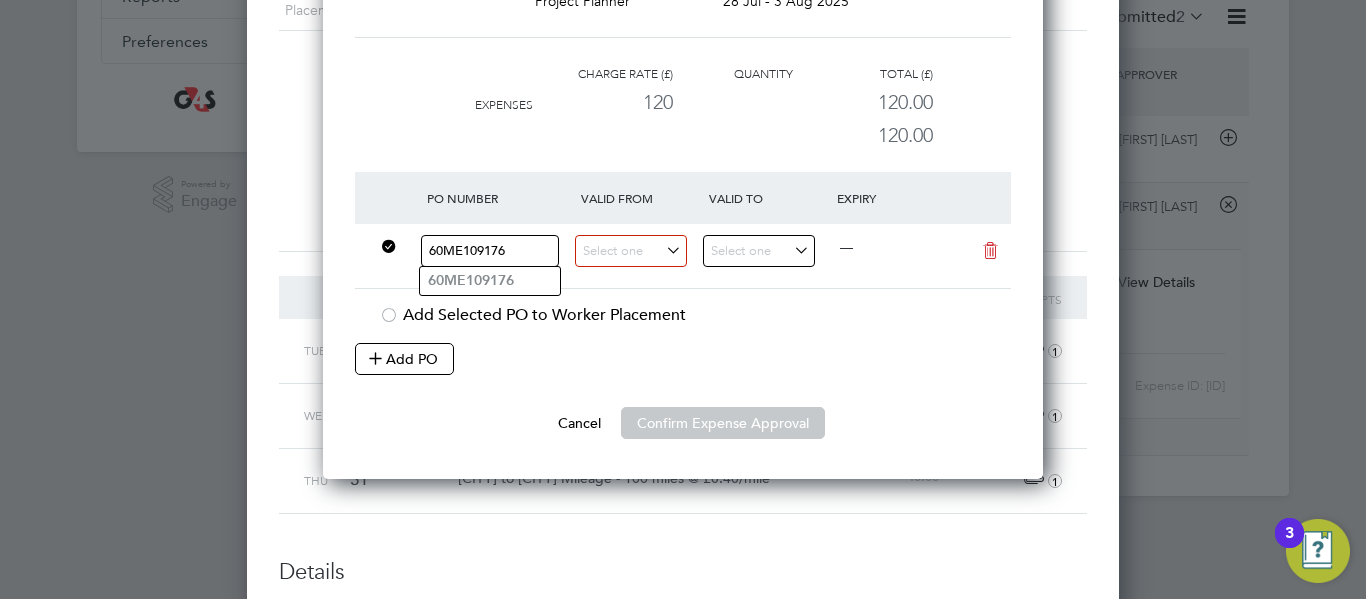 type on "60ME109176" 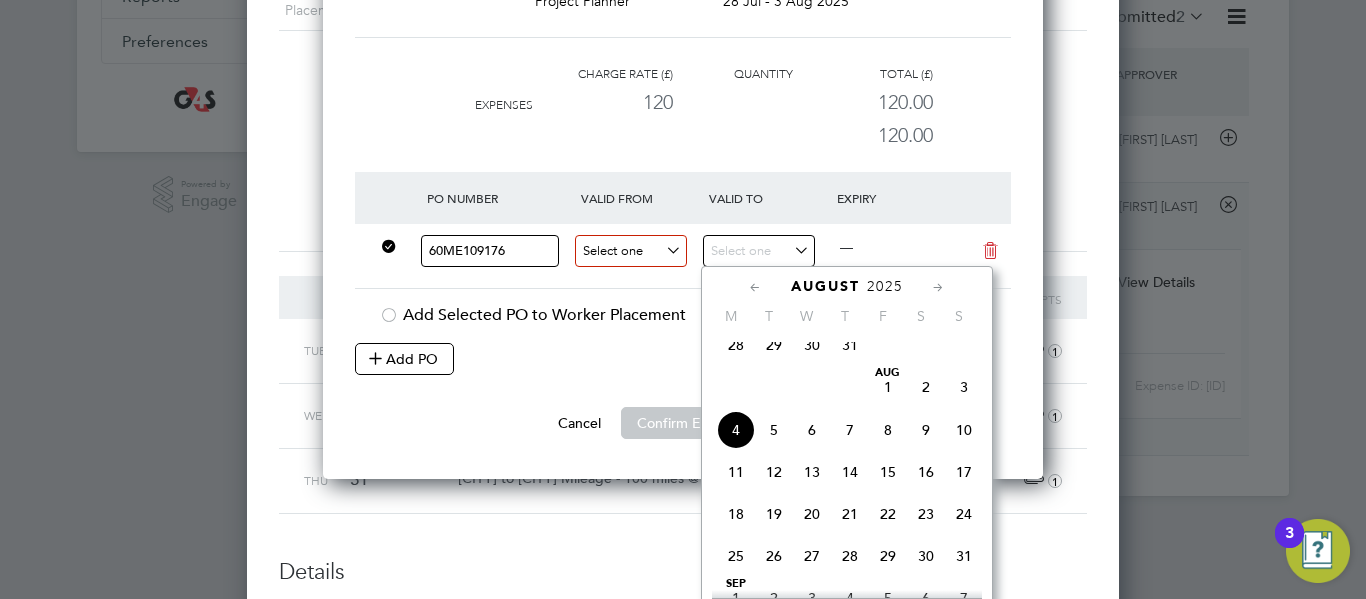 click at bounding box center [631, 251] 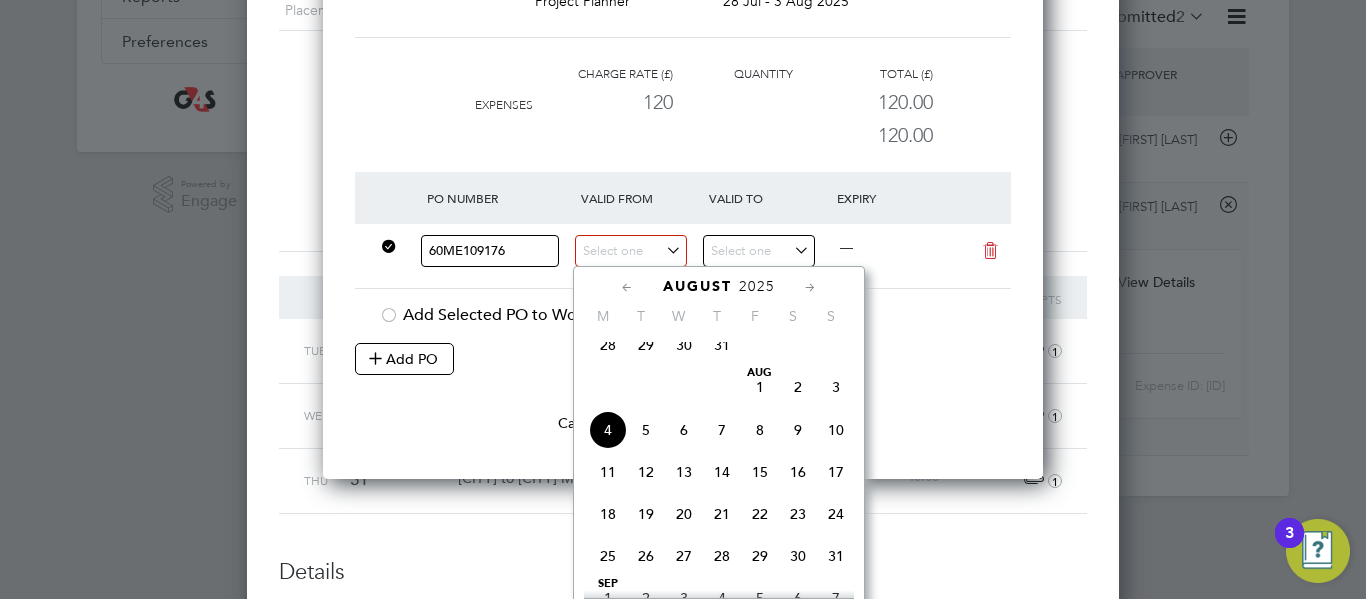 click on "28" 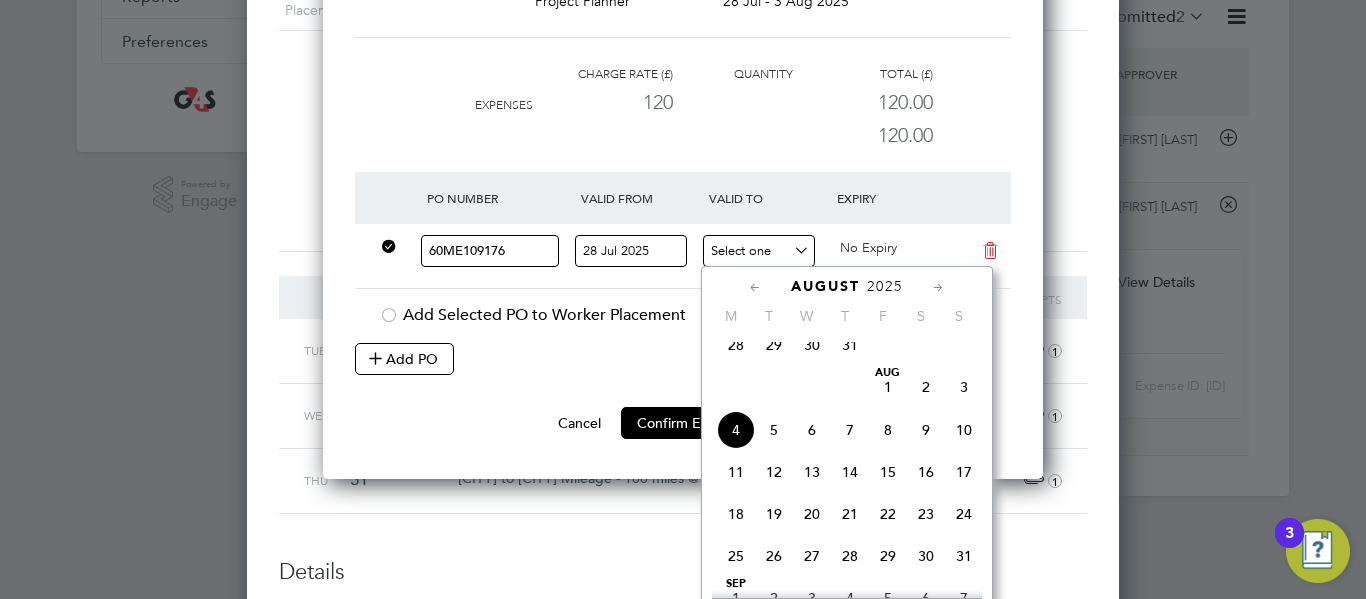 click at bounding box center [759, 251] 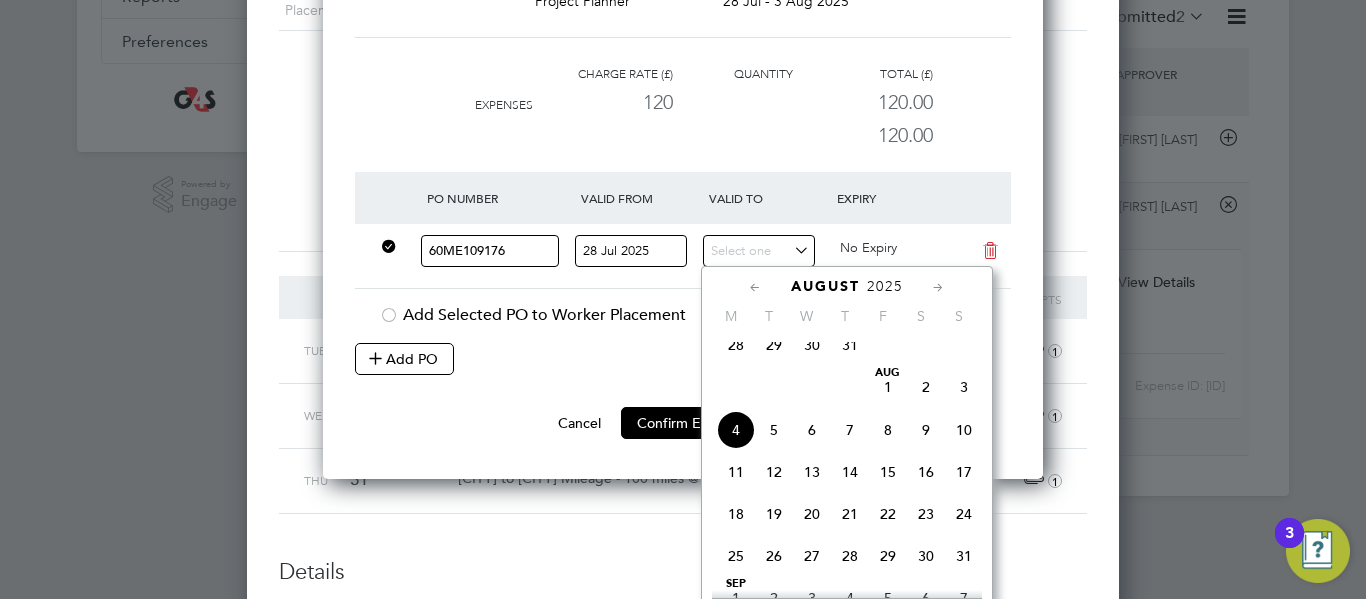 click on "Aug 1" 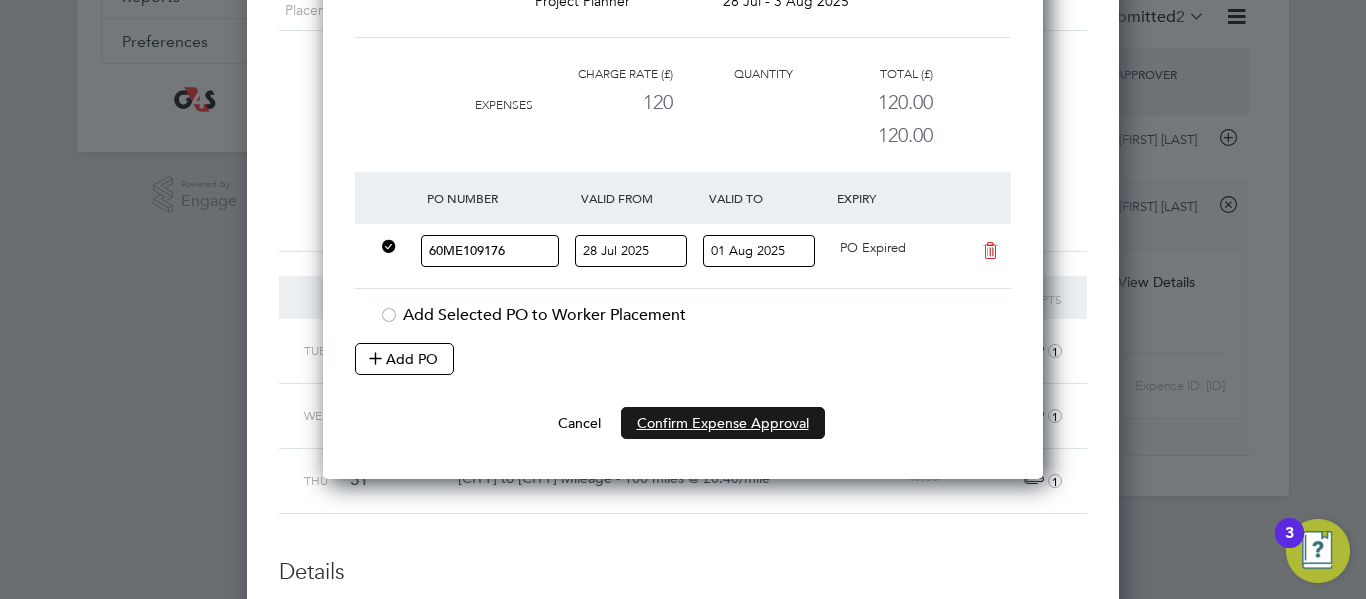 click on "Confirm Expense Approval" at bounding box center (723, 423) 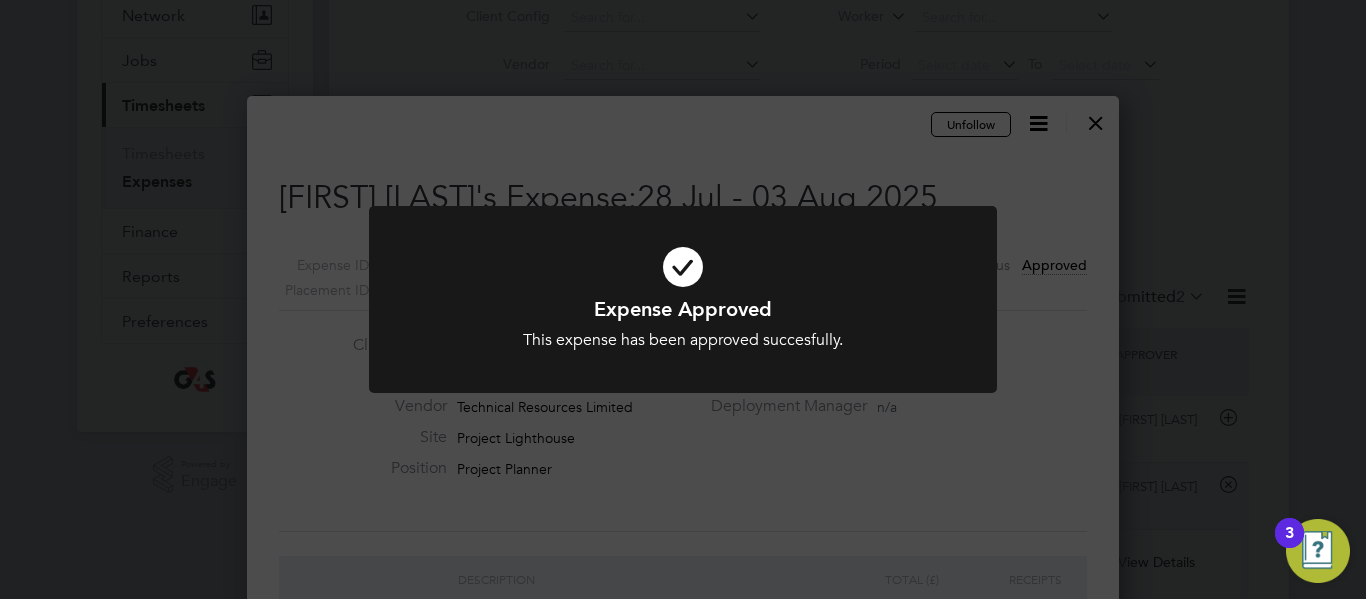 click on "Expense Approved This expense has been approved succesfully. Cancel Okay" 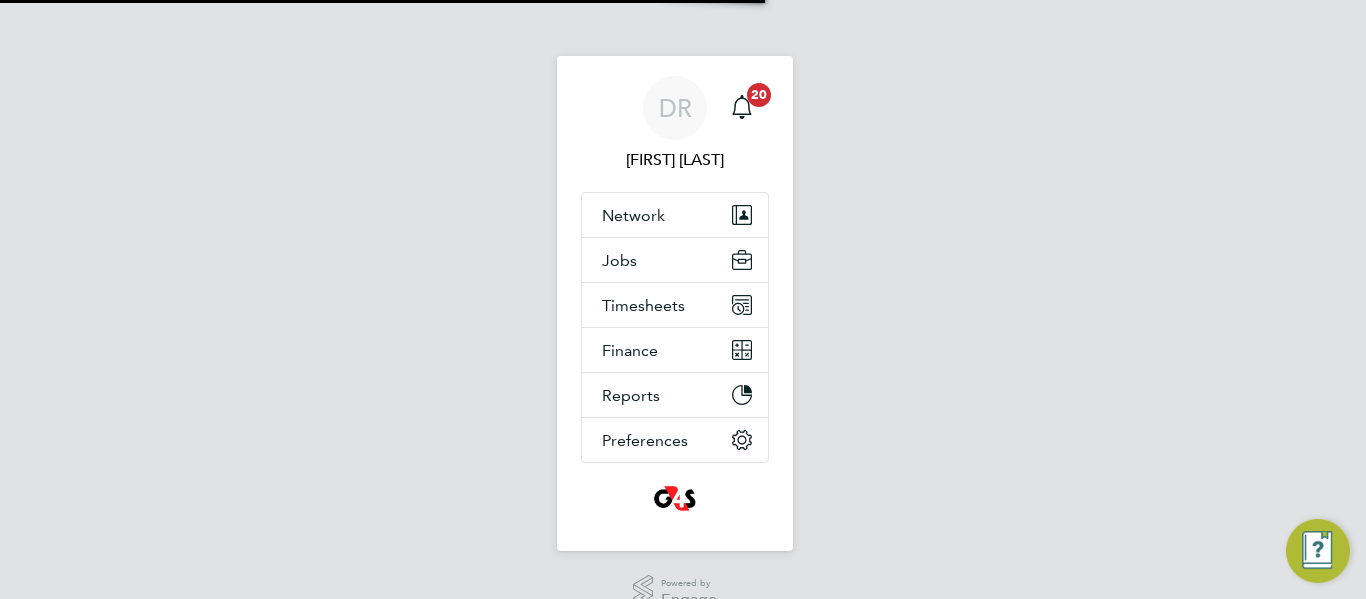 scroll, scrollTop: 0, scrollLeft: 0, axis: both 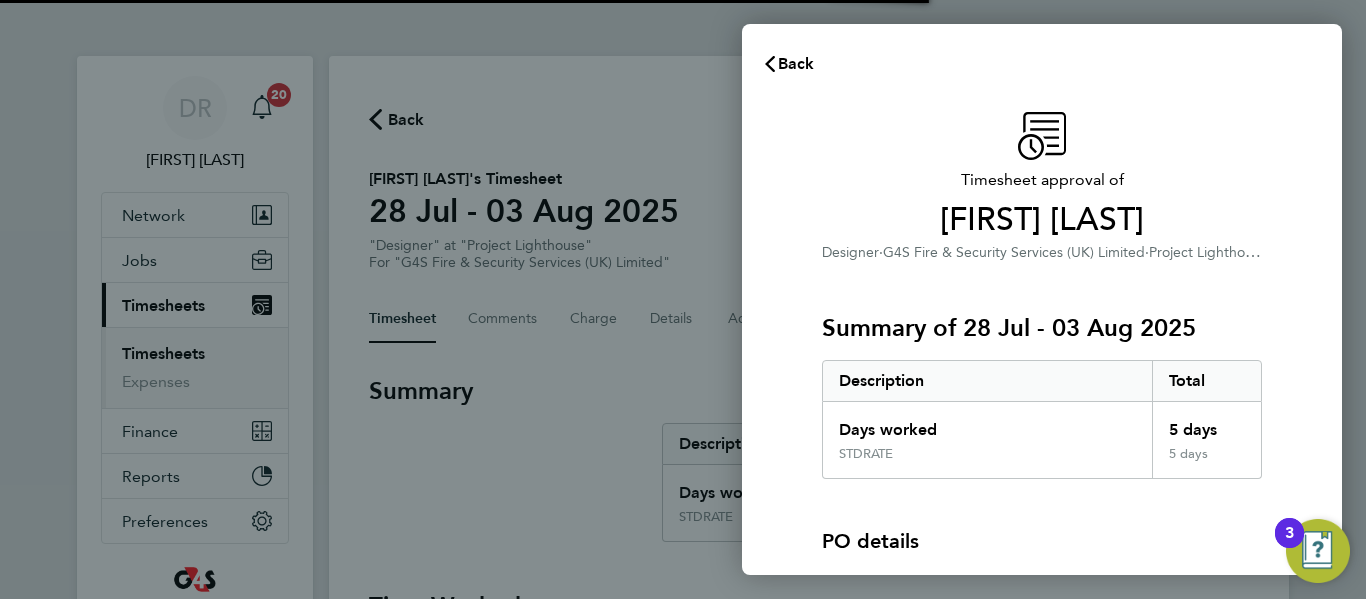 click on "Summary of 28 Jul - 03 Aug 2025   Description   Total   Days worked   5 days   STDRATE   5 days" 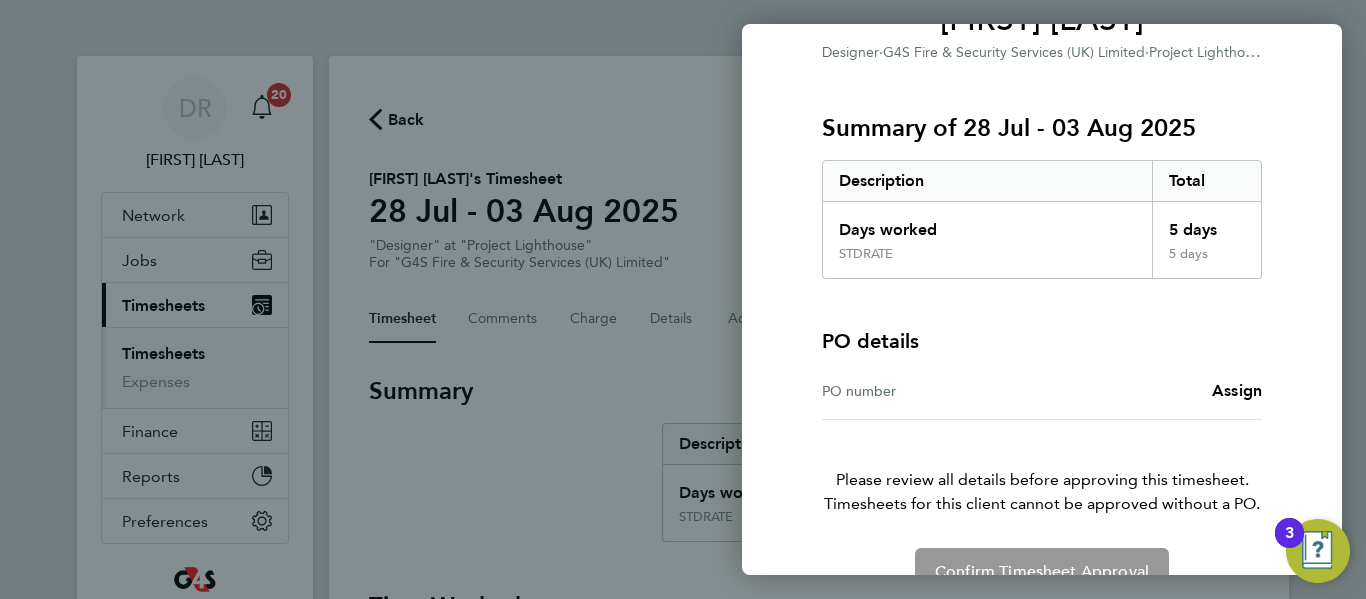 scroll, scrollTop: 245, scrollLeft: 0, axis: vertical 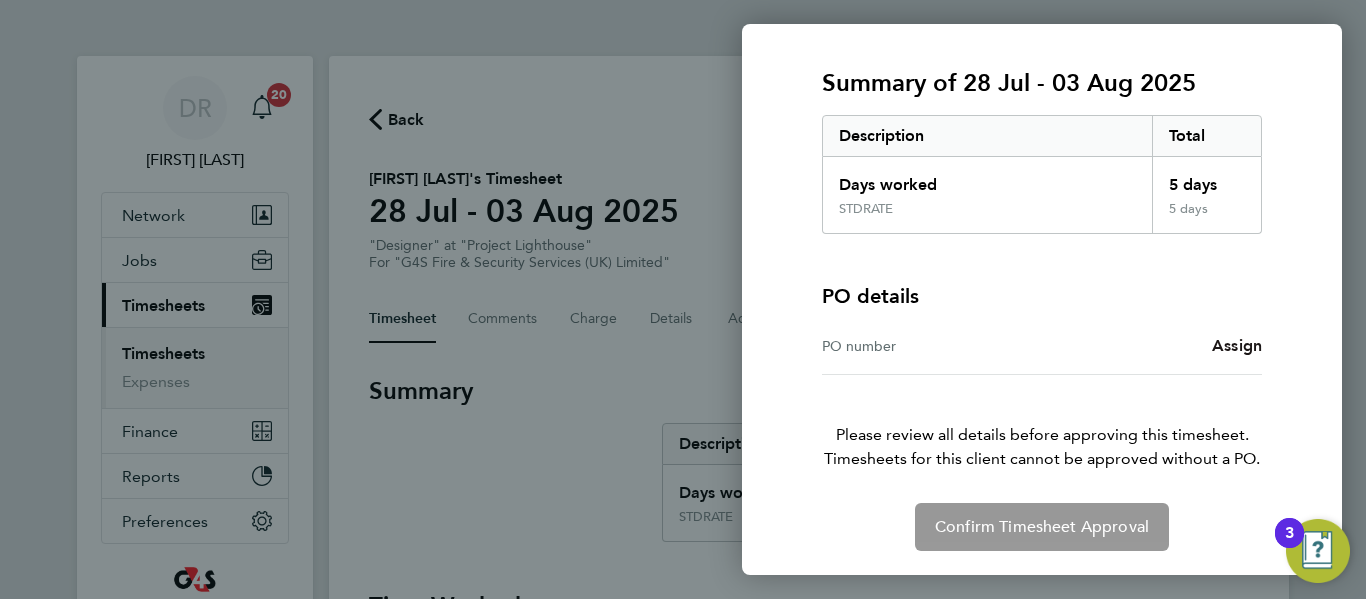 click on "Assign" at bounding box center (1237, 345) 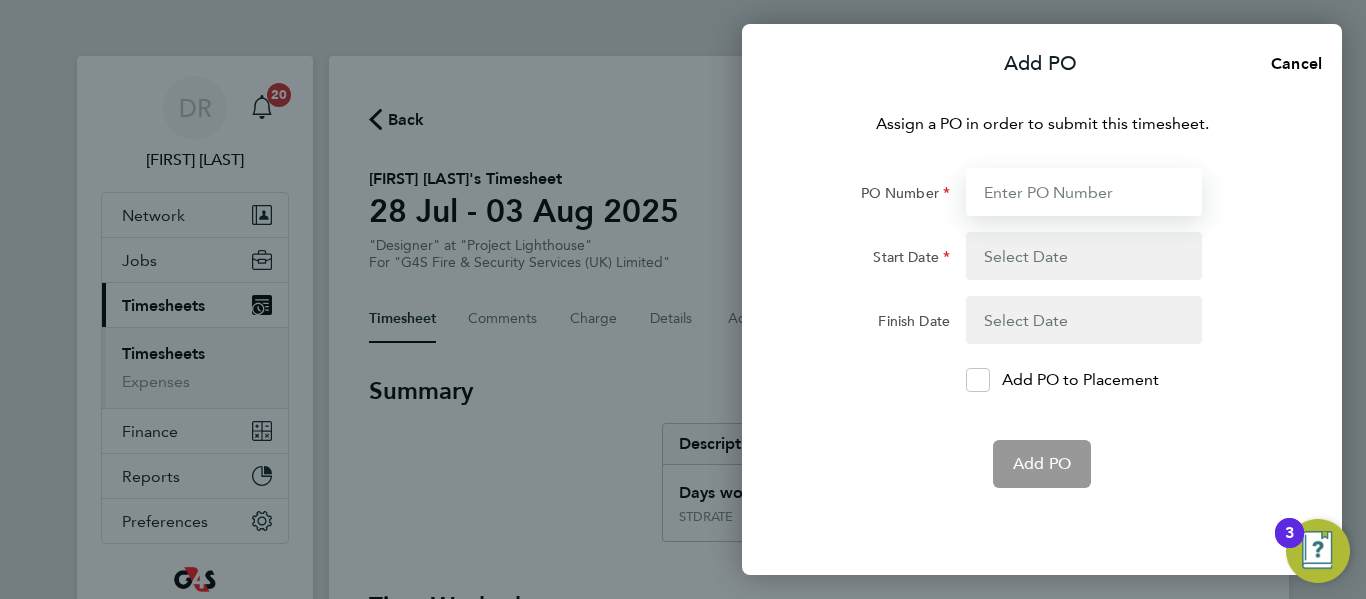 click on "PO Number" at bounding box center (1084, 192) 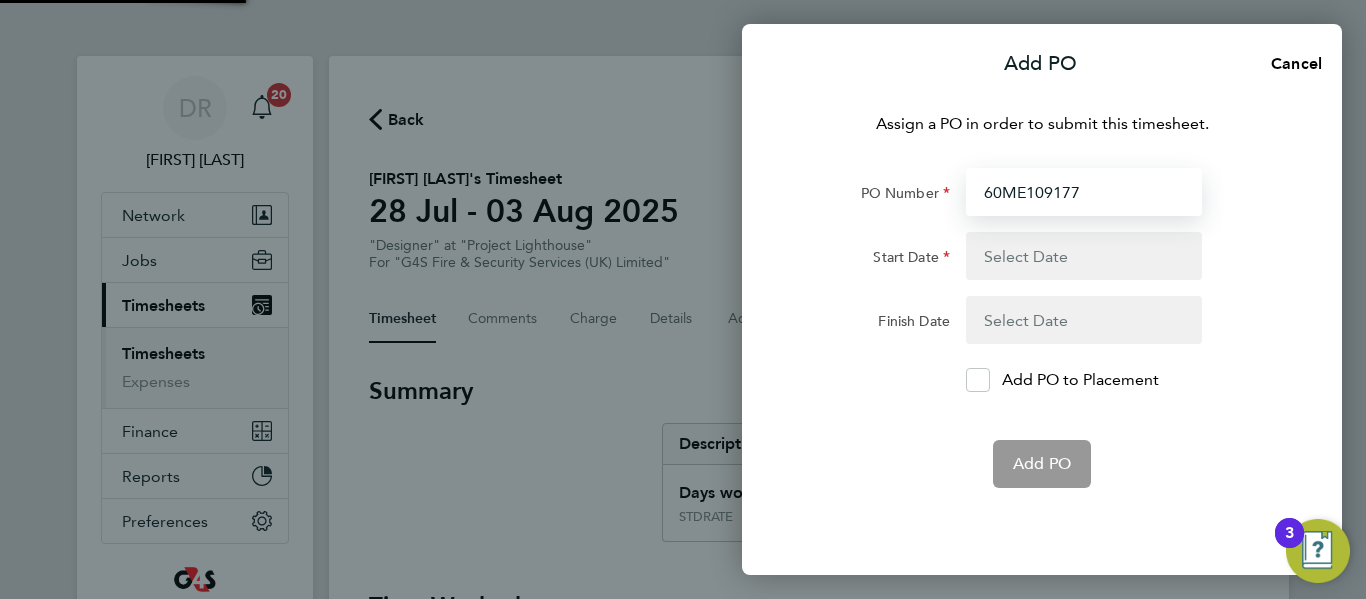 type on "60ME109177" 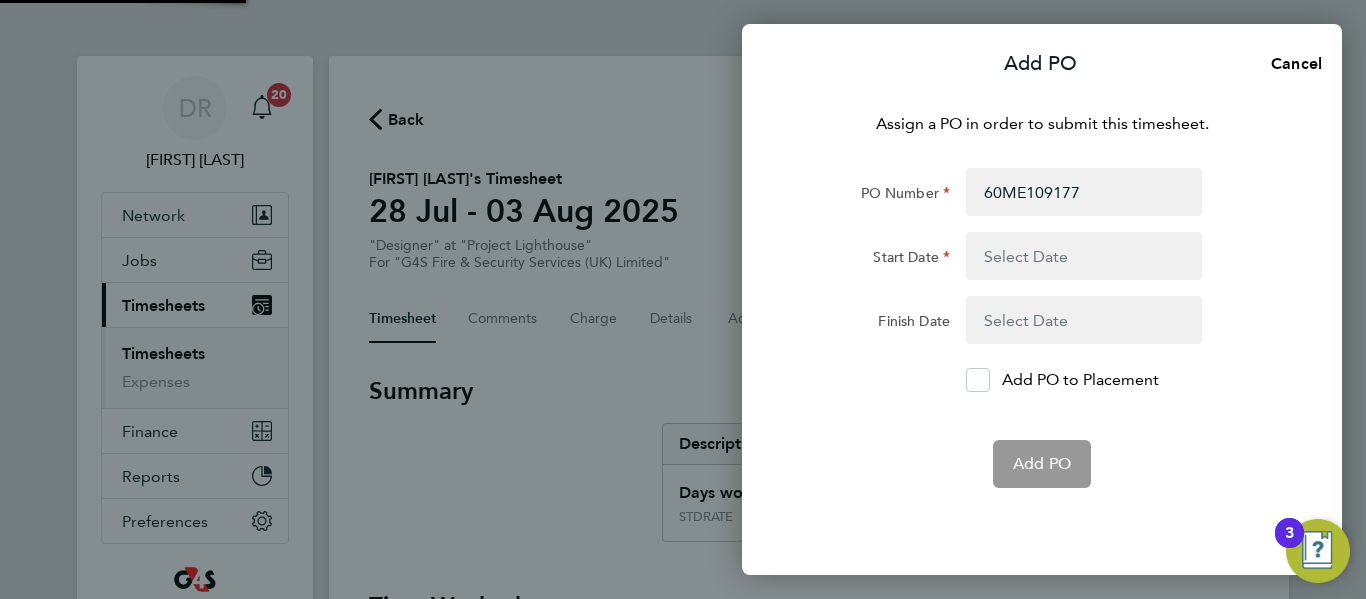 click 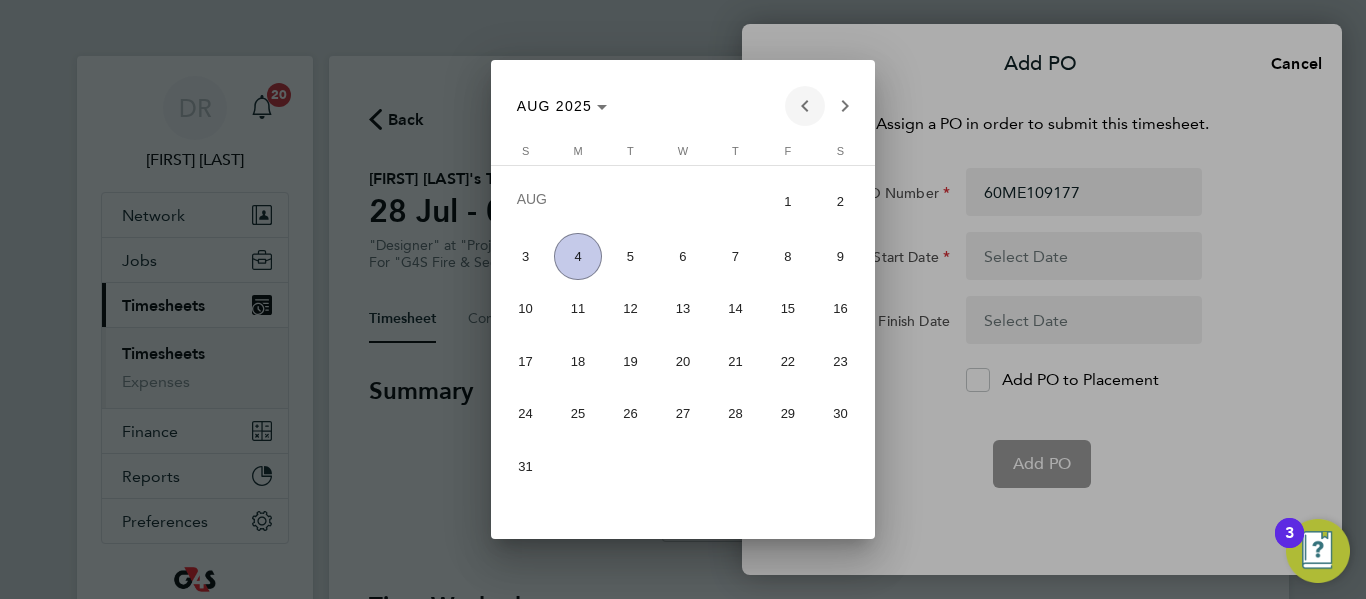 click at bounding box center (805, 106) 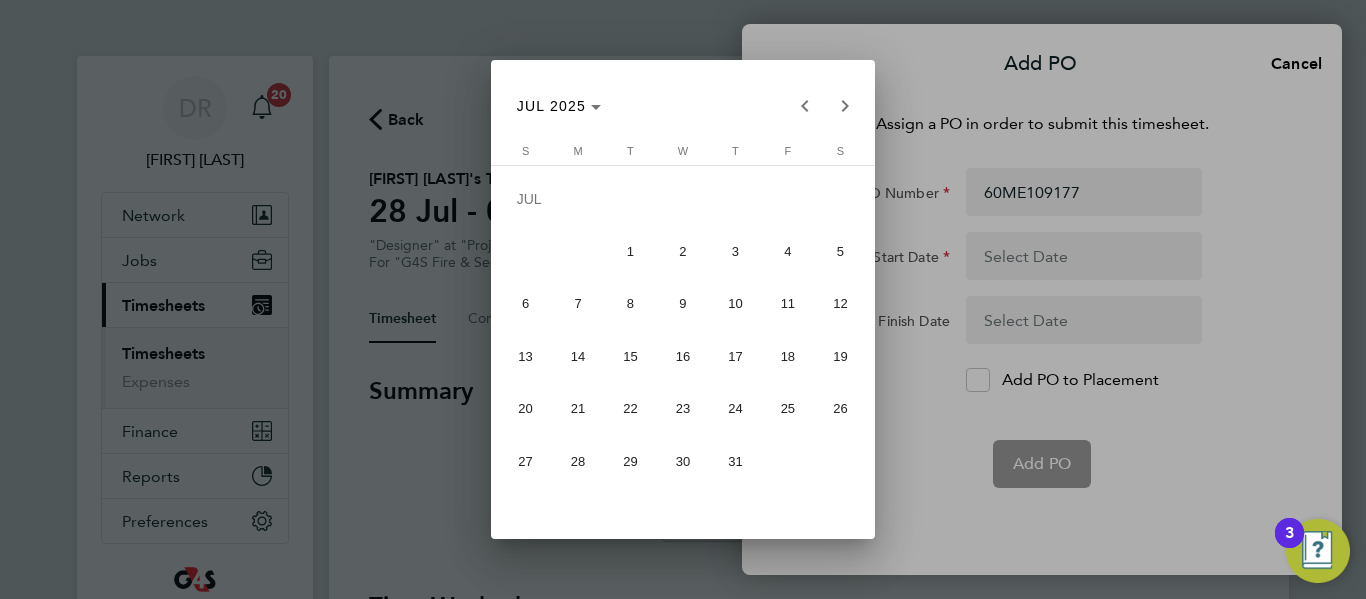 click on "28" at bounding box center (577, 461) 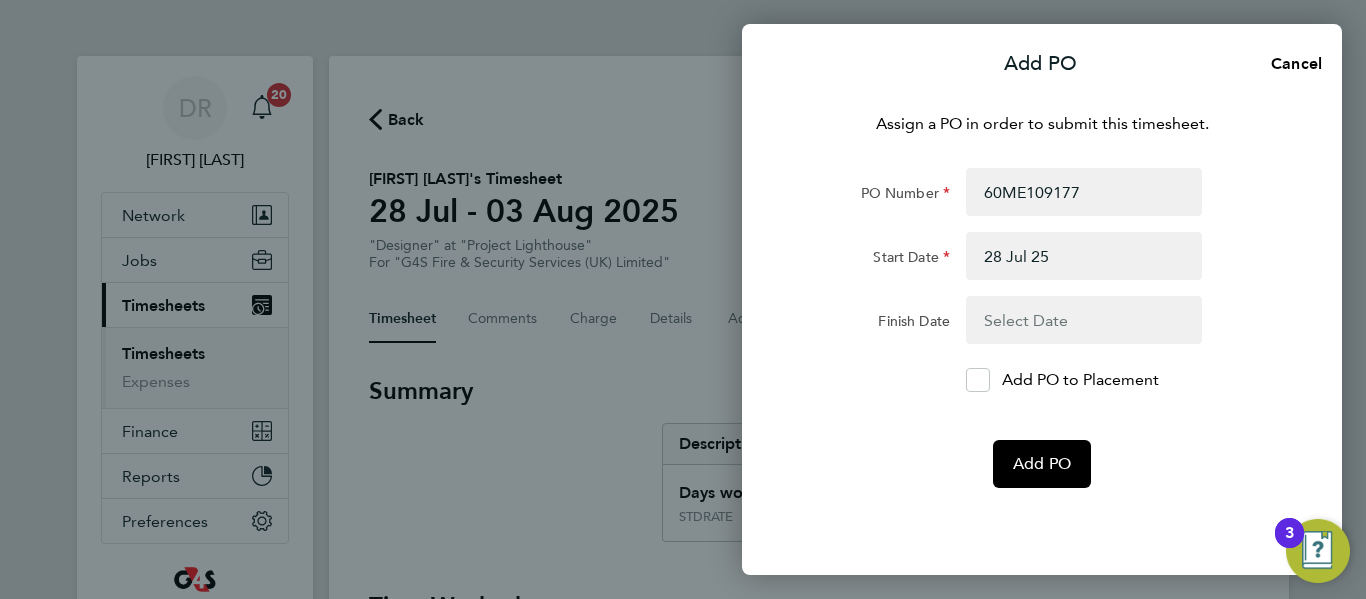 click 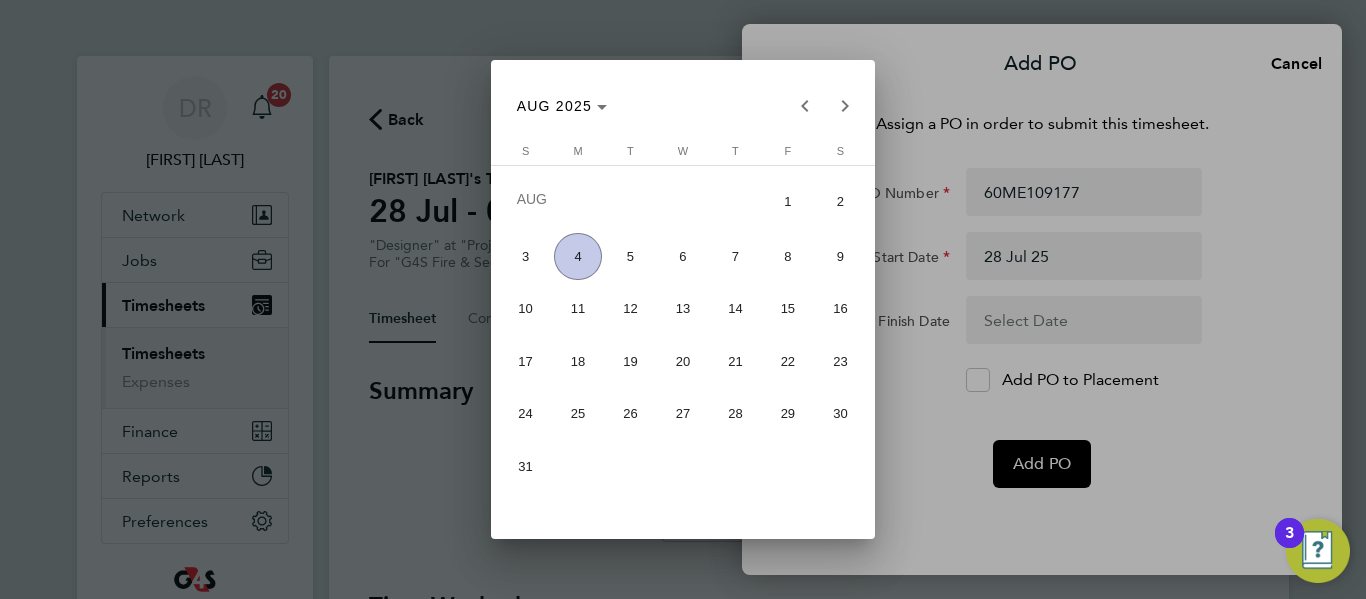 click on "1" at bounding box center [787, 201] 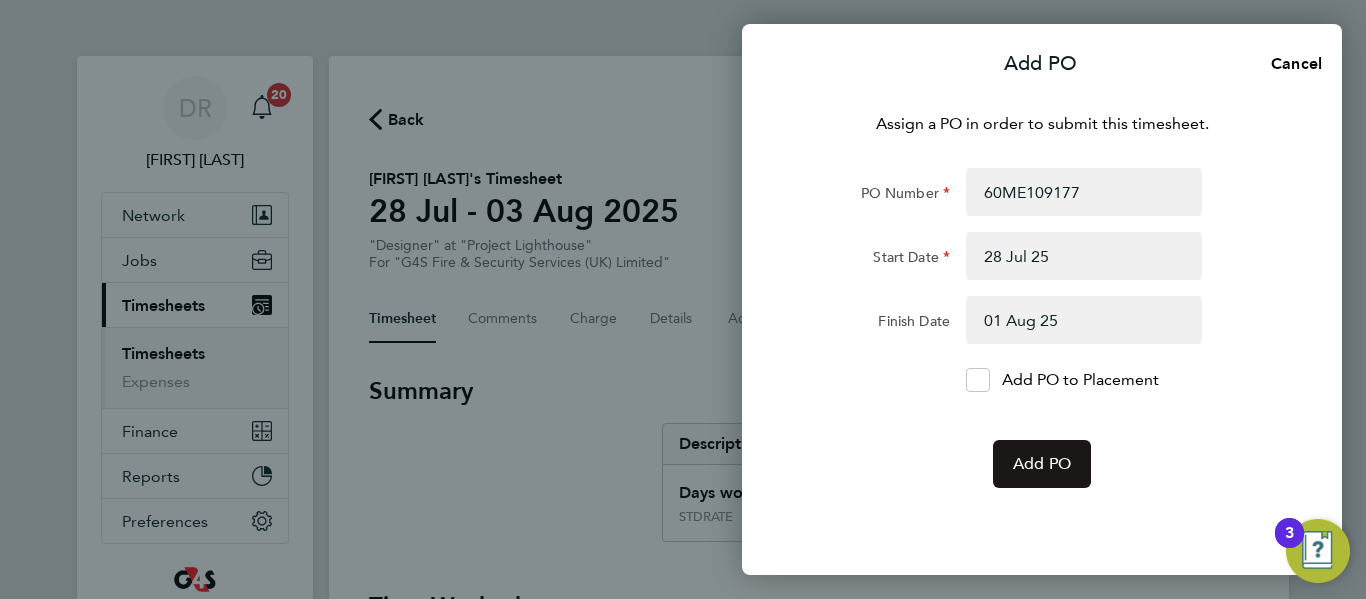 click on "Add PO" 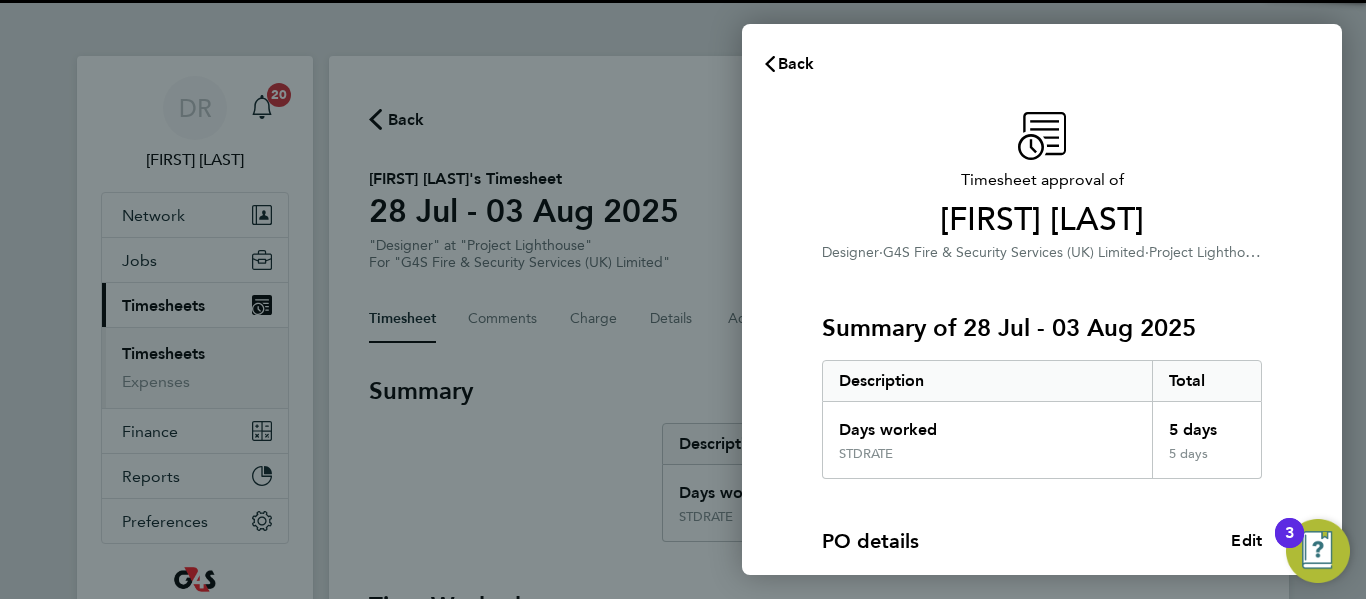 click on "STDRATE" 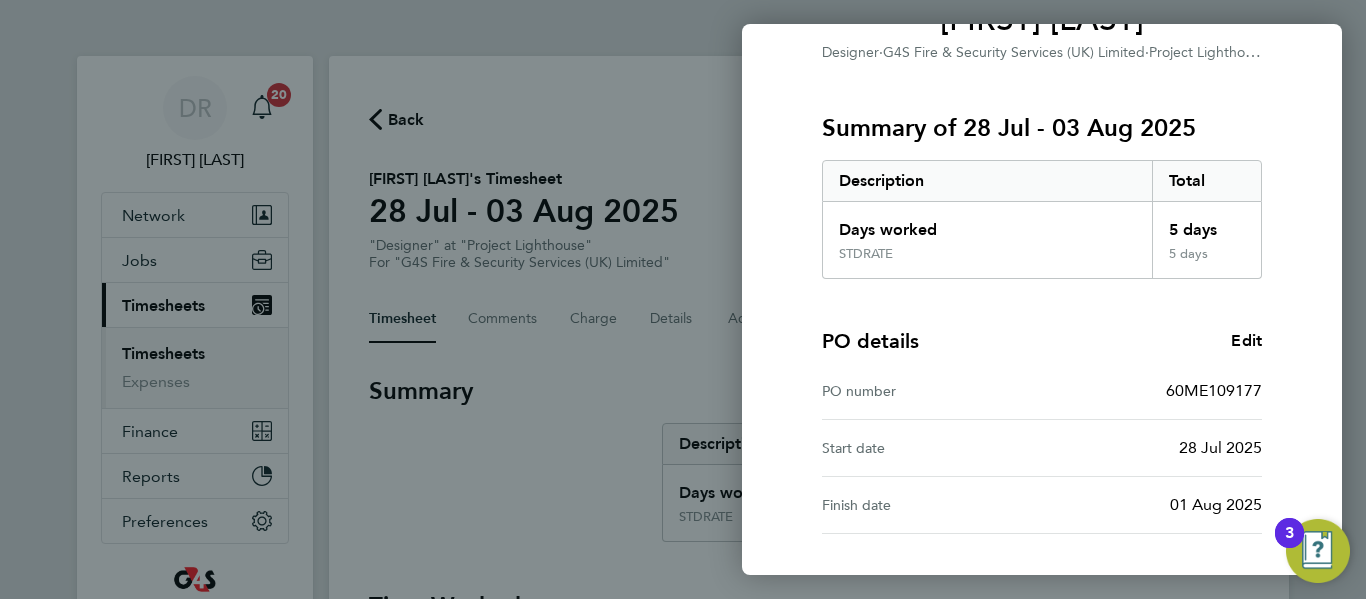 scroll, scrollTop: 359, scrollLeft: 0, axis: vertical 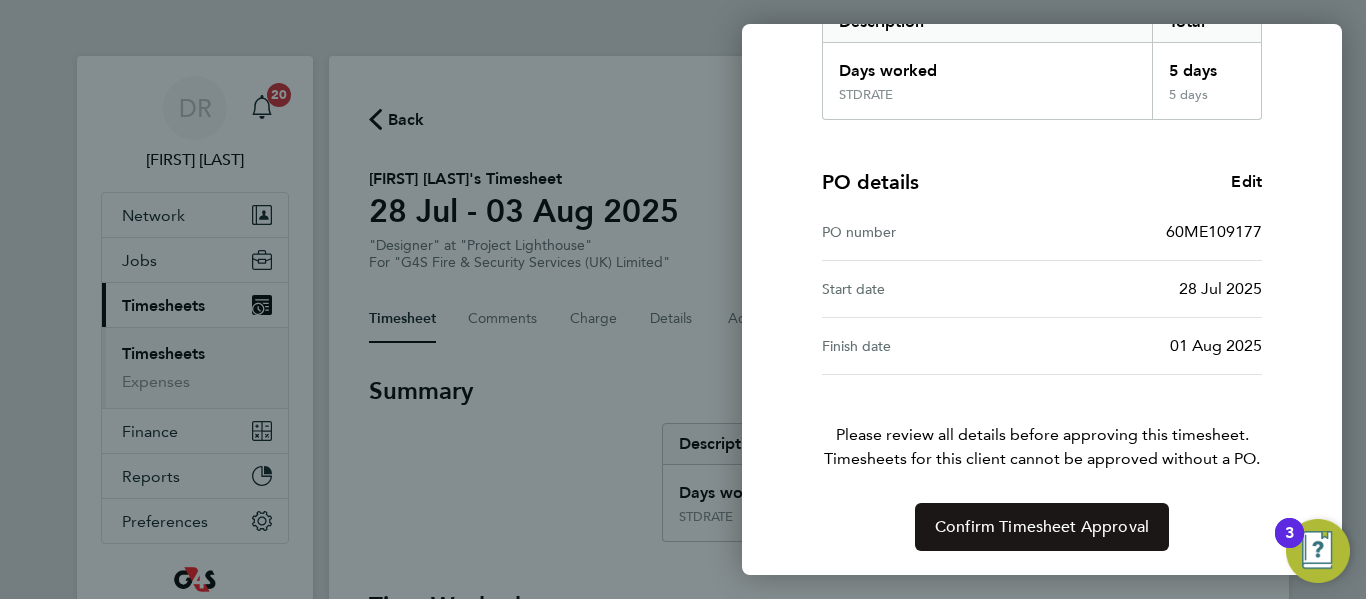 click on "Confirm Timesheet Approval" 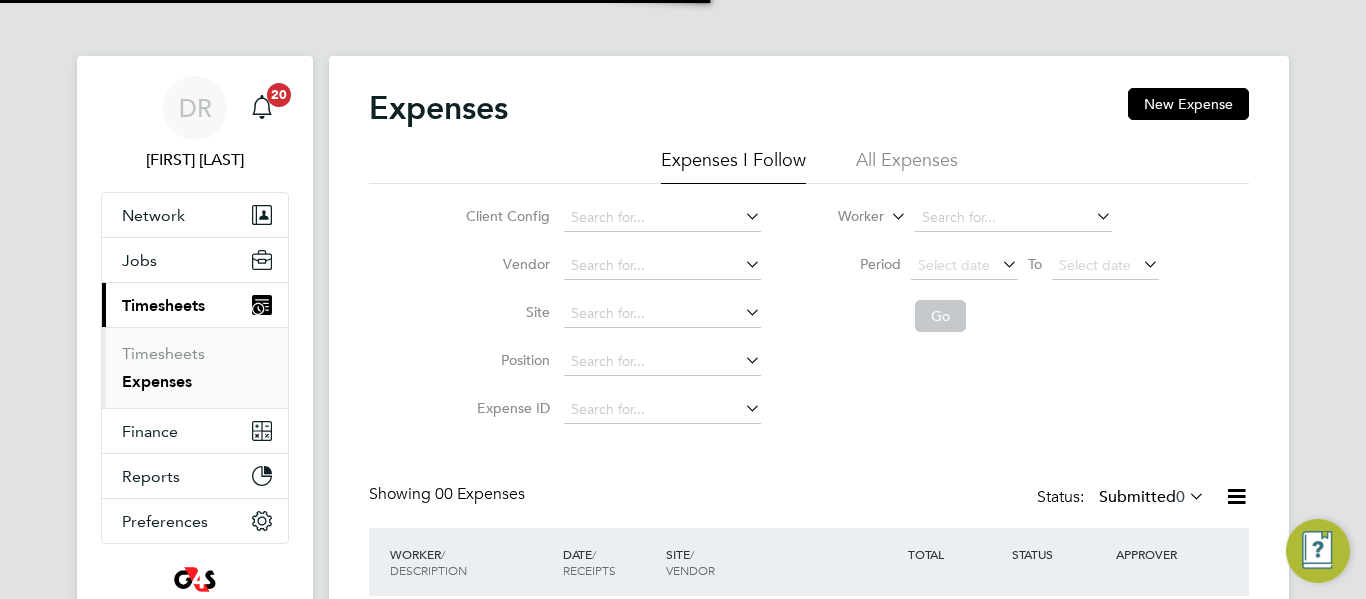 scroll, scrollTop: 0, scrollLeft: 0, axis: both 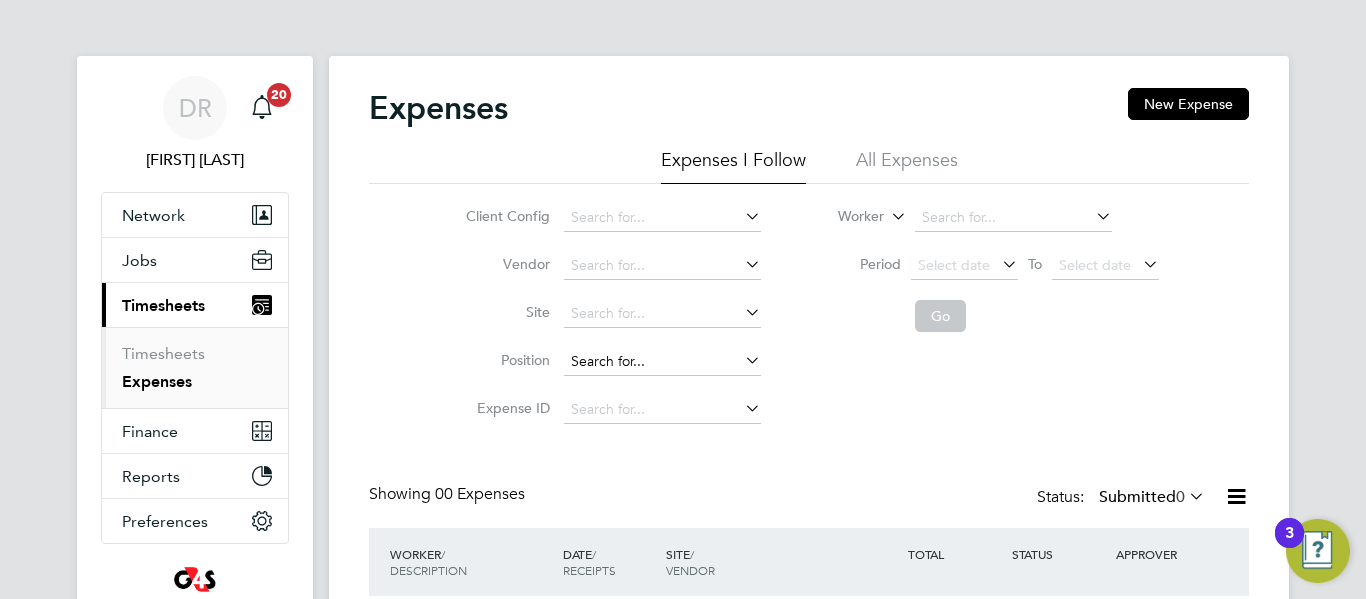 type 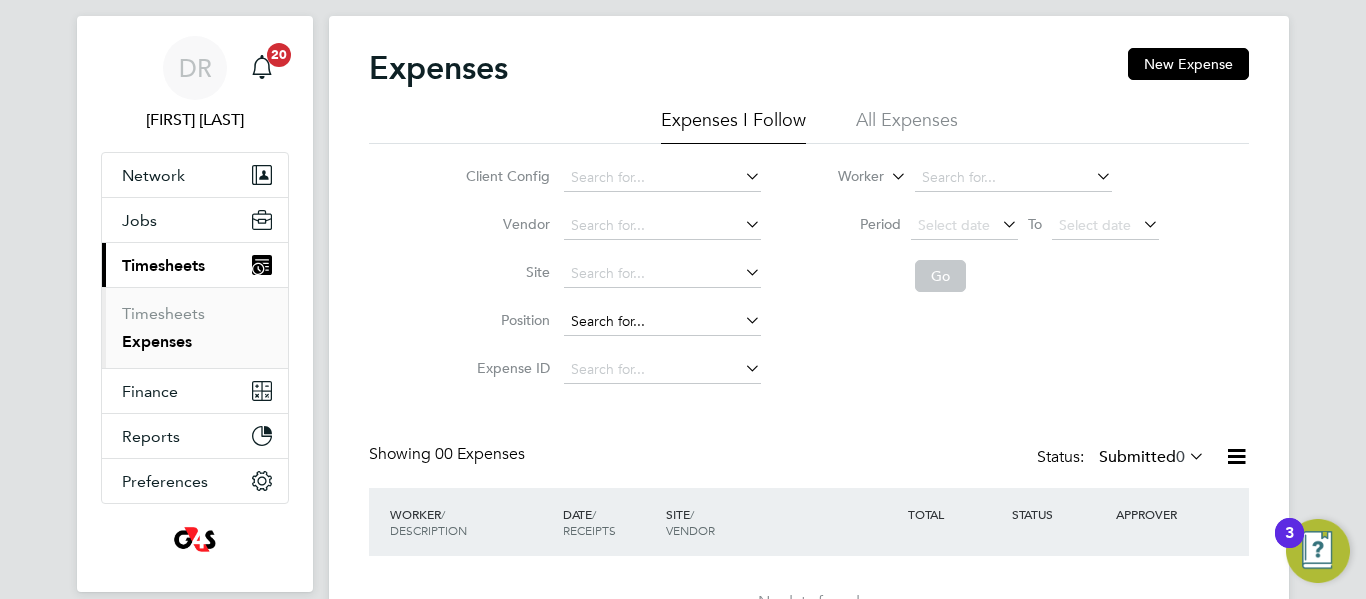 scroll, scrollTop: 163, scrollLeft: 0, axis: vertical 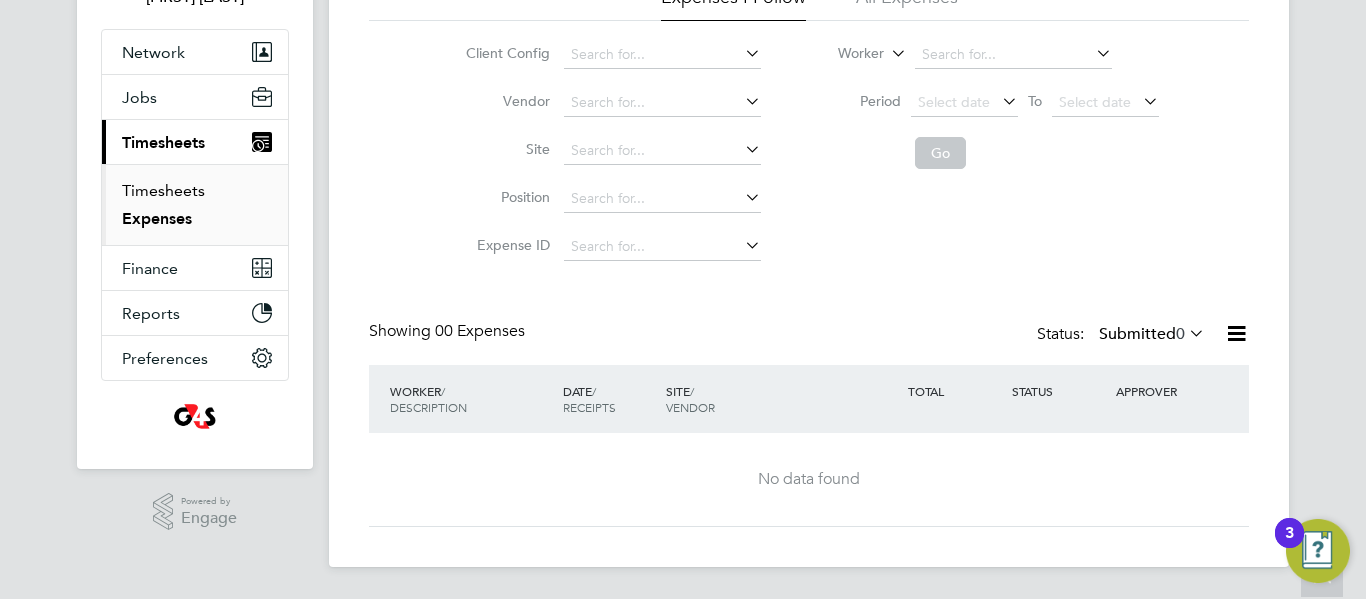 click on "Timesheets" at bounding box center [163, 190] 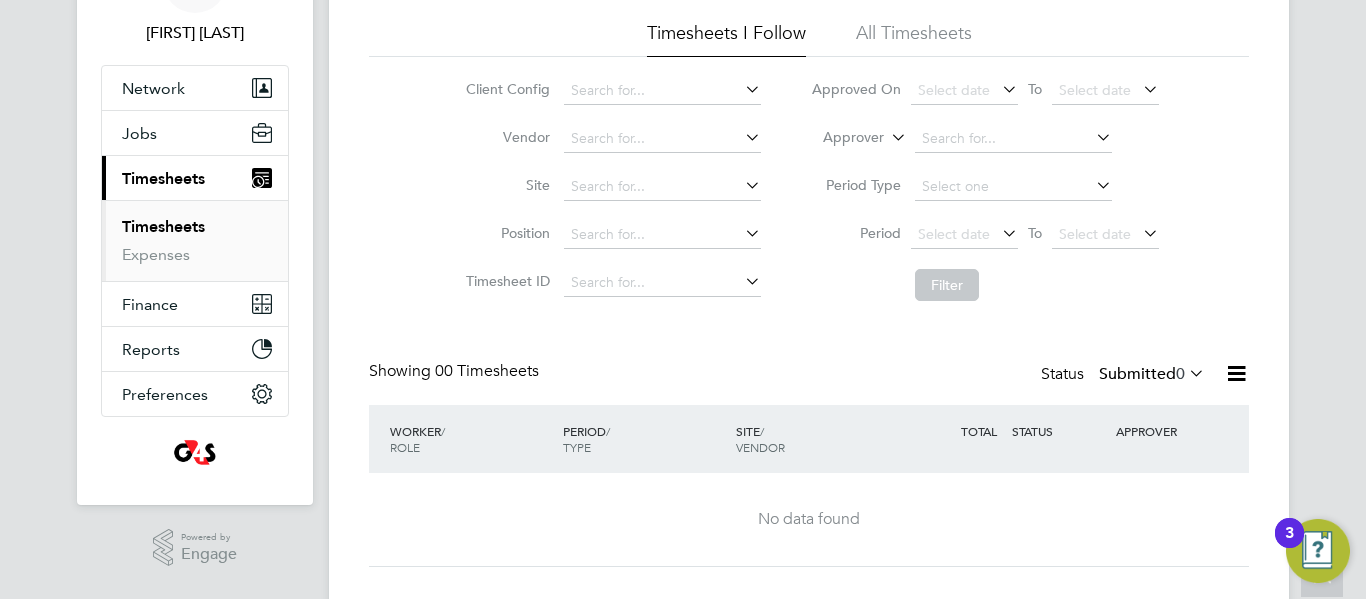 scroll, scrollTop: 0, scrollLeft: 0, axis: both 